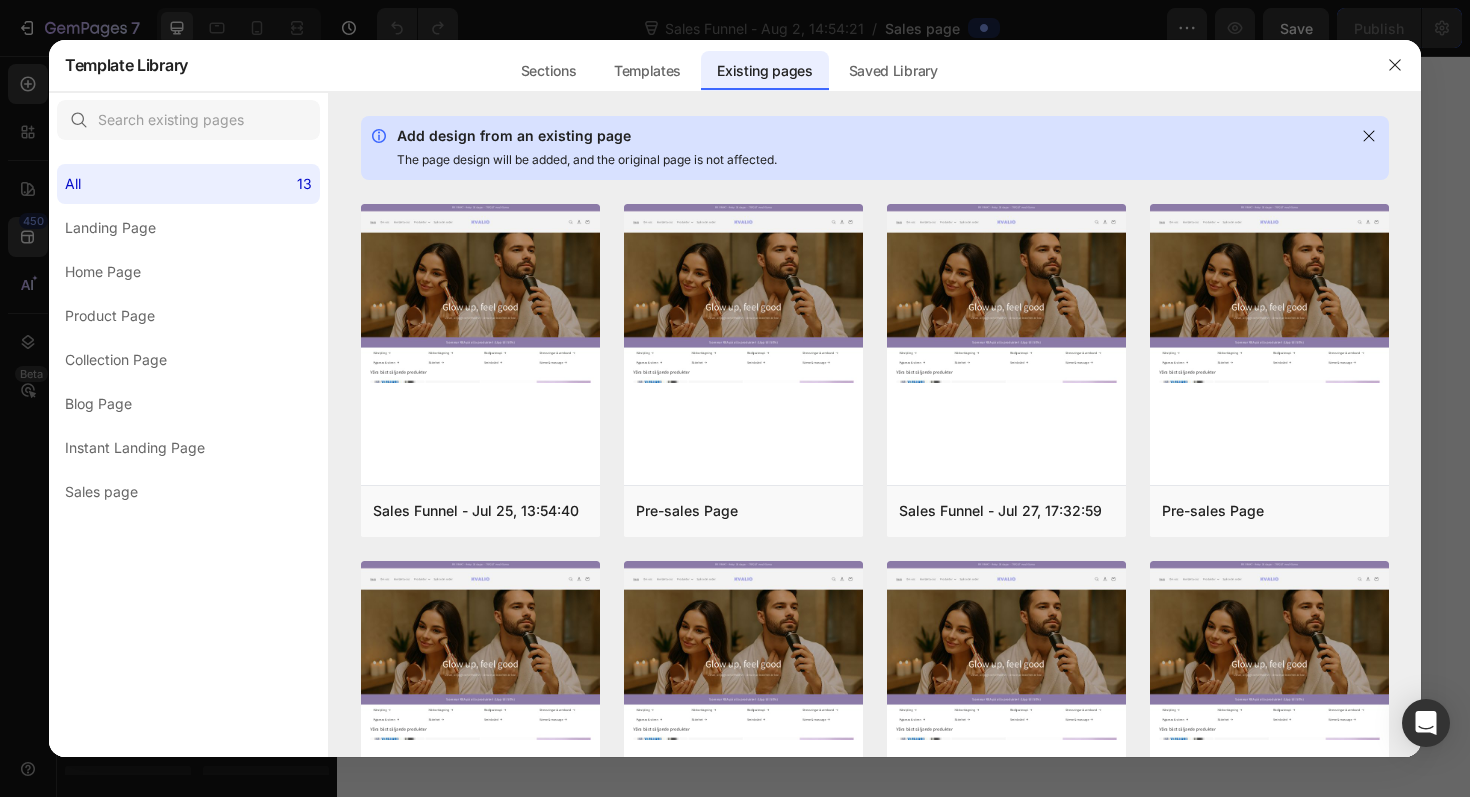 scroll, scrollTop: 0, scrollLeft: 0, axis: both 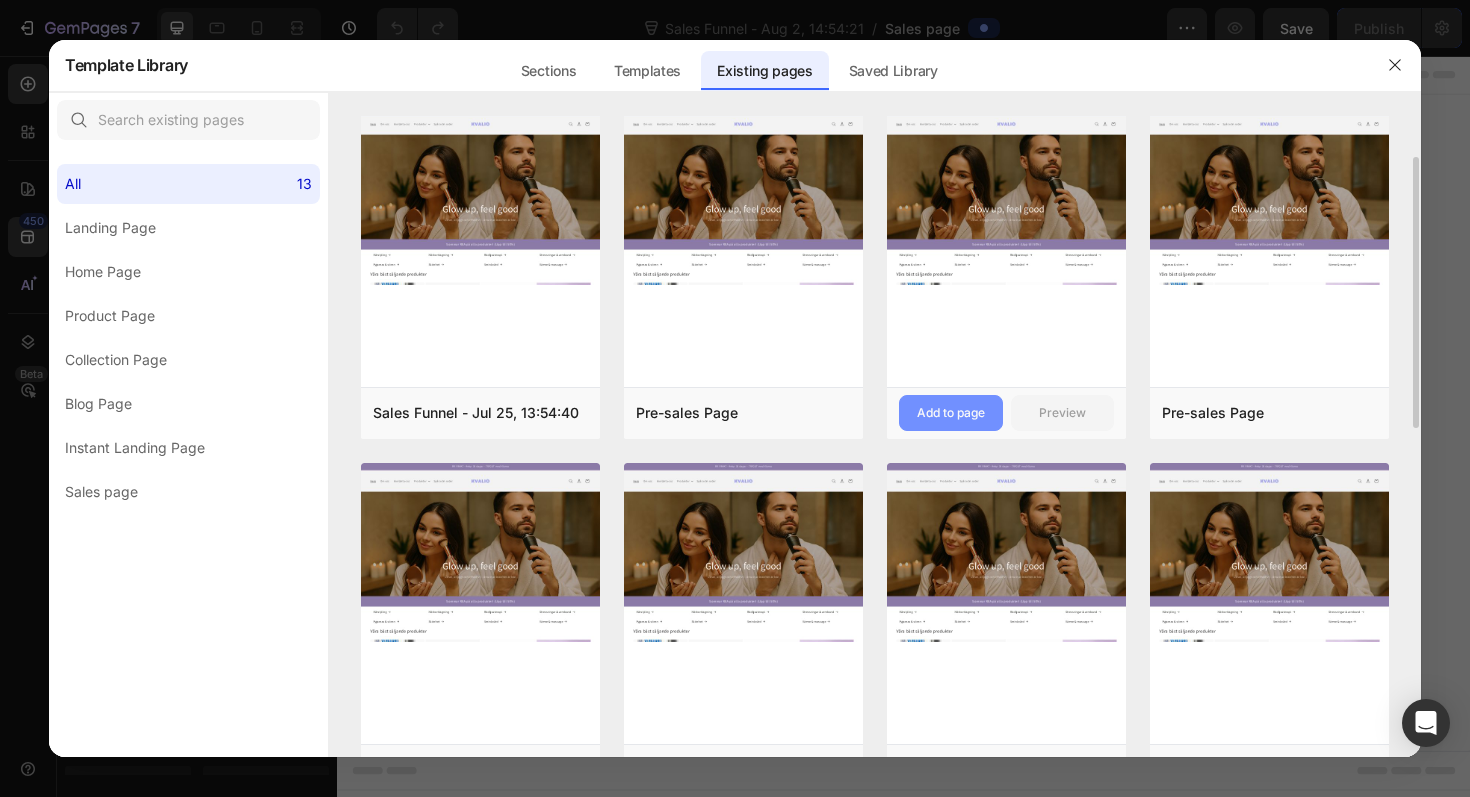 click on "Add to page" at bounding box center (951, 413) 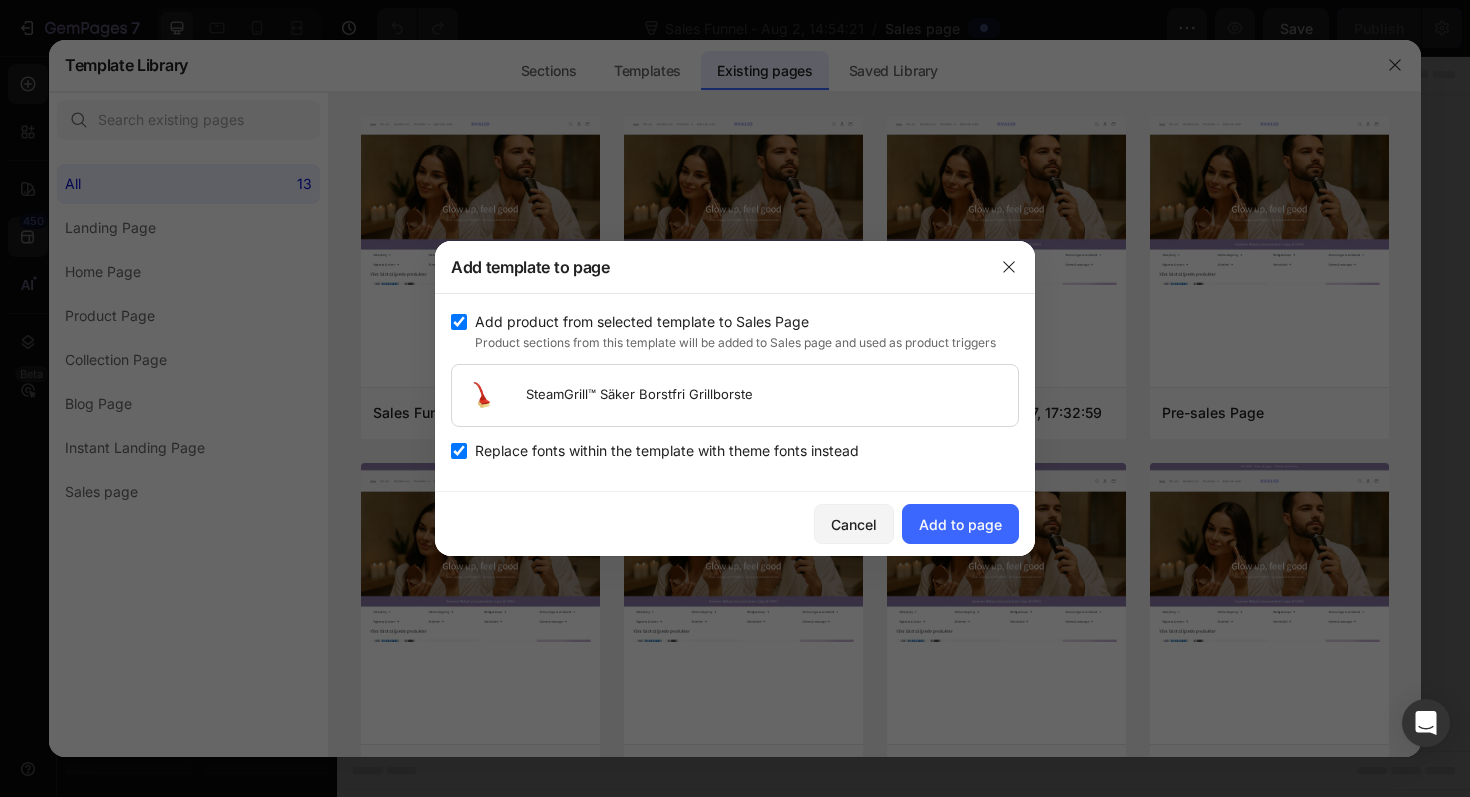 click at bounding box center [459, 322] 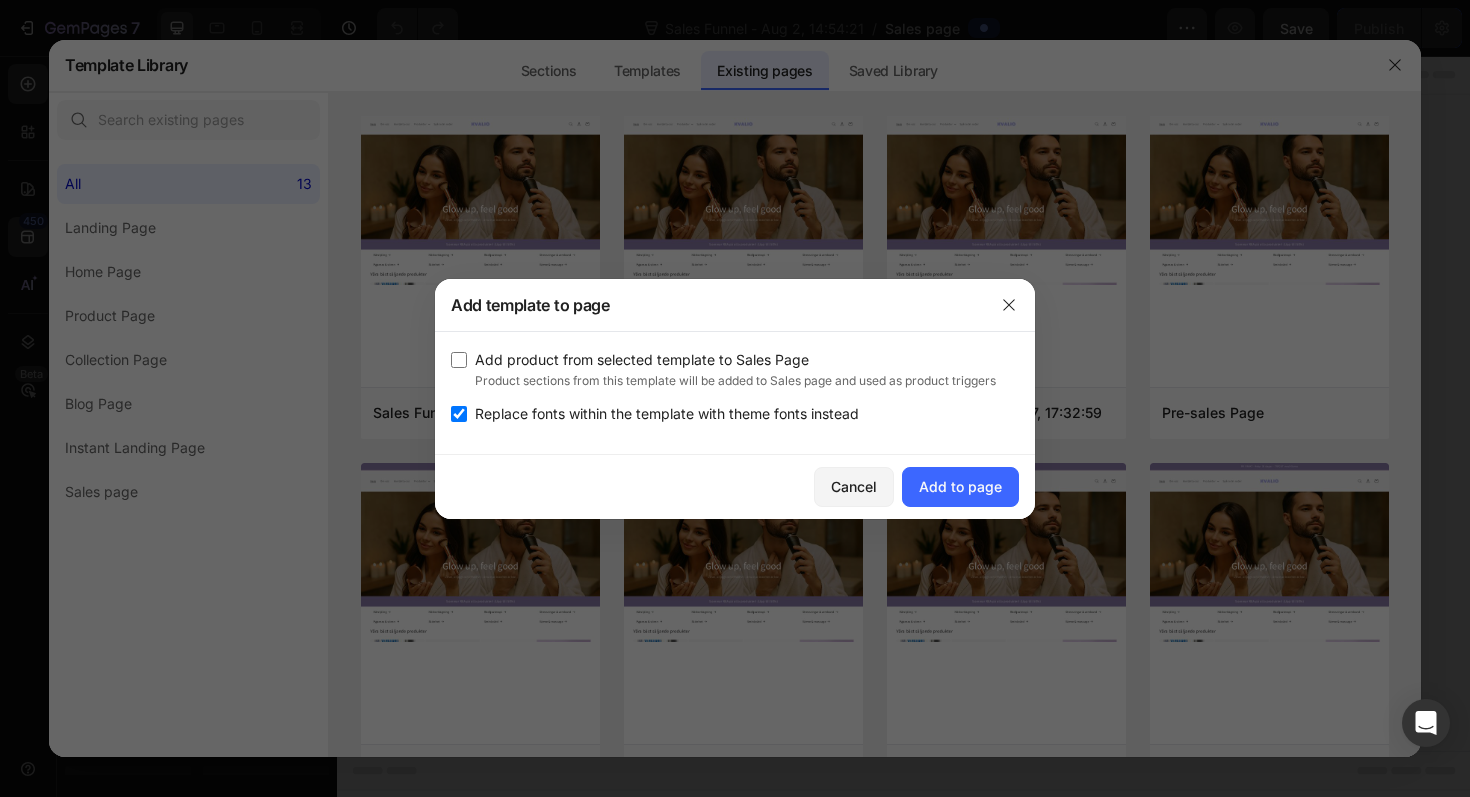 click on "Replace fonts within the template with theme fonts instead" at bounding box center (667, 414) 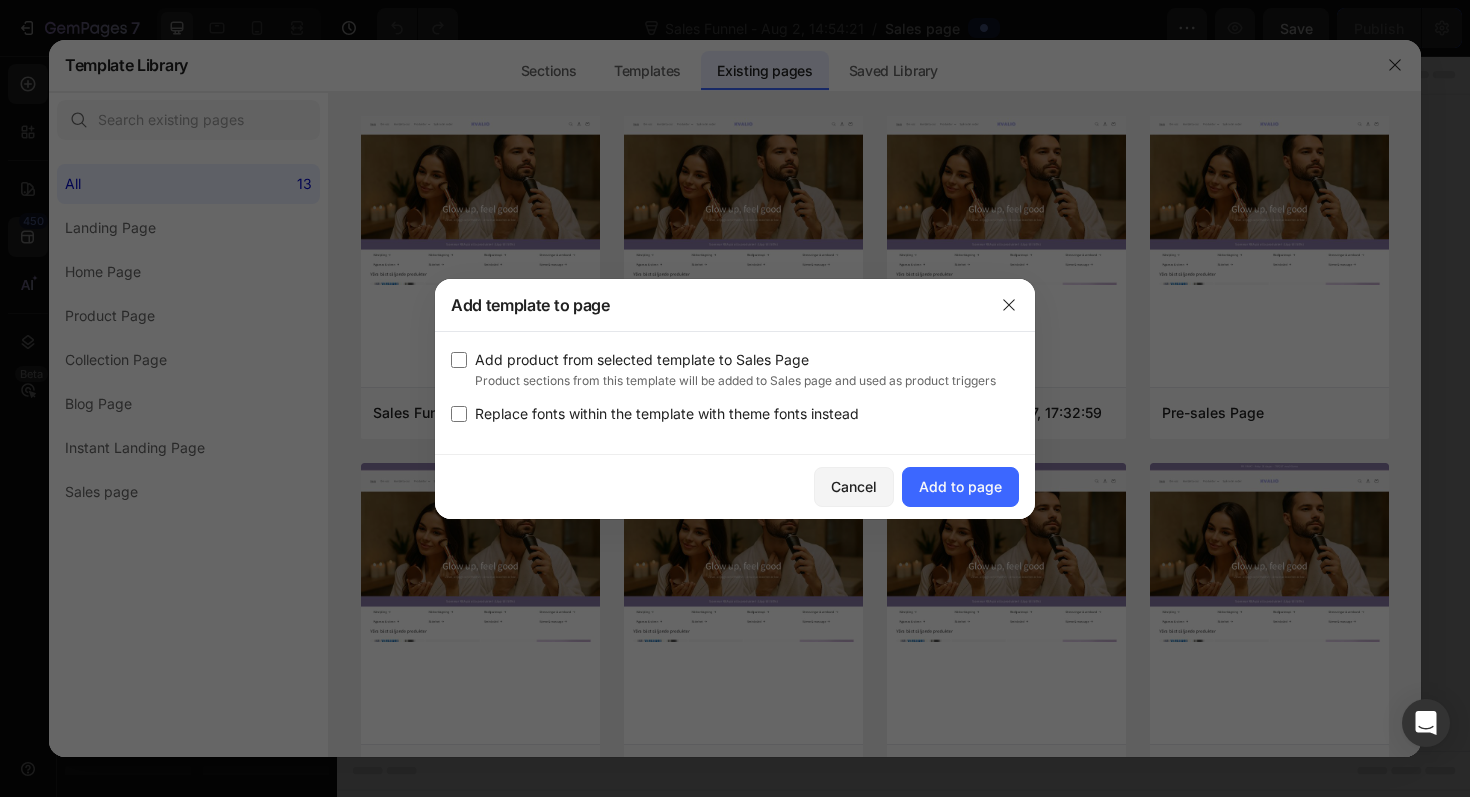 checkbox on "false" 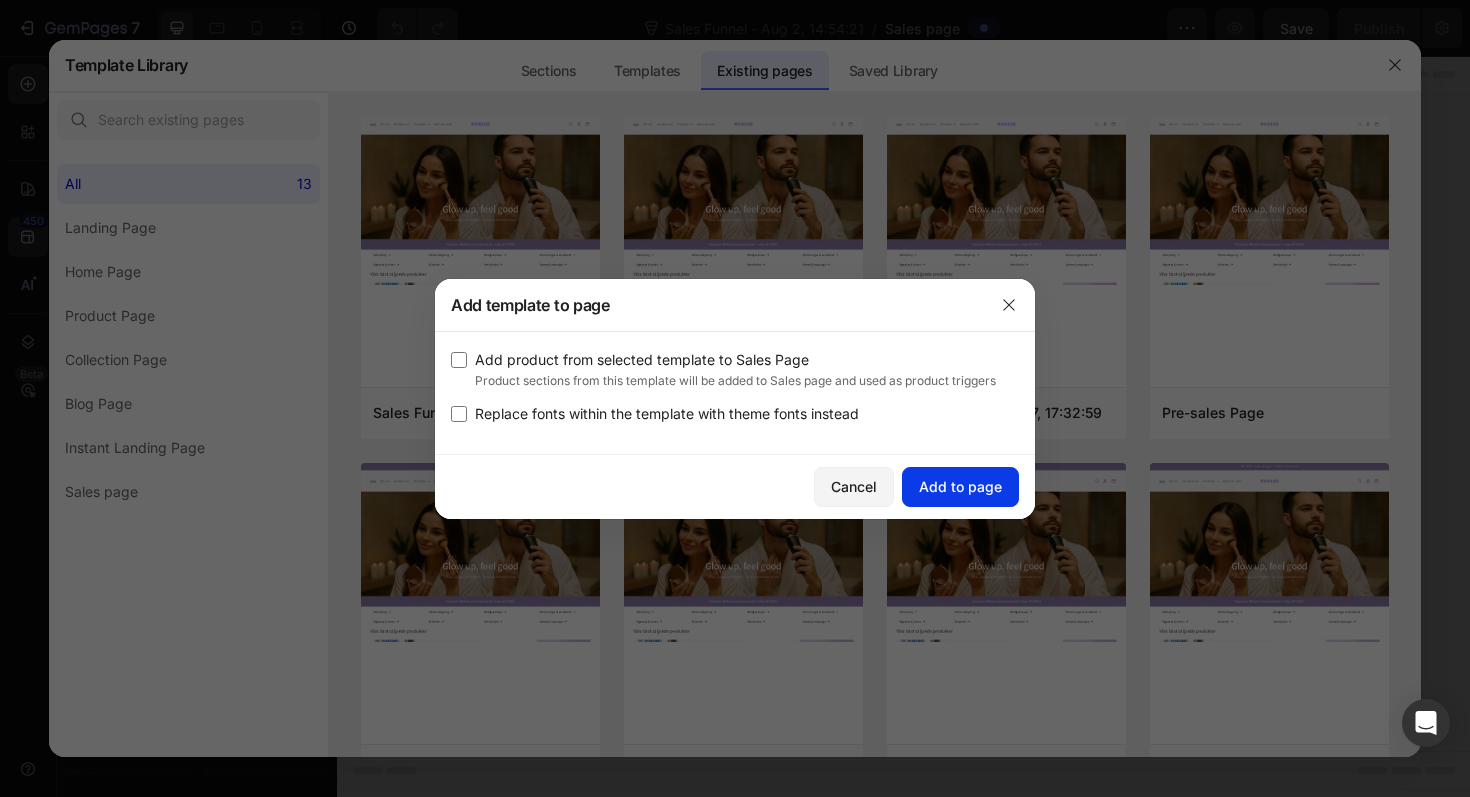 click on "Add to page" at bounding box center (960, 486) 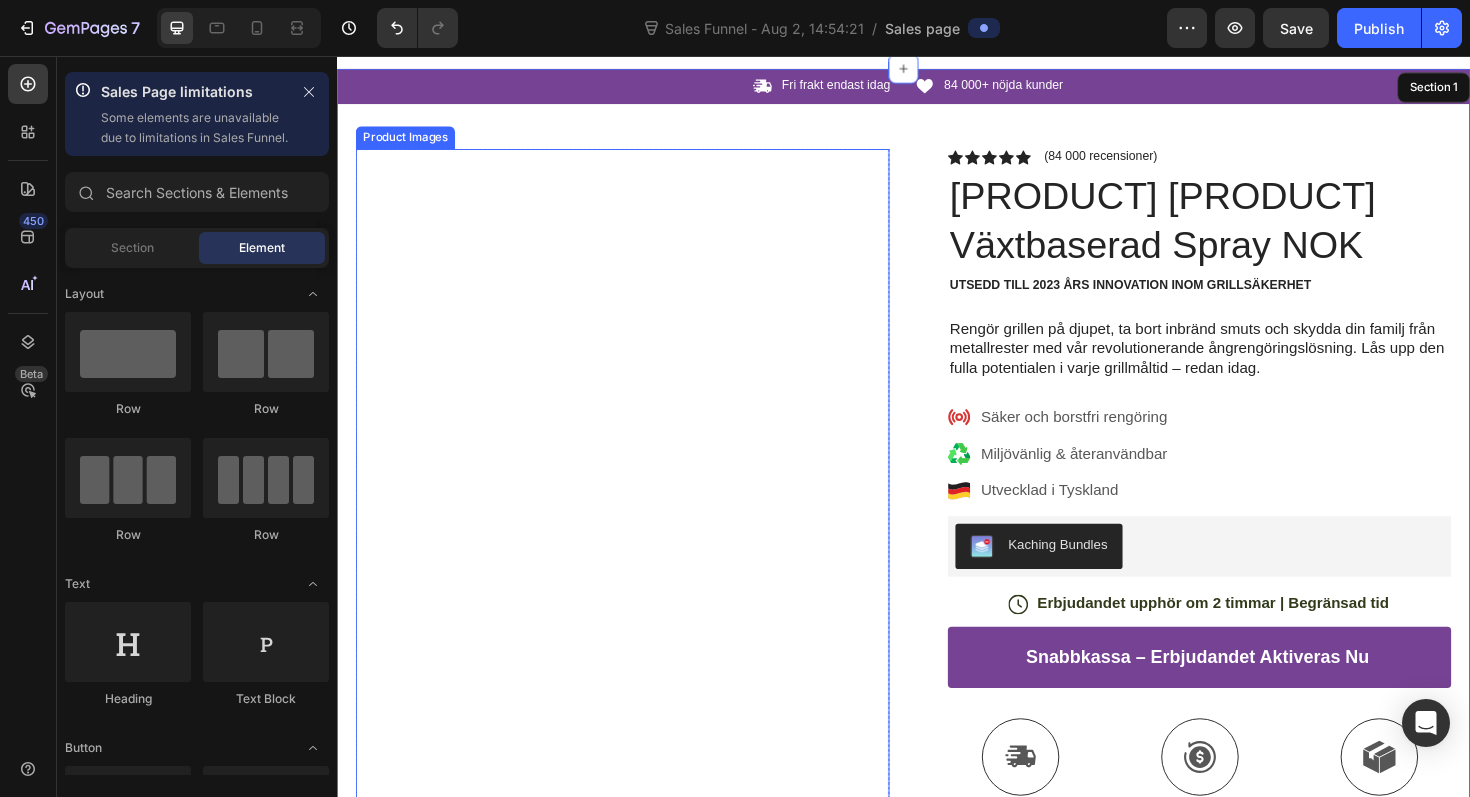 scroll, scrollTop: 74, scrollLeft: 0, axis: vertical 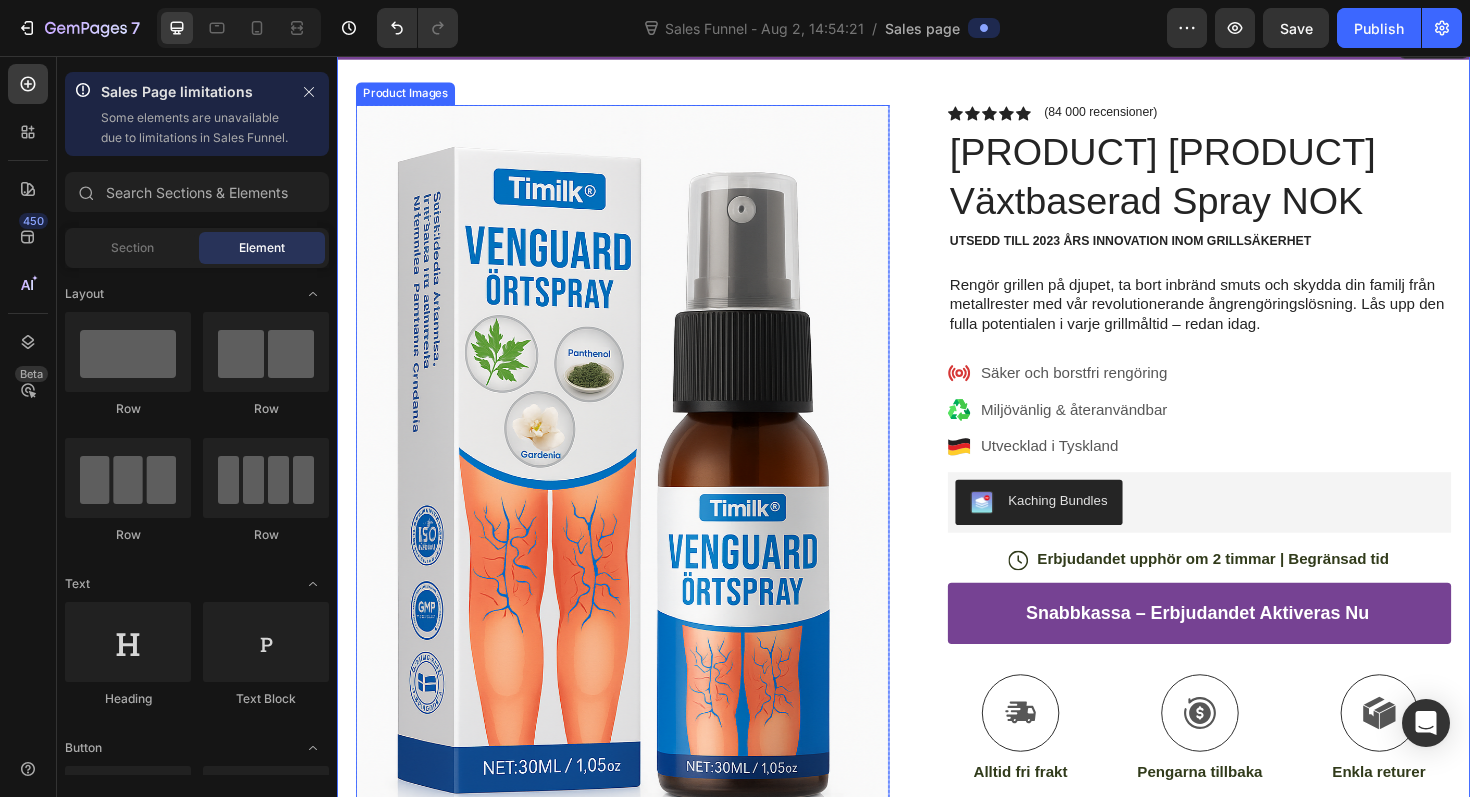 click at bounding box center (639, 532) 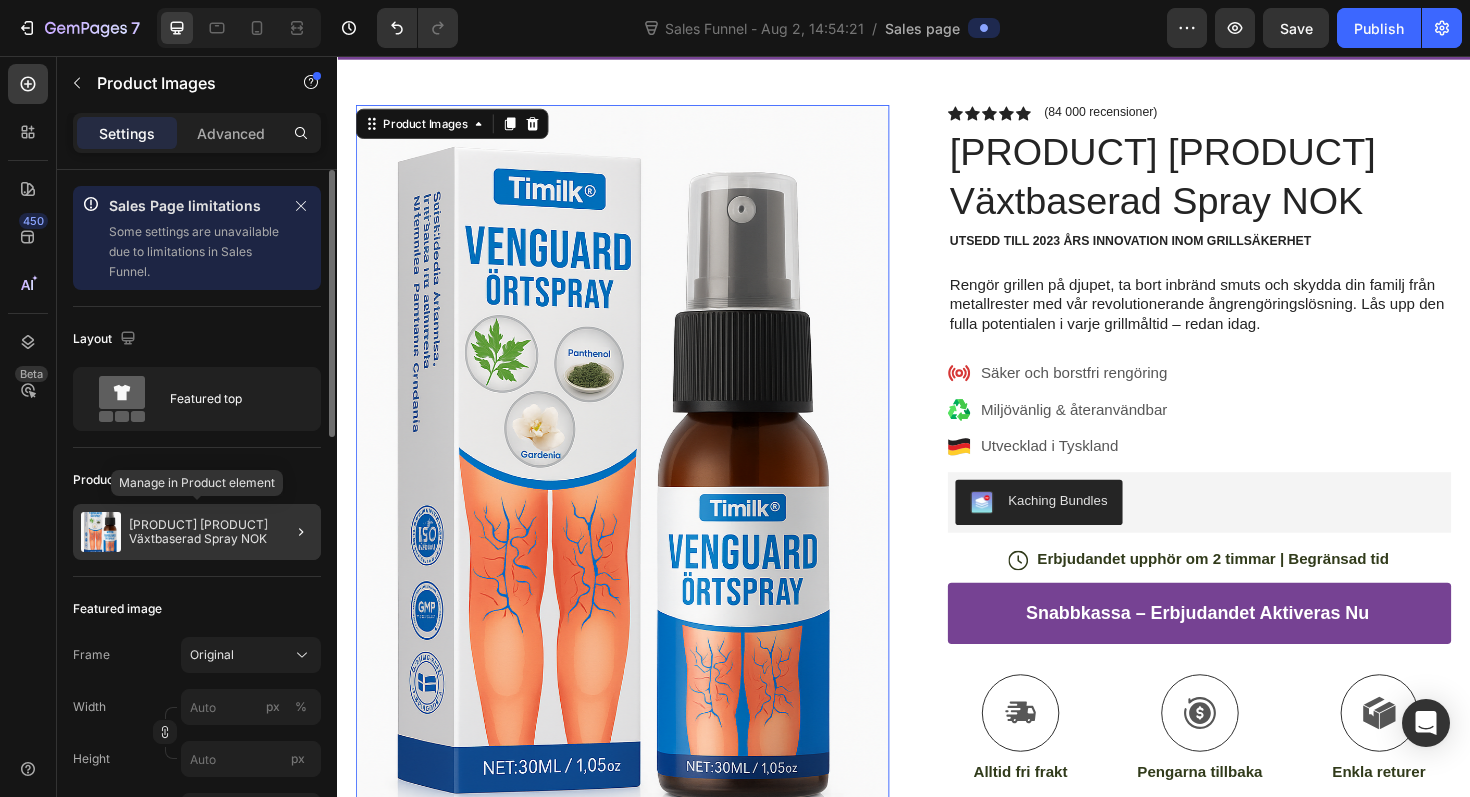 click on "Timilk® VeinGuard Växtbaserad Spray NOK" 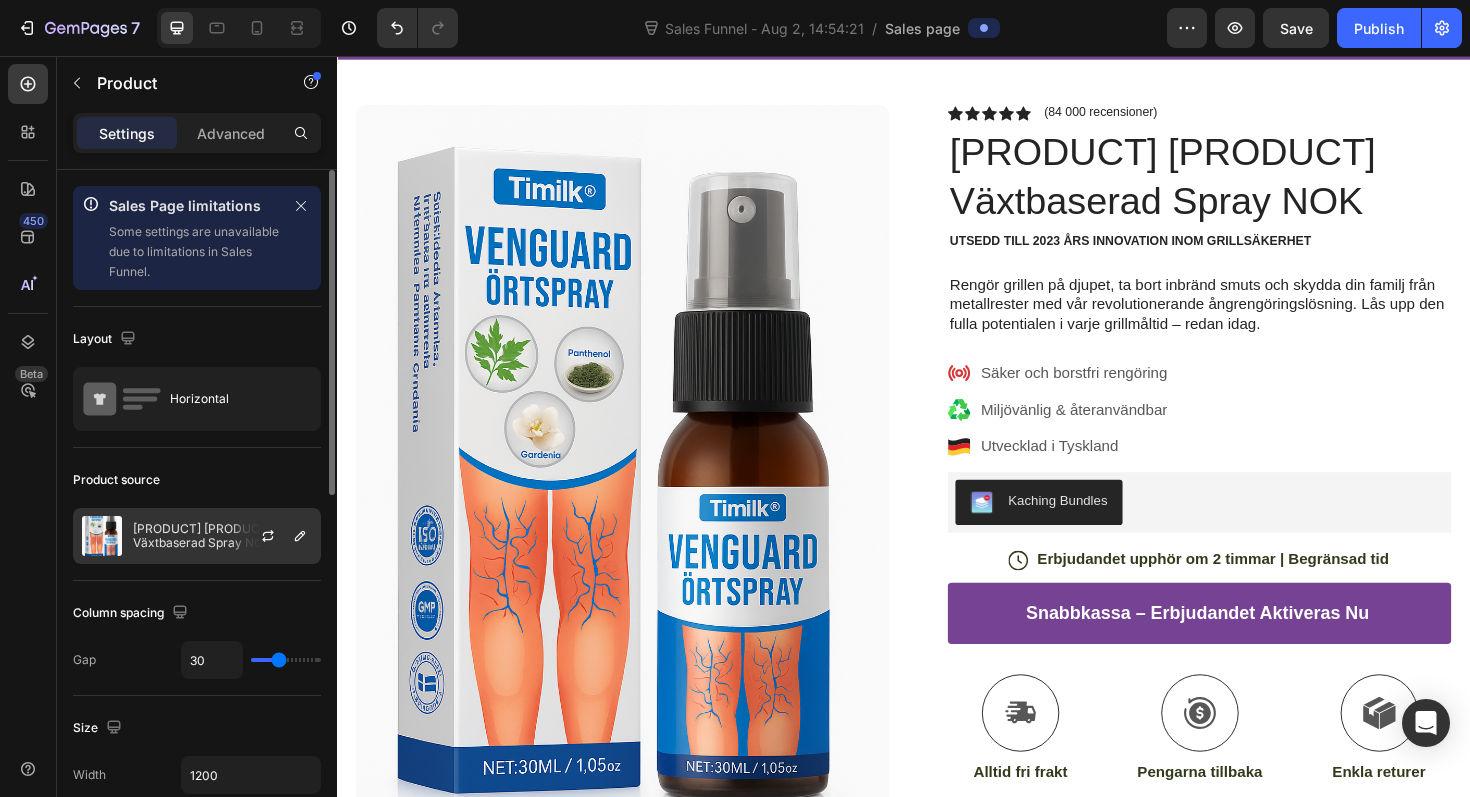 click on "Timilk® VeinGuard Växtbaserad Spray NOK" 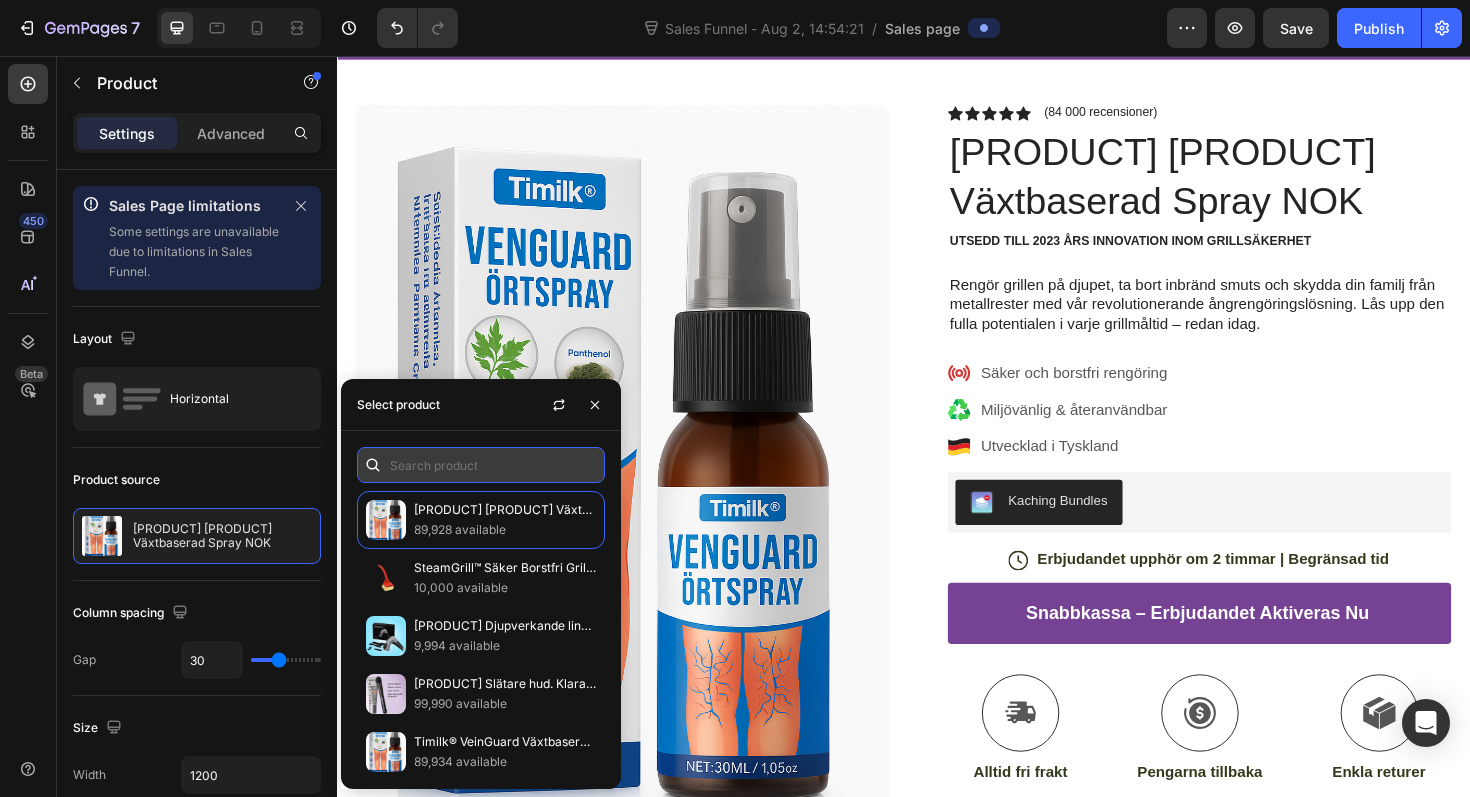 click at bounding box center (481, 465) 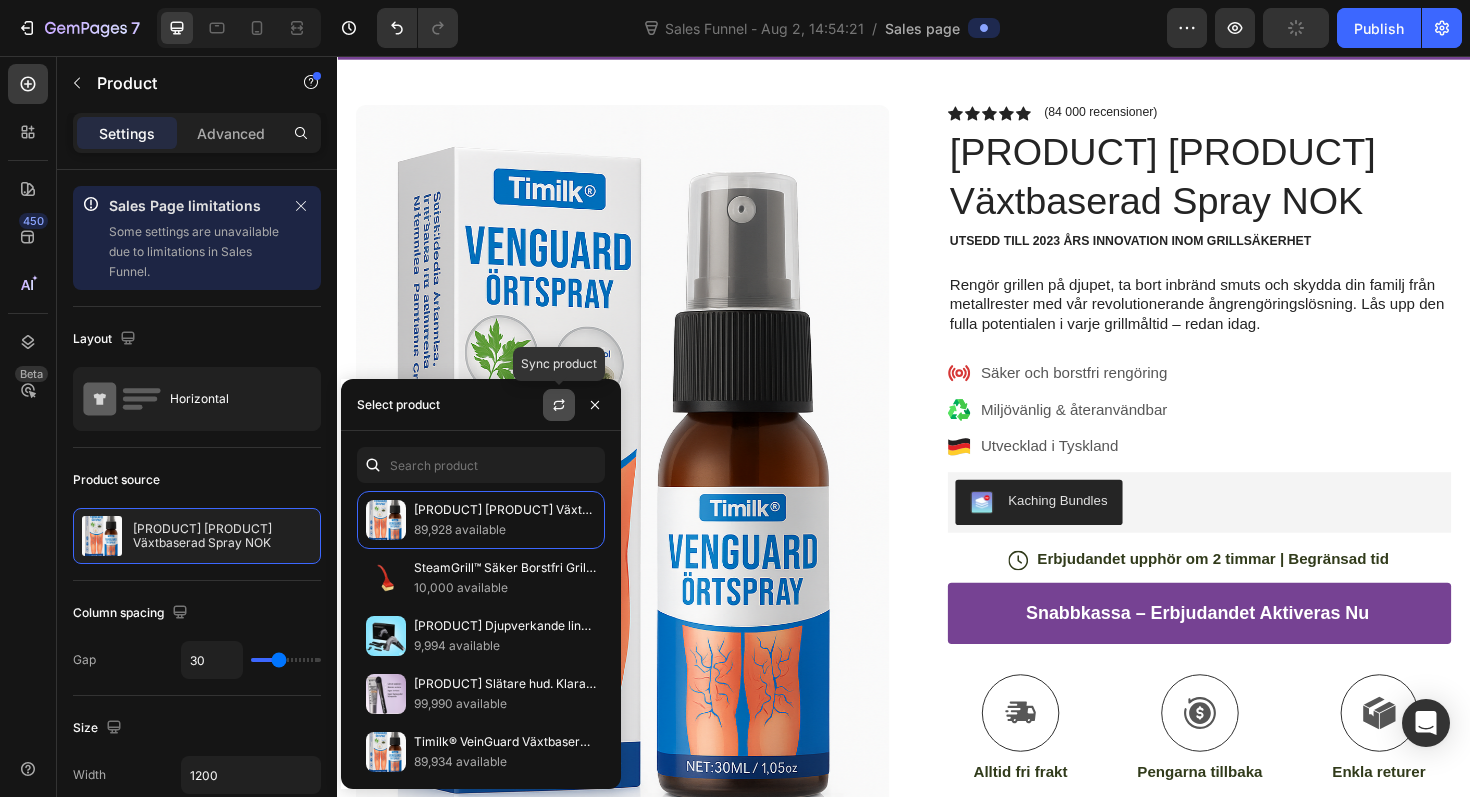 click 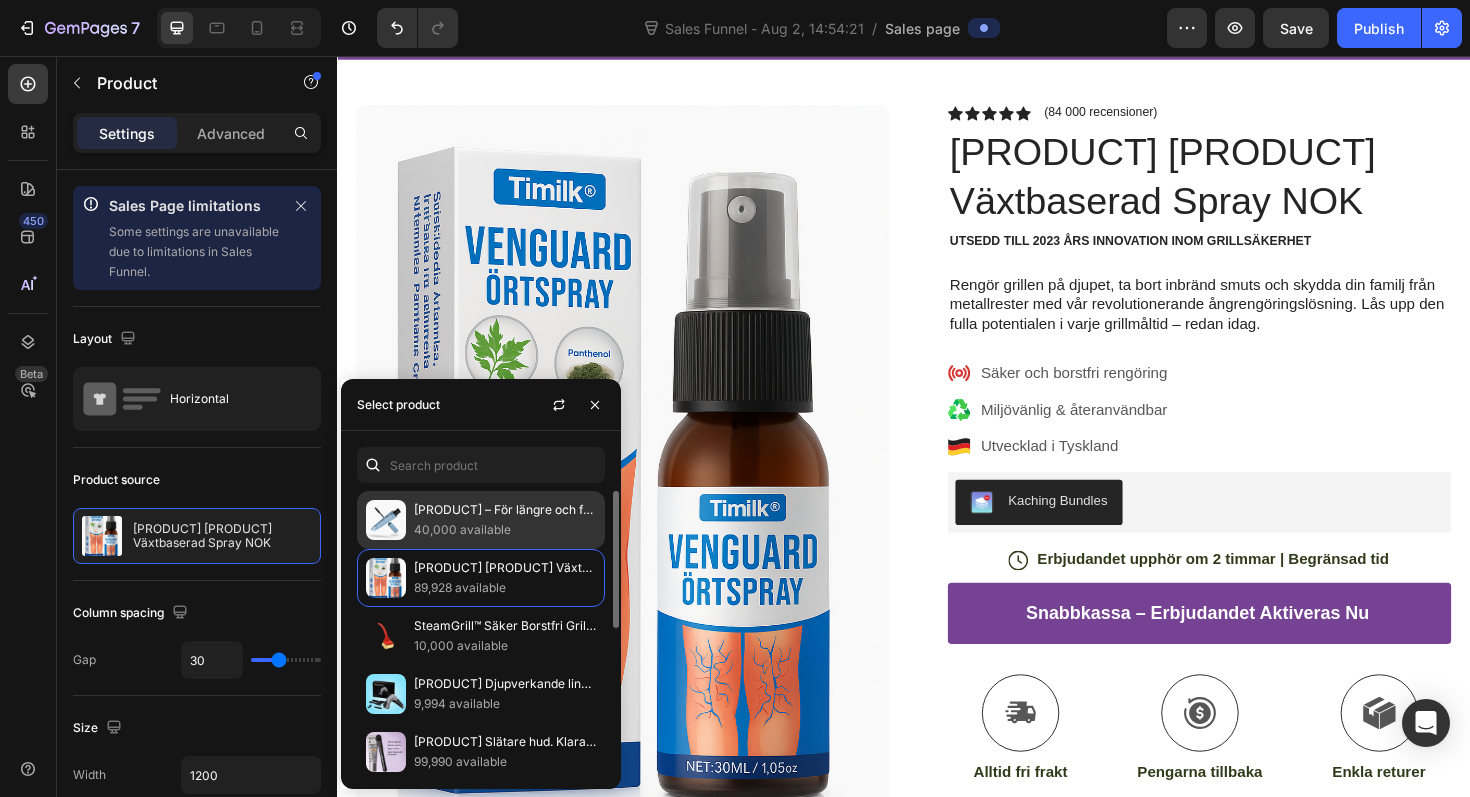 click on "40,000 available" at bounding box center [505, 530] 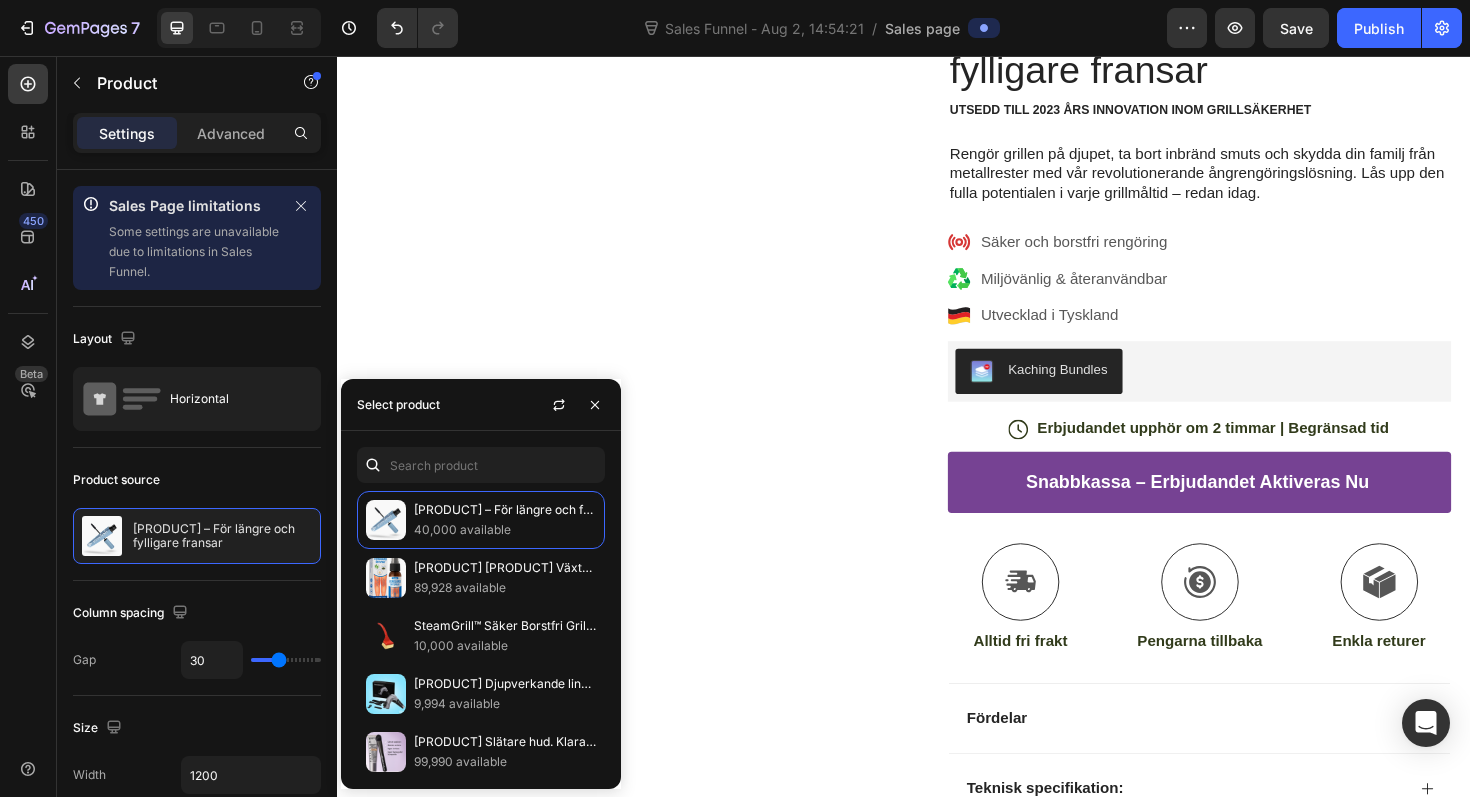 scroll, scrollTop: 214, scrollLeft: 0, axis: vertical 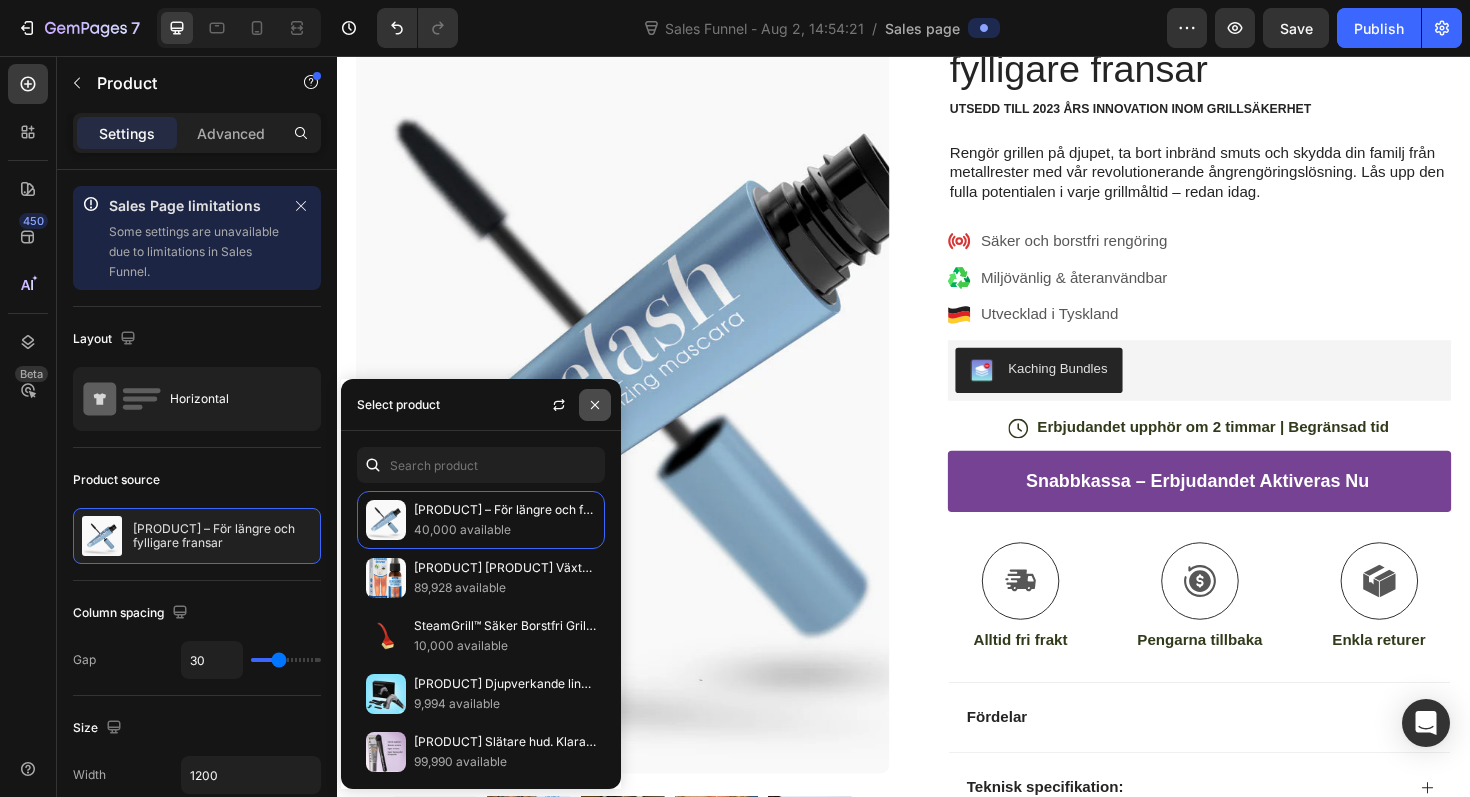 click 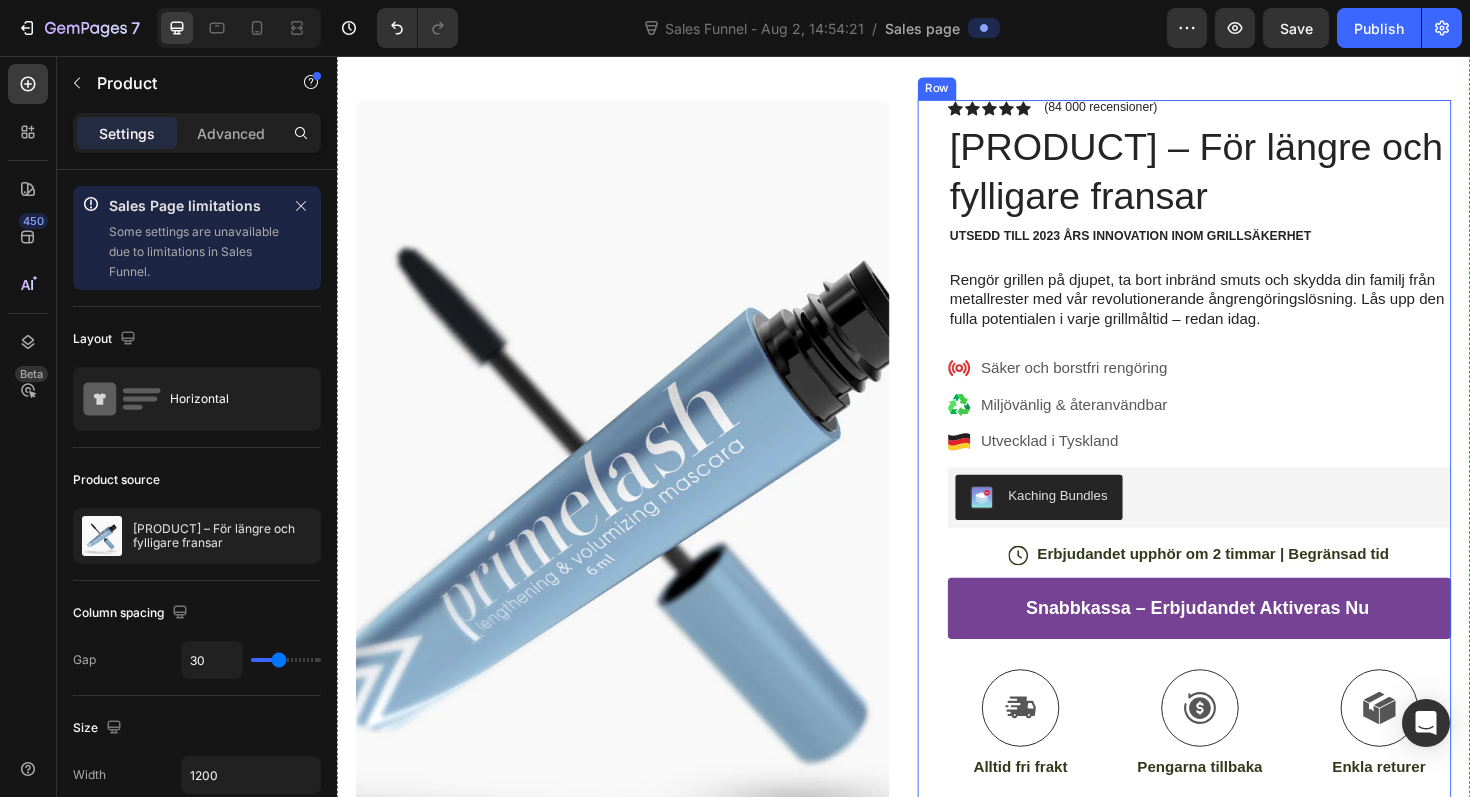 scroll, scrollTop: 0, scrollLeft: 0, axis: both 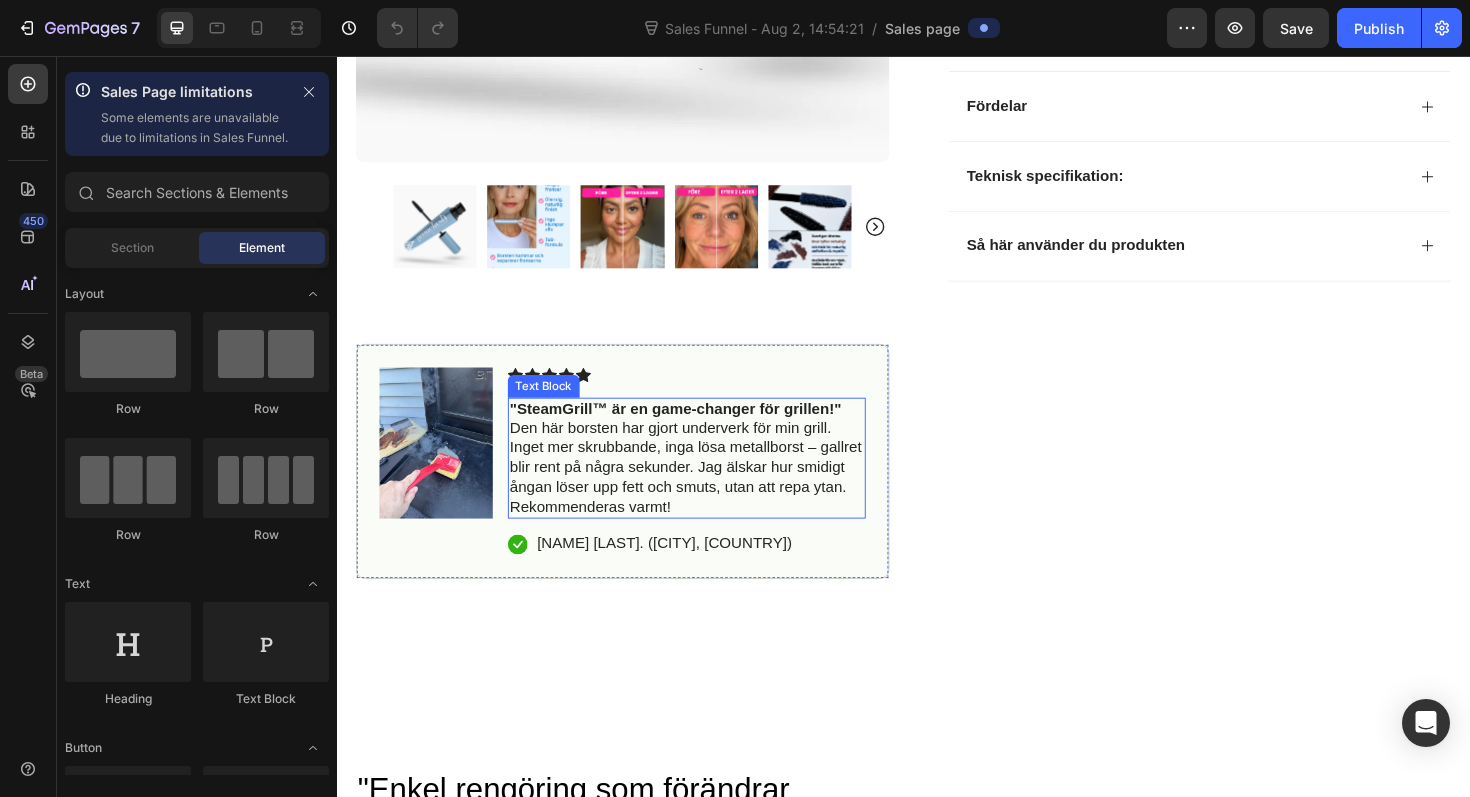 click on ""SteamGrill™ är en game-changer för grillen!" Den här borsten har gjort underverk för min grill. Inget mer skrubbande, inga lösa metallborst – gallret blir rent på några sekunder. Jag älskar hur smidigt ångan löser upp fett och smuts, utan att repa ytan. Rekommenderas varmt!" at bounding box center [707, 482] 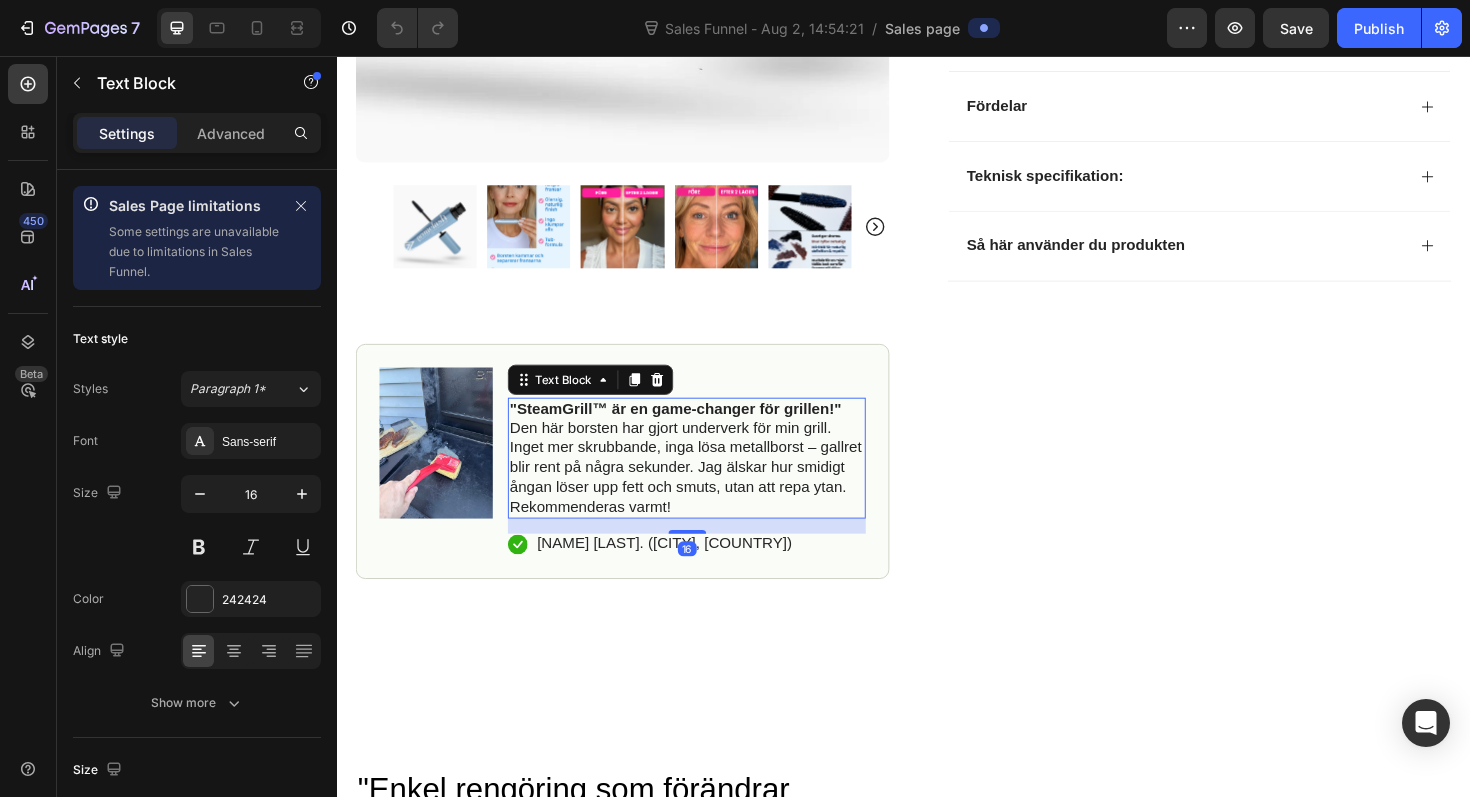 click on ""SteamGrill™ är en game-changer för grillen!" Den här borsten har gjort underverk för min grill. Inget mer skrubbande, inga lösa metallborst – gallret blir rent på några sekunder. Jag älskar hur smidigt ångan löser upp fett och smuts, utan att repa ytan. Rekommenderas varmt!" at bounding box center [707, 482] 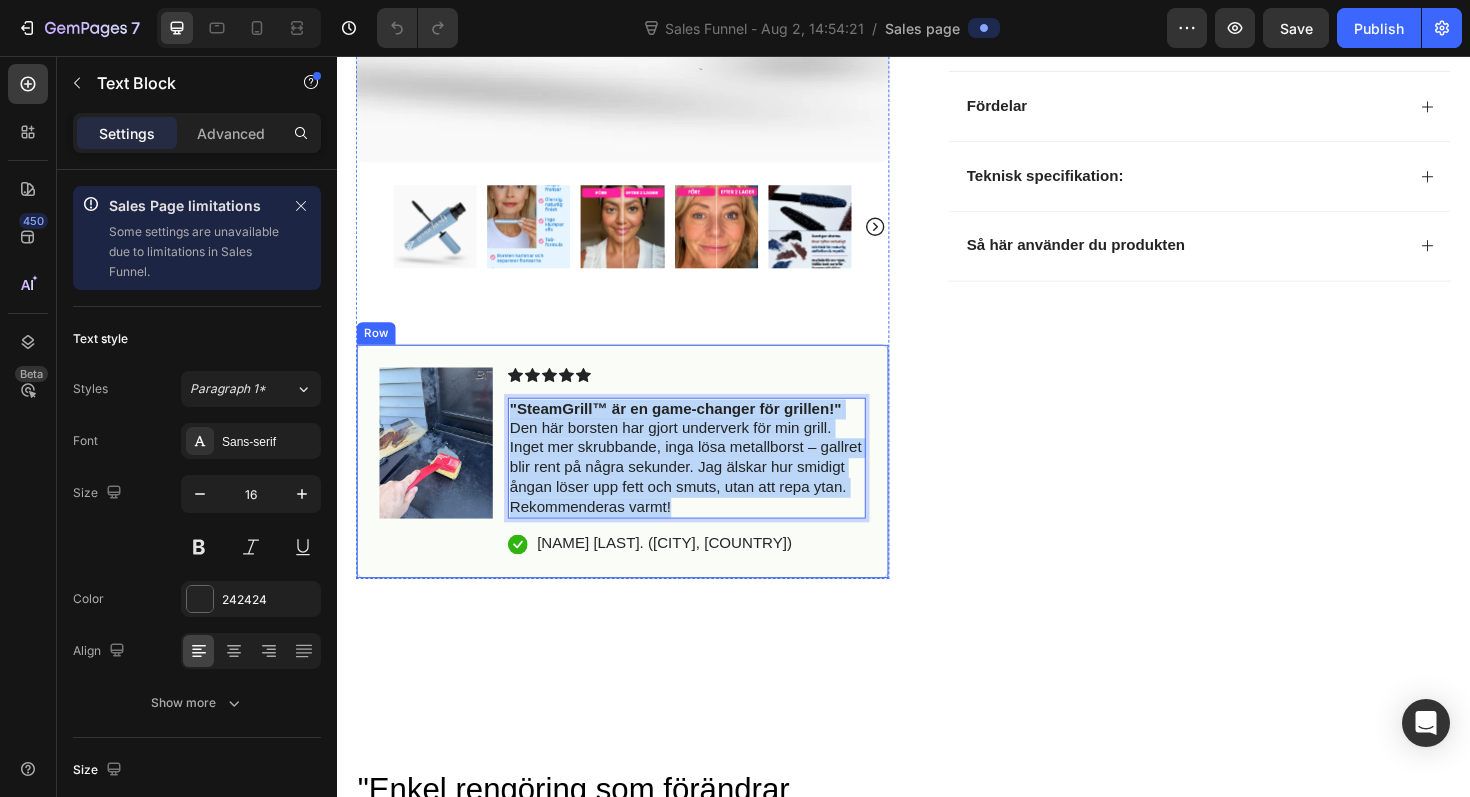 drag, startPoint x: 694, startPoint y: 534, endPoint x: 513, endPoint y: 418, distance: 214.9814 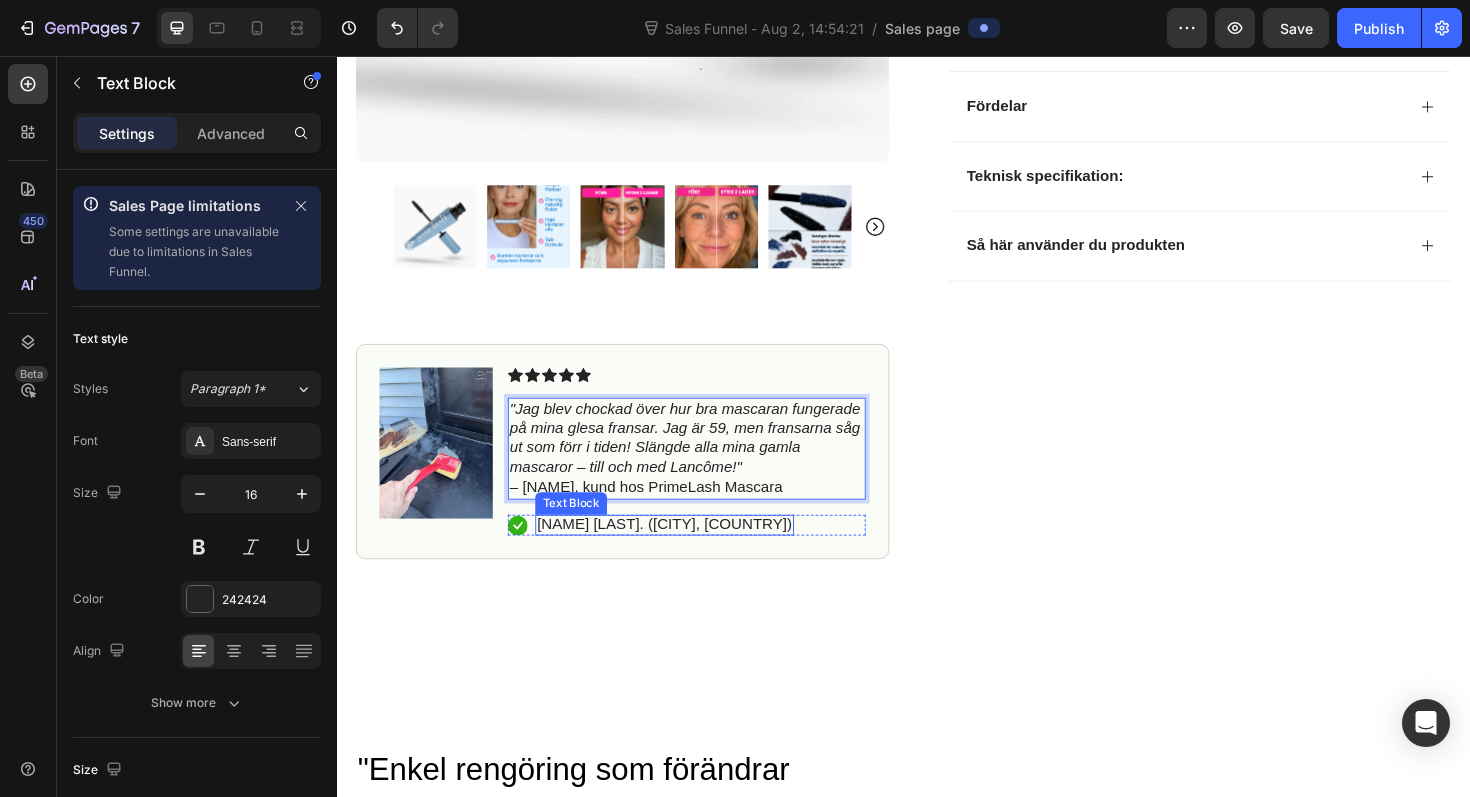 click on "[NAME] [LAST]. ([CITY], [COUNTRY])" at bounding box center (684, 552) 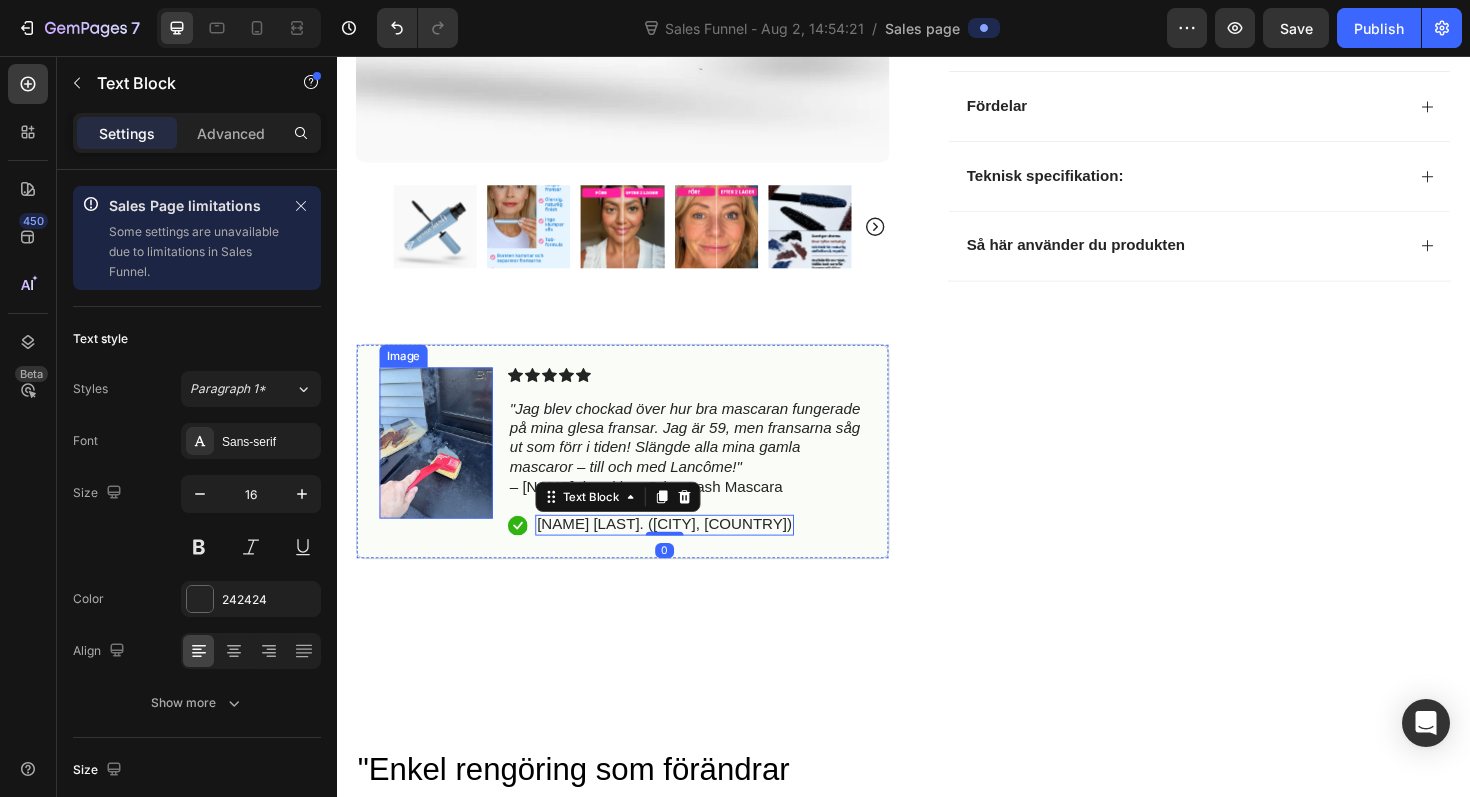 click at bounding box center [442, 466] 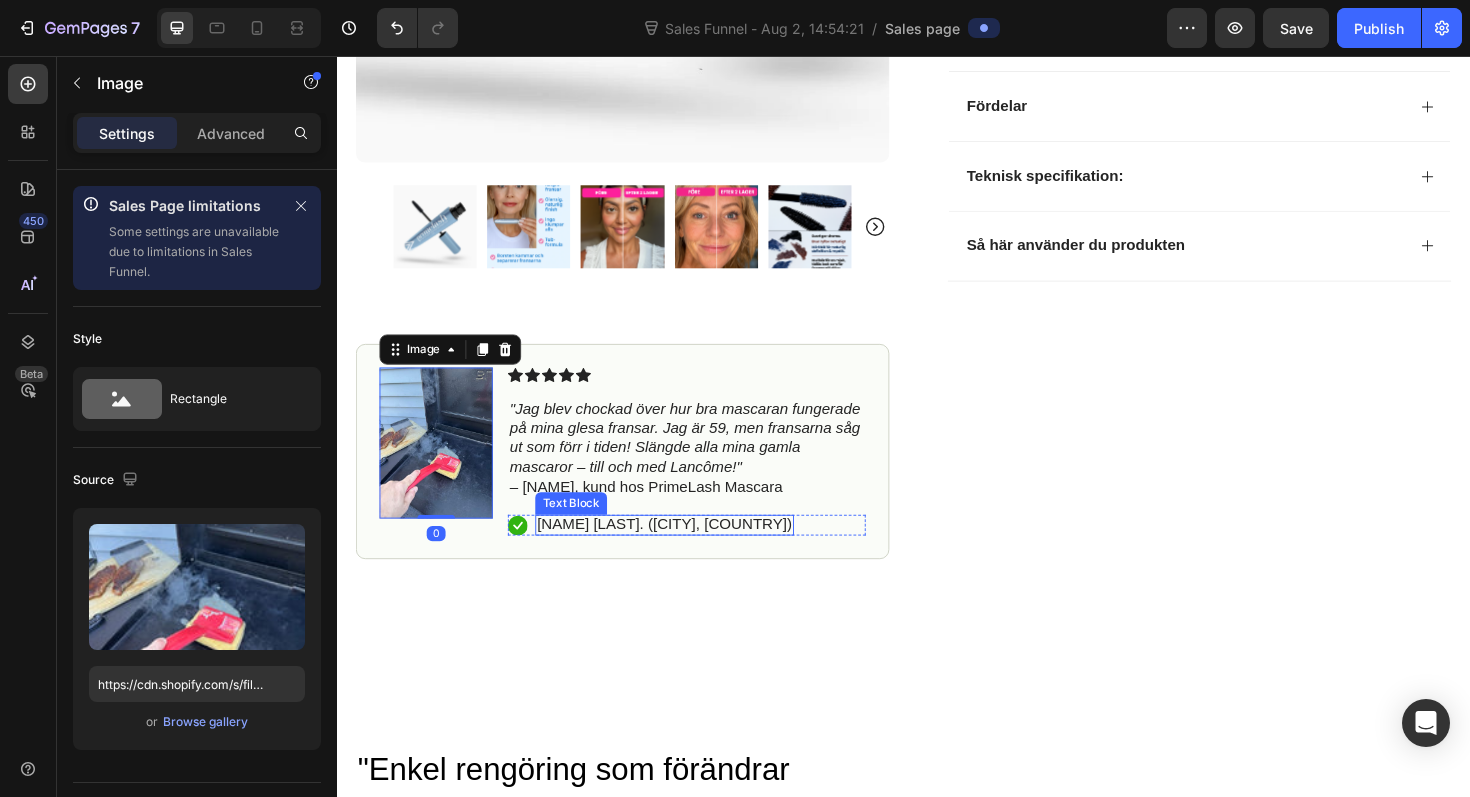 click on "[NAME] [LAST]. ([CITY], [COUNTRY])" at bounding box center (684, 552) 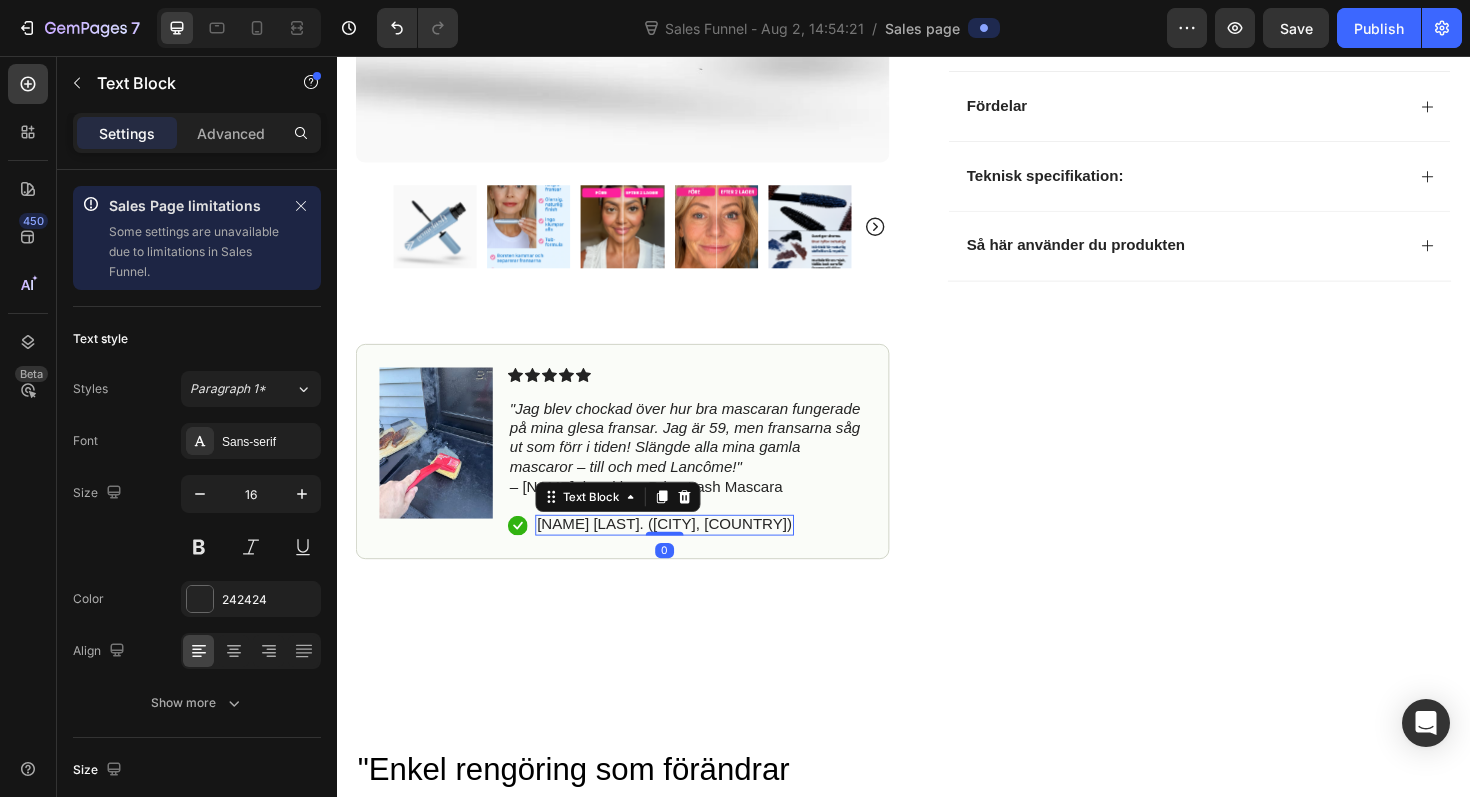 click on "[NAME] [LAST]. ([CITY], [COUNTRY])" at bounding box center [684, 552] 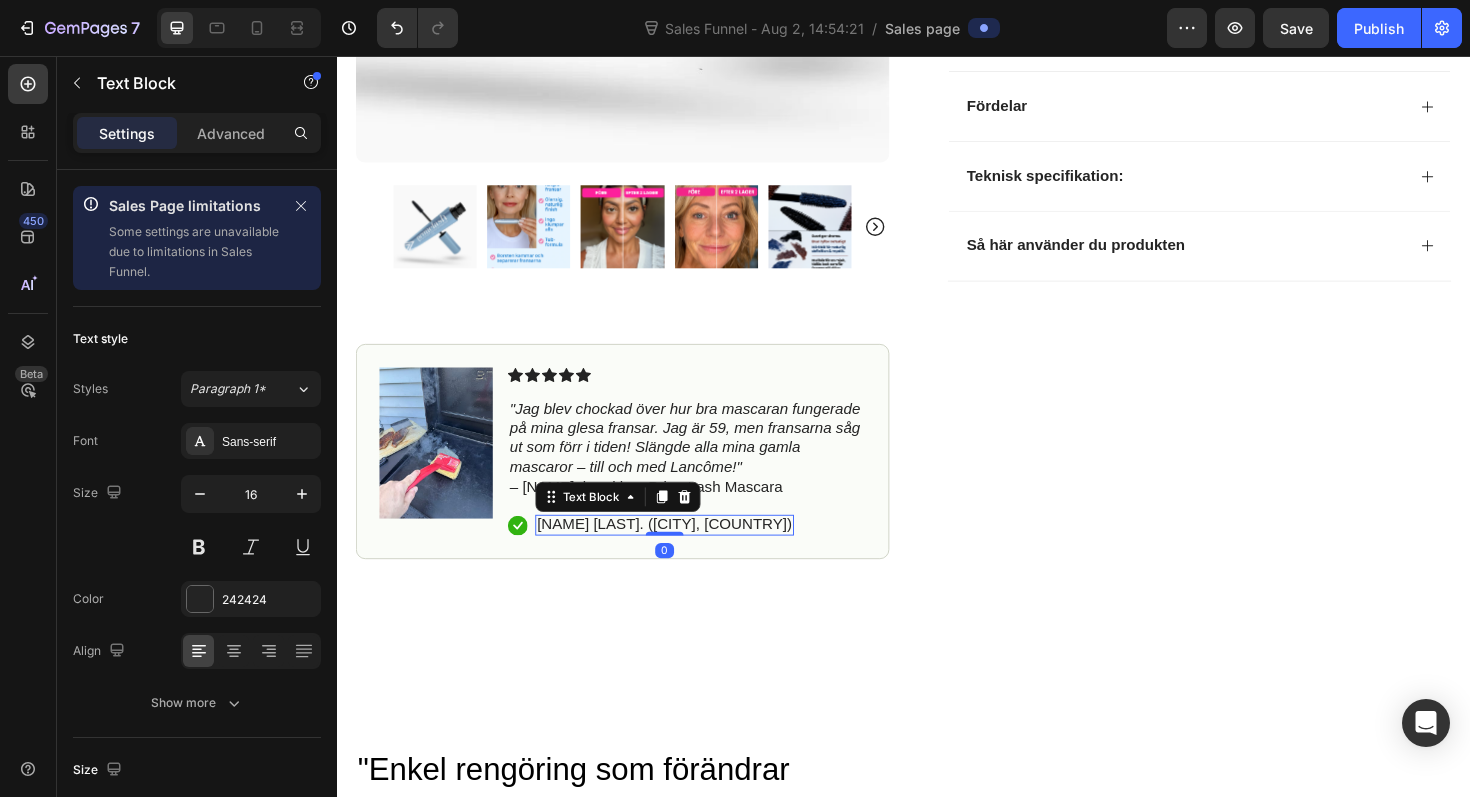 click on "[NAME] [LAST]. ([CITY], [COUNTRY])" at bounding box center (684, 552) 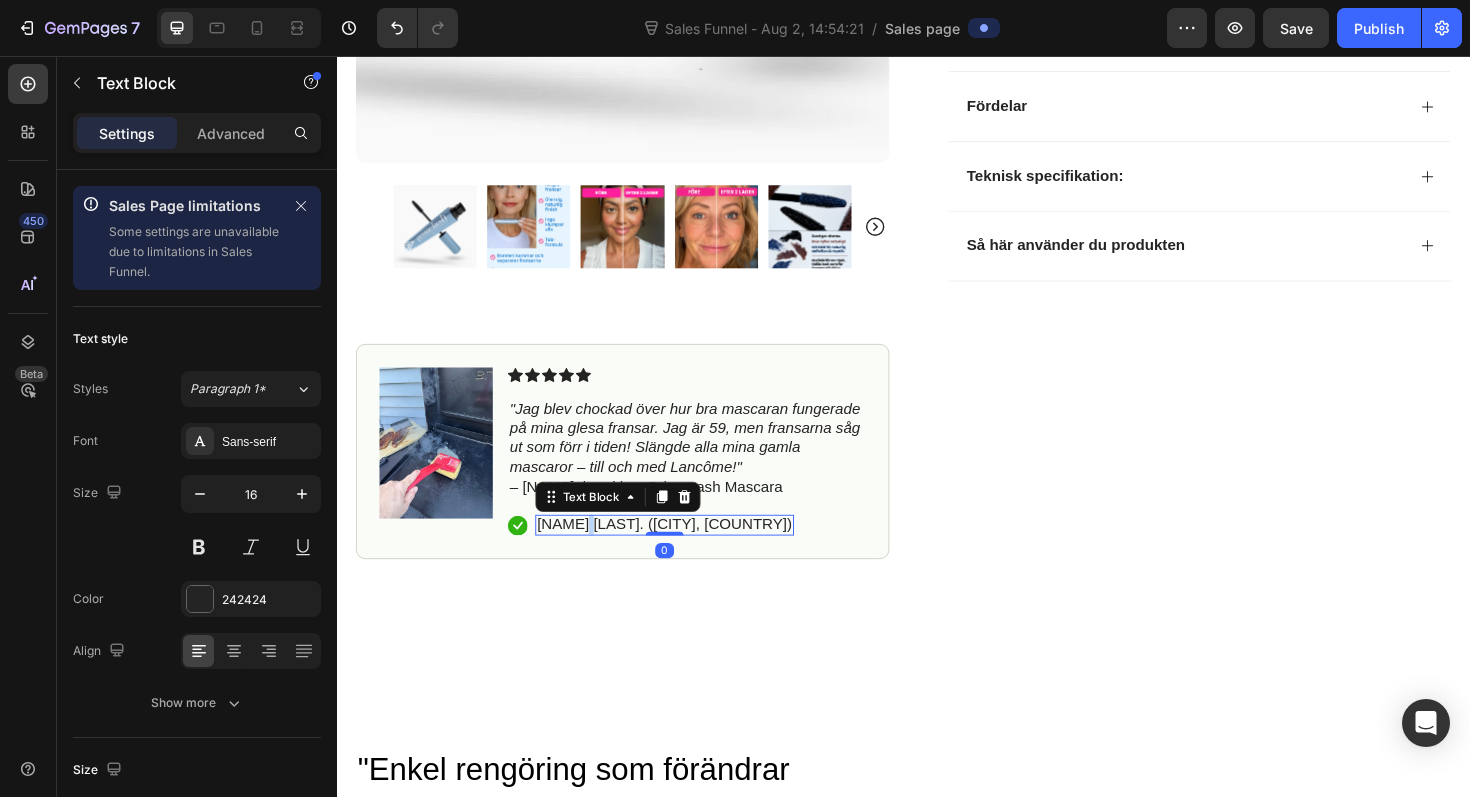 click on "[NAME] [LAST]. ([CITY], [COUNTRY])" at bounding box center [684, 552] 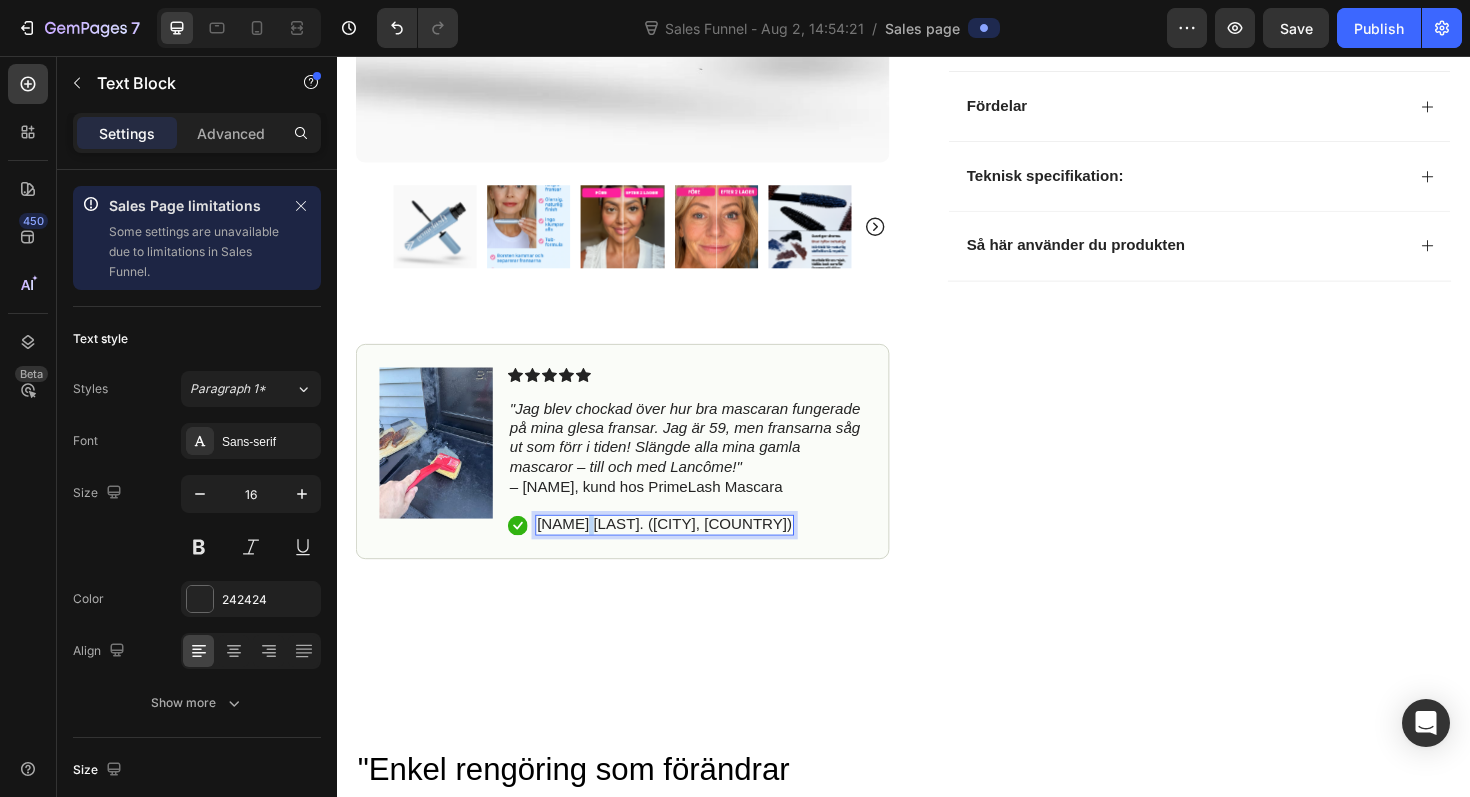 click on "[NAME] [LAST]. ([CITY], [COUNTRY])" at bounding box center [684, 552] 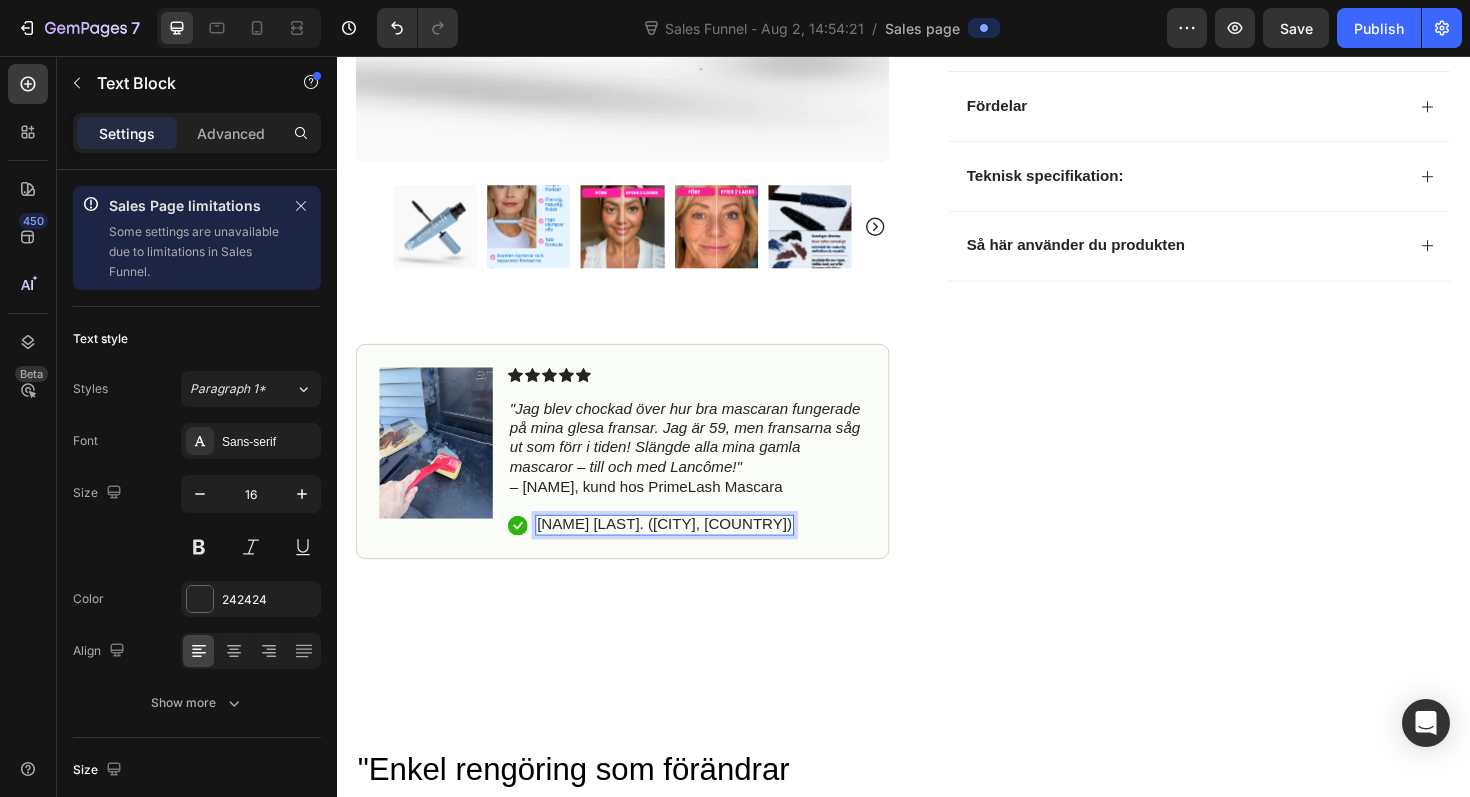 click on "[NAME] [LAST]. ([CITY], [COUNTRY])" at bounding box center (684, 552) 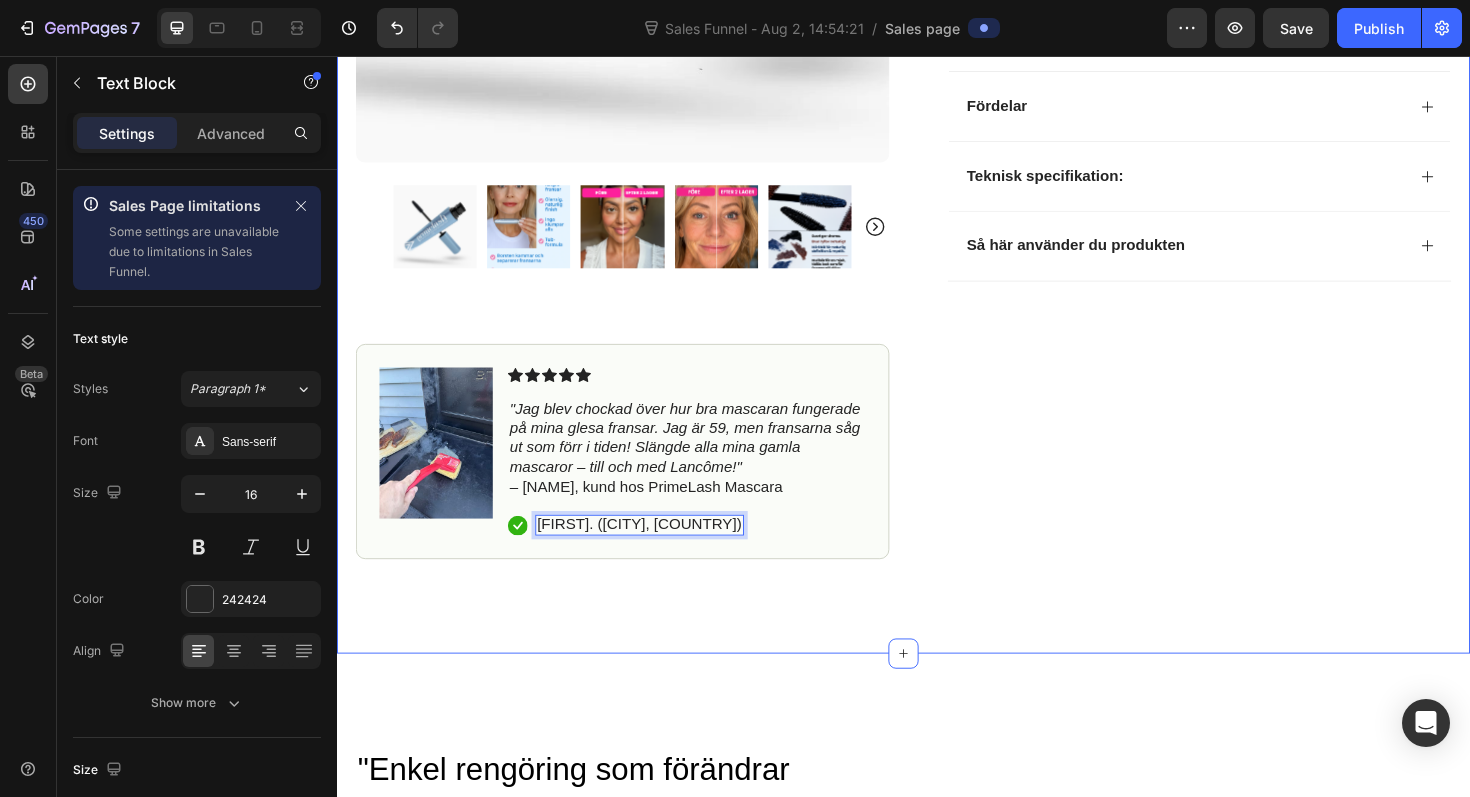 click on "Icon Icon Icon Icon Icon Icon List (84 000 recensioner) Text Block Row PrimeLash Mascara – För längre och fylligare fransar Product Title Utsedd till 2023 års innovation inom grillsäkerhet Text Block Rengör grillen på djupet, ta bort inbränd smuts och skydda din familj från metallrester med vår revolutionerande ångrengöringslösning. Lås upp den fulla potentialen i varje grillmåltid – redan idag. Text Block Säker och borstfri rengöring Miljövänlig & återanvändbar Utvecklad i Tyskland Item List Kaching Bundles Kaching Bundles Icon Erbjudandet upphör om 2 timmar | Begränsad tid Text Block Row Snabbkassa – Erbjudandet aktiveras nu Add to Cart Icon Alltid fri frakt Text Block Icon Pengarna tillbaka Text Block Icon Enkla returer Text Block Row Image Icon Icon Icon Icon Icon Icon List "den här produkten är en total game-changer!" Text Block Icon" at bounding box center (1234, -45) 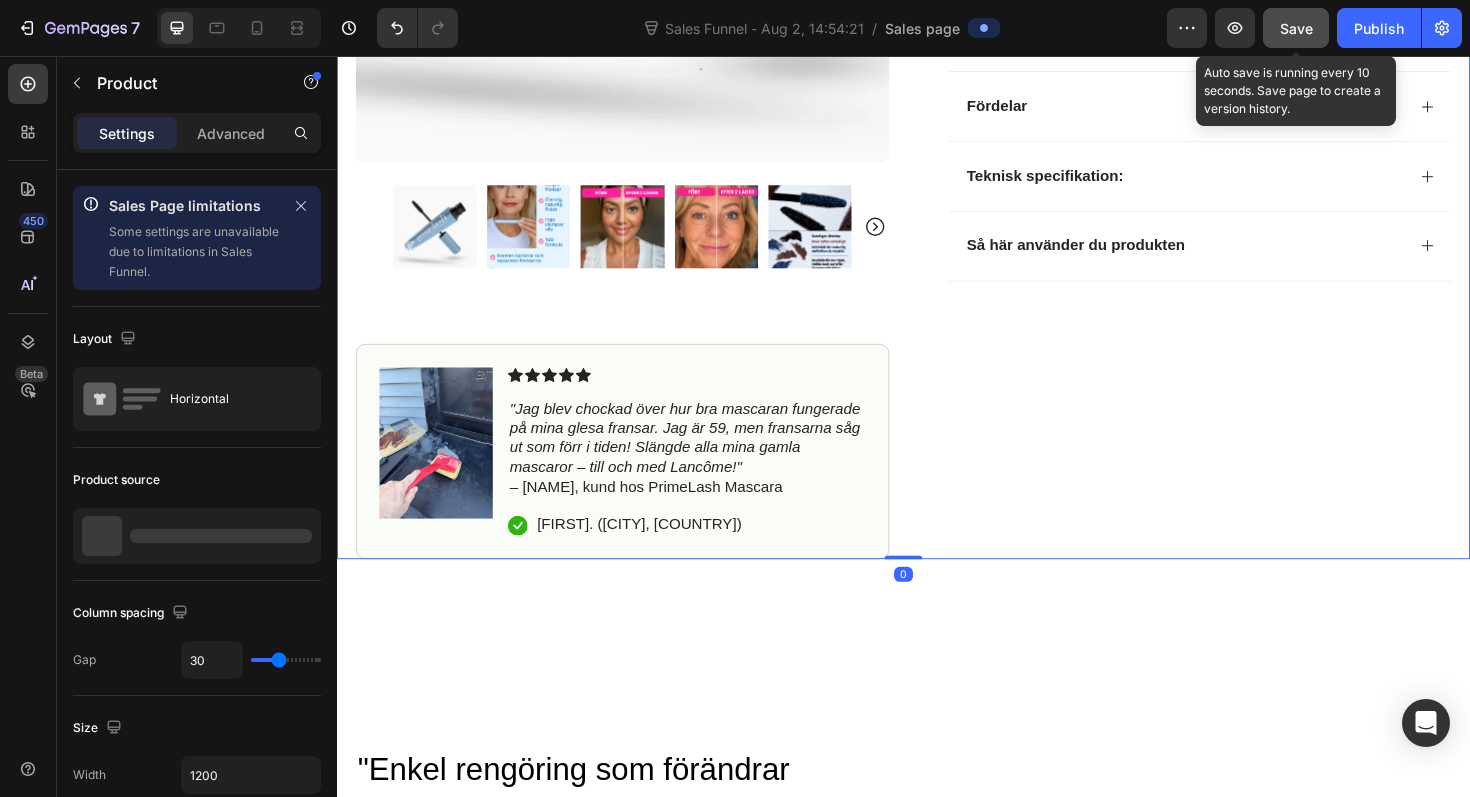 click on "Save" 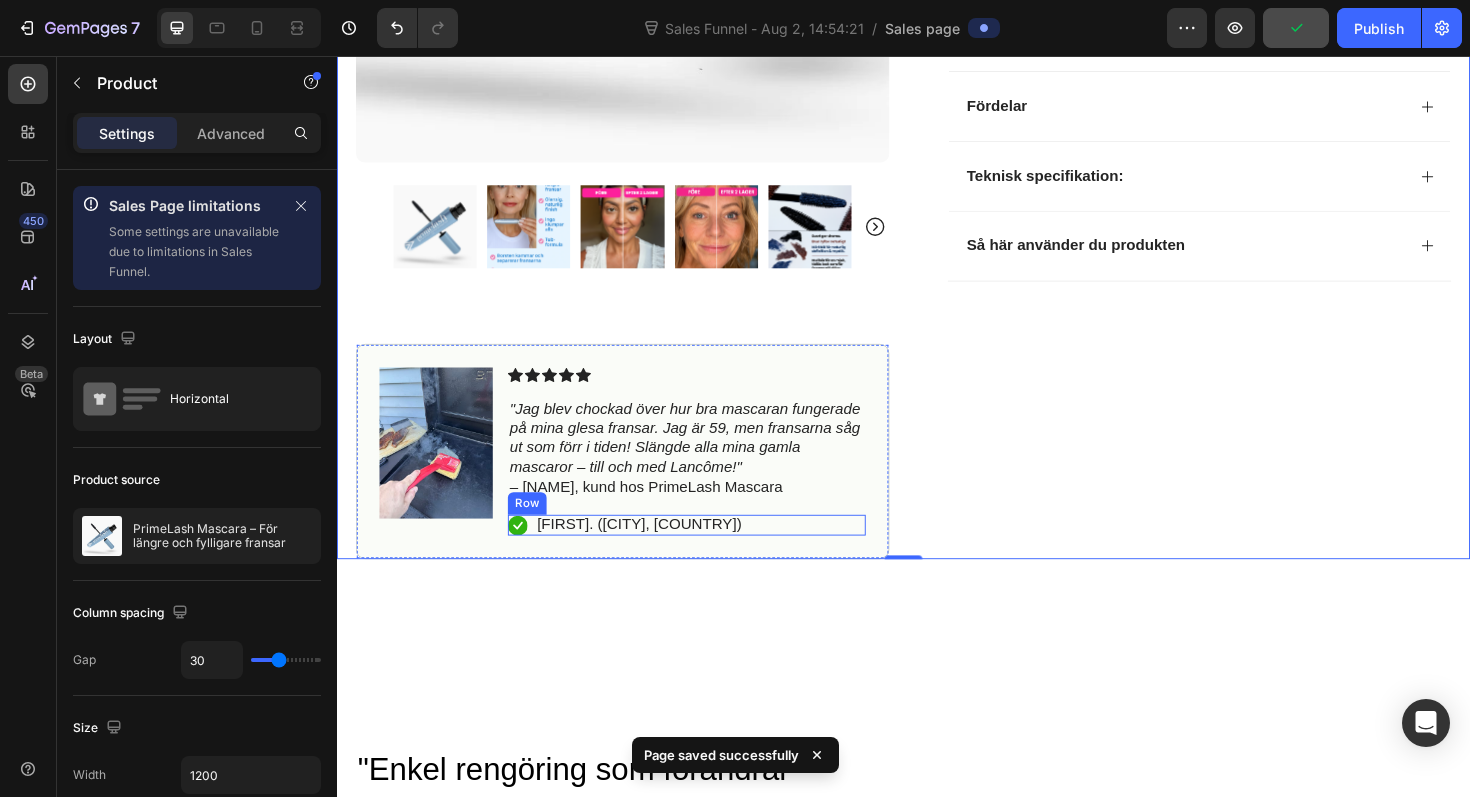 scroll, scrollTop: 855, scrollLeft: 0, axis: vertical 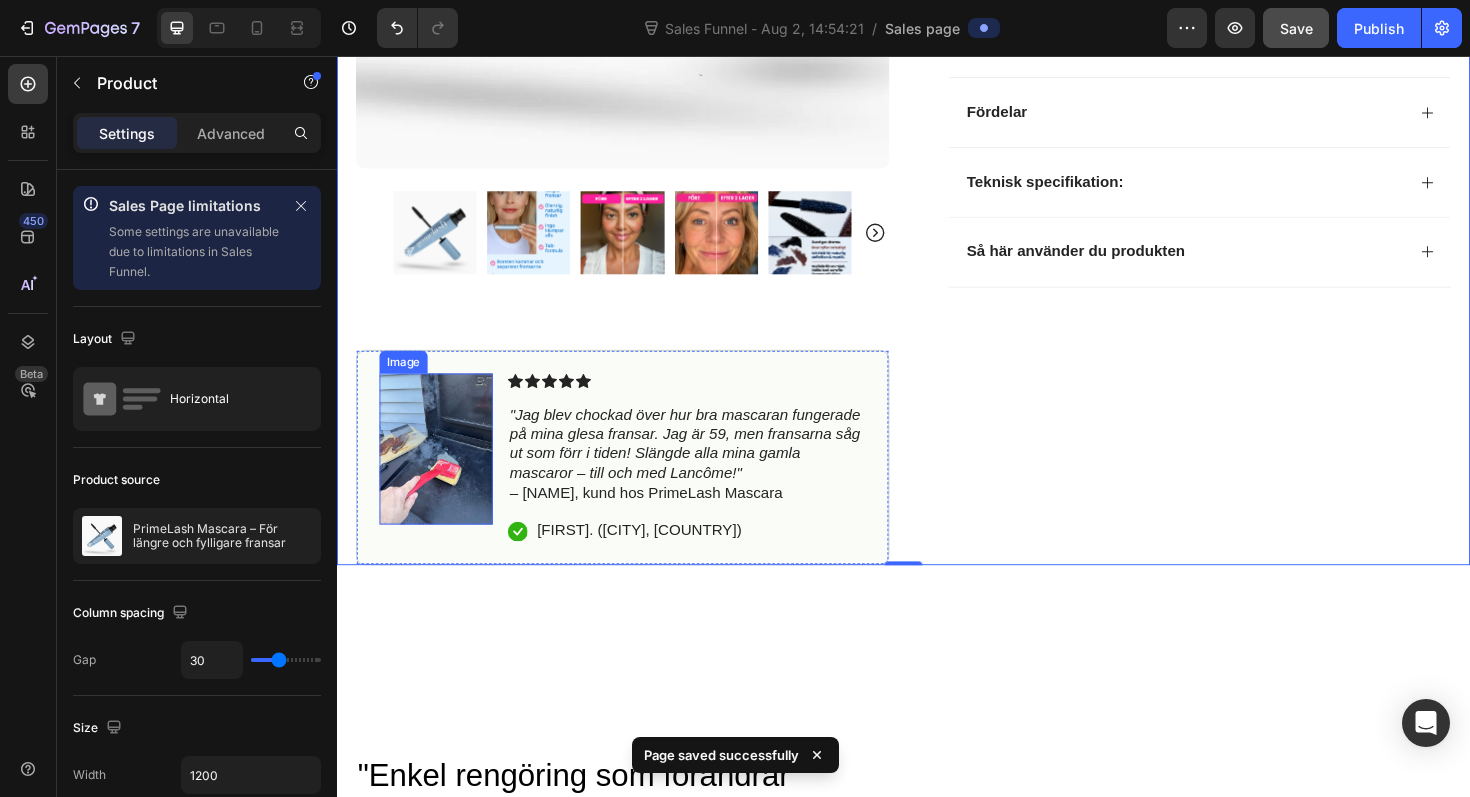 click at bounding box center [442, 472] 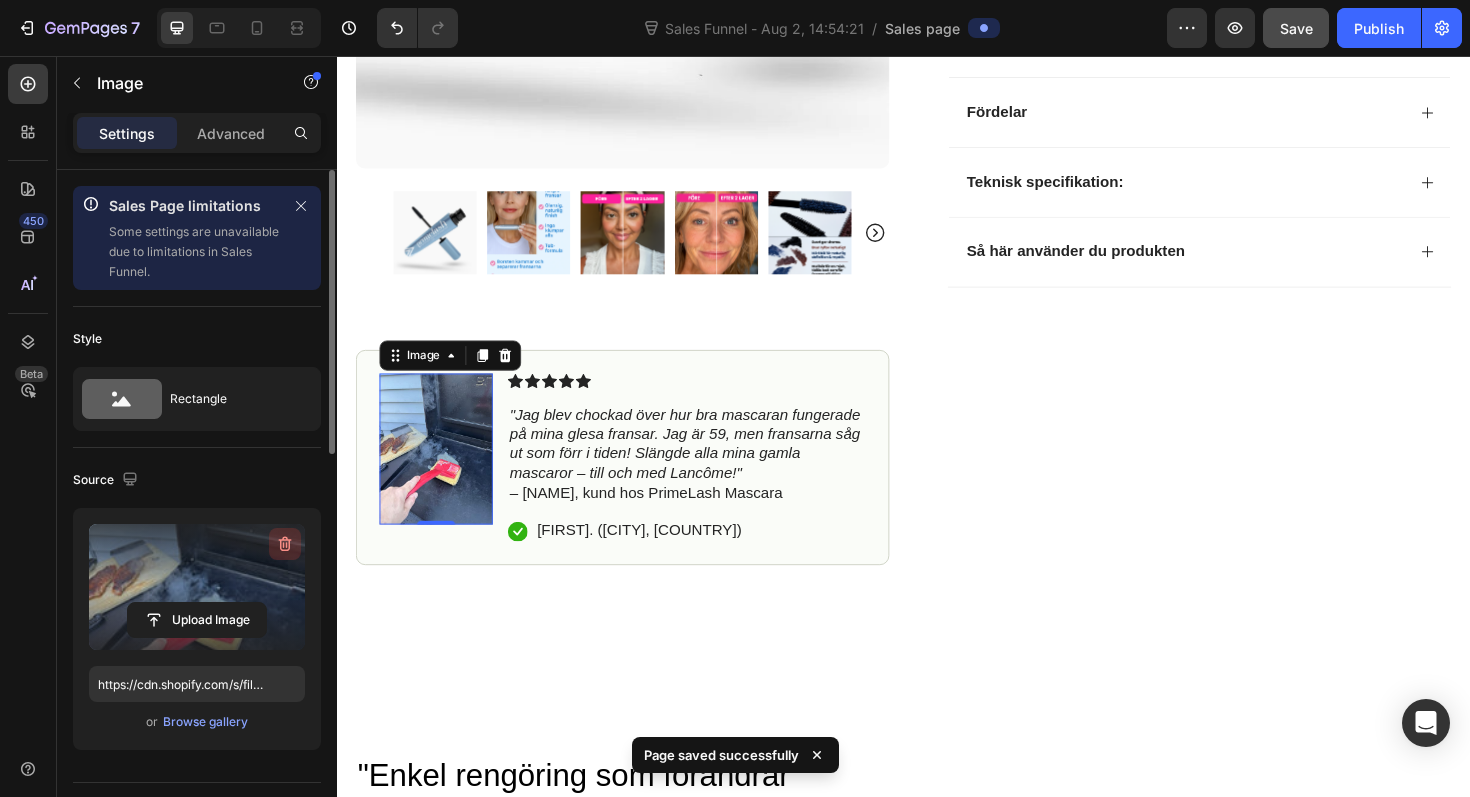 click 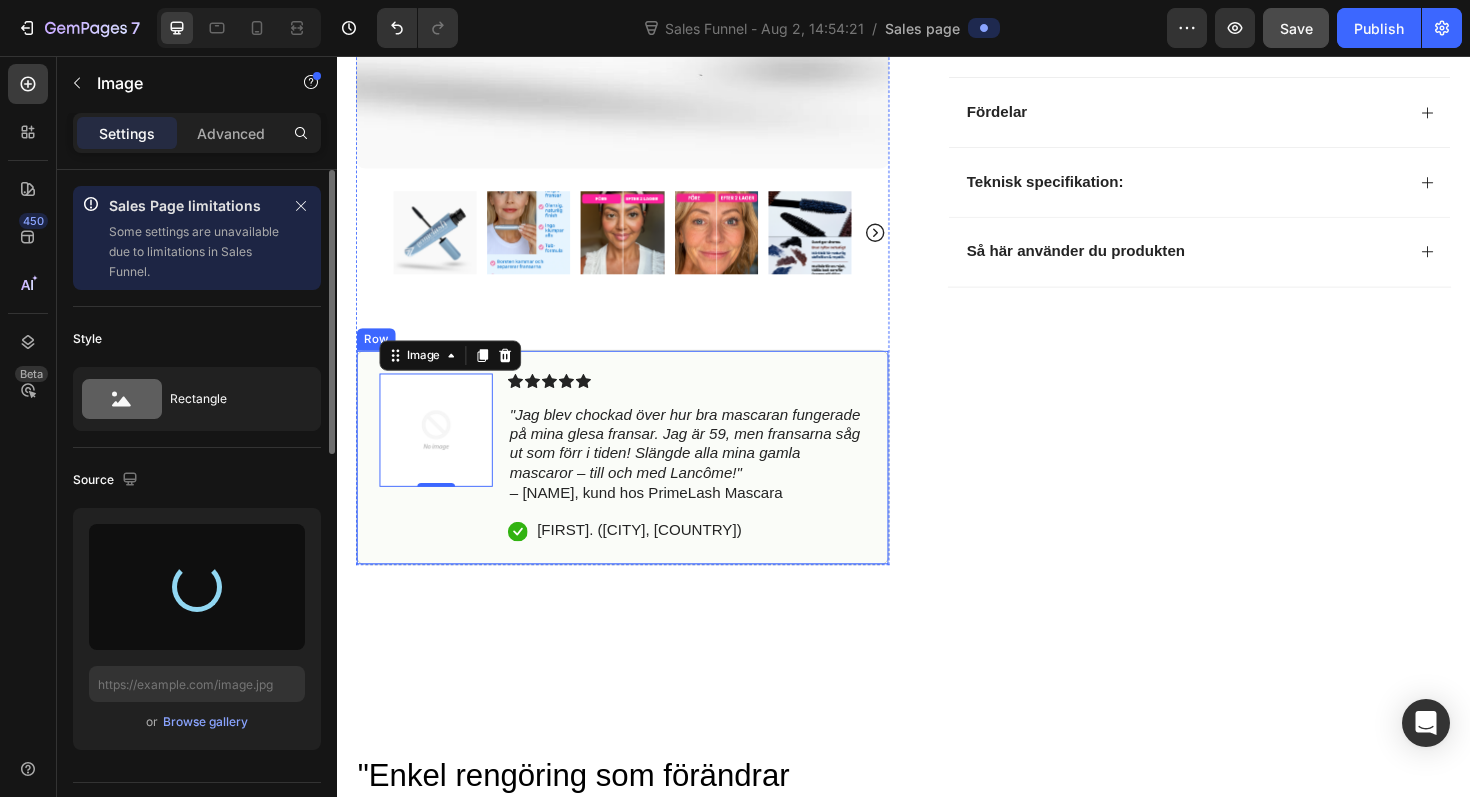 type on "https://cdn.shopify.com/s/files/1/0923/4428/7616/files/gempages_576699645414081275-92d806bc-0084-4484-b327-773a33394b87.webp" 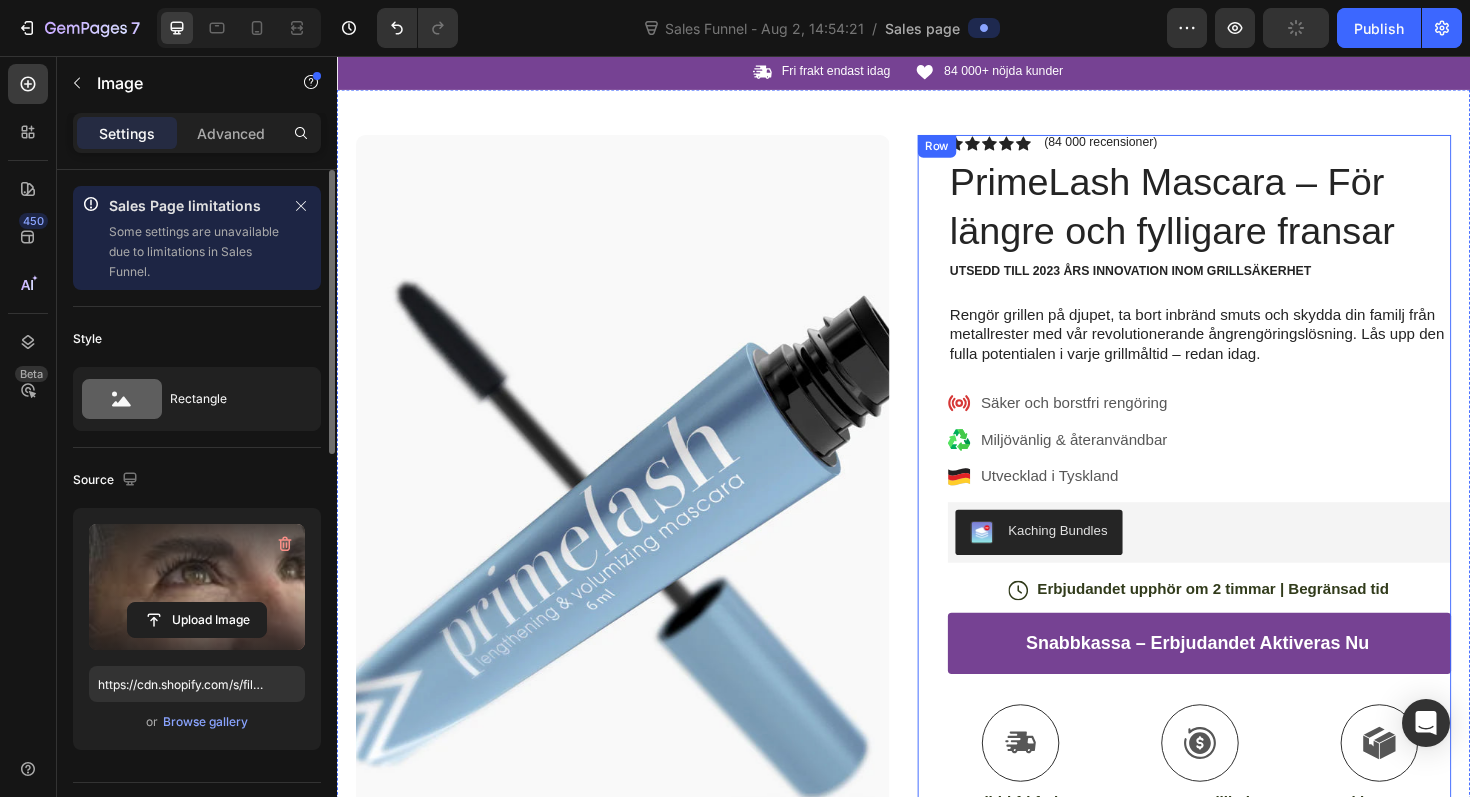 scroll, scrollTop: 0, scrollLeft: 0, axis: both 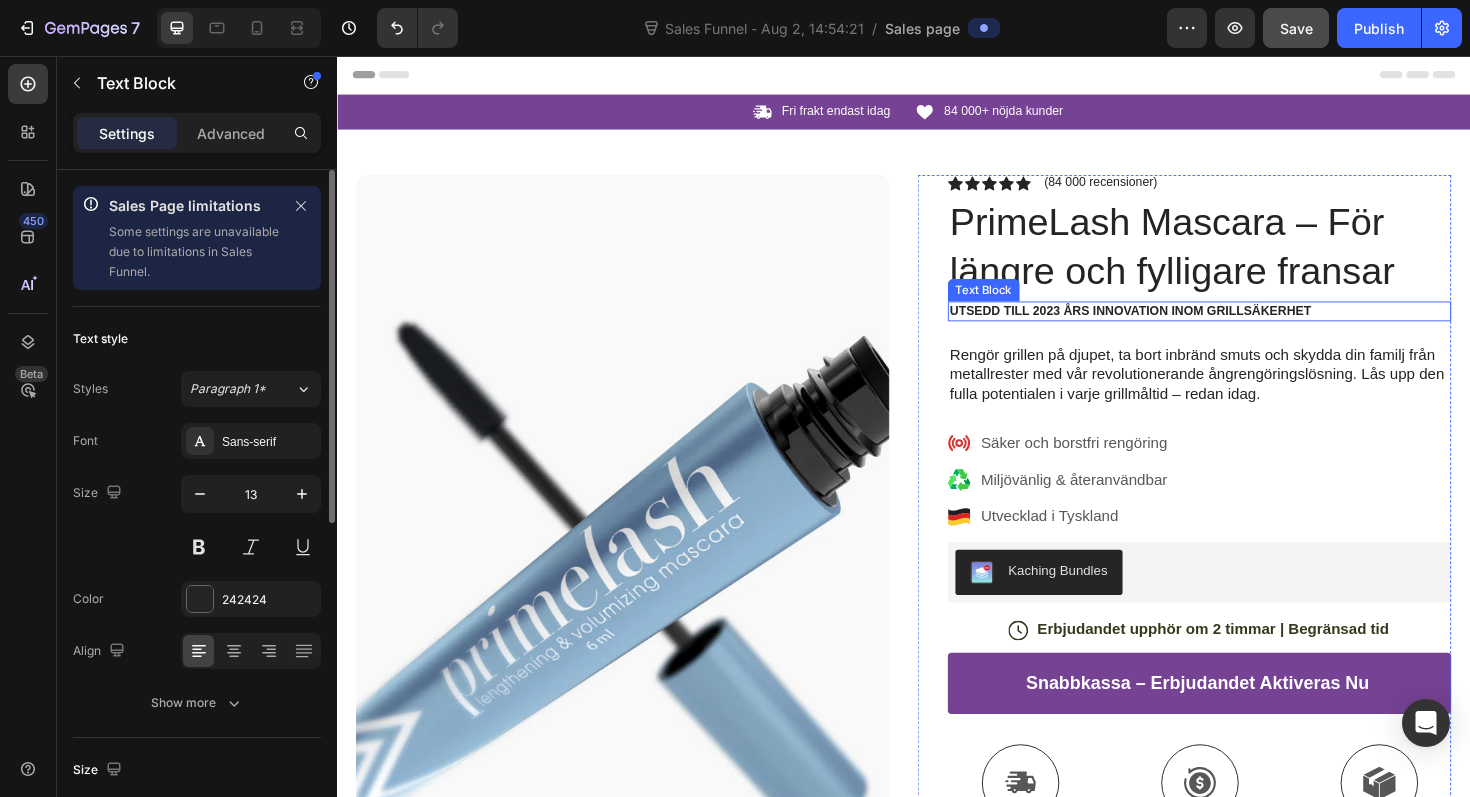 click on "Utsedd till 2023 års innovation inom grillsäkerhet" at bounding box center (1250, 326) 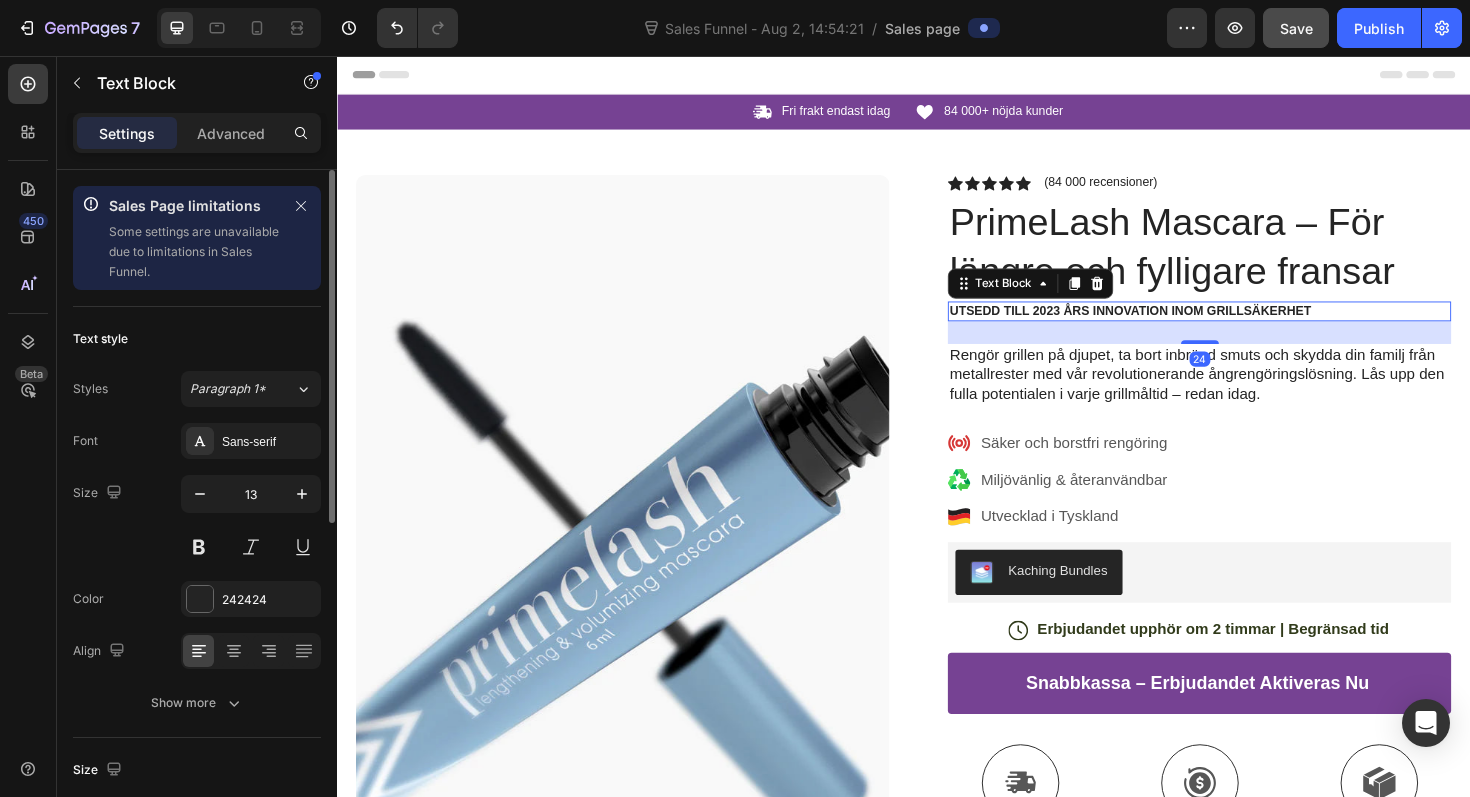 click on "Utsedd till 2023 års innovation inom grillsäkerhet" at bounding box center (1250, 326) 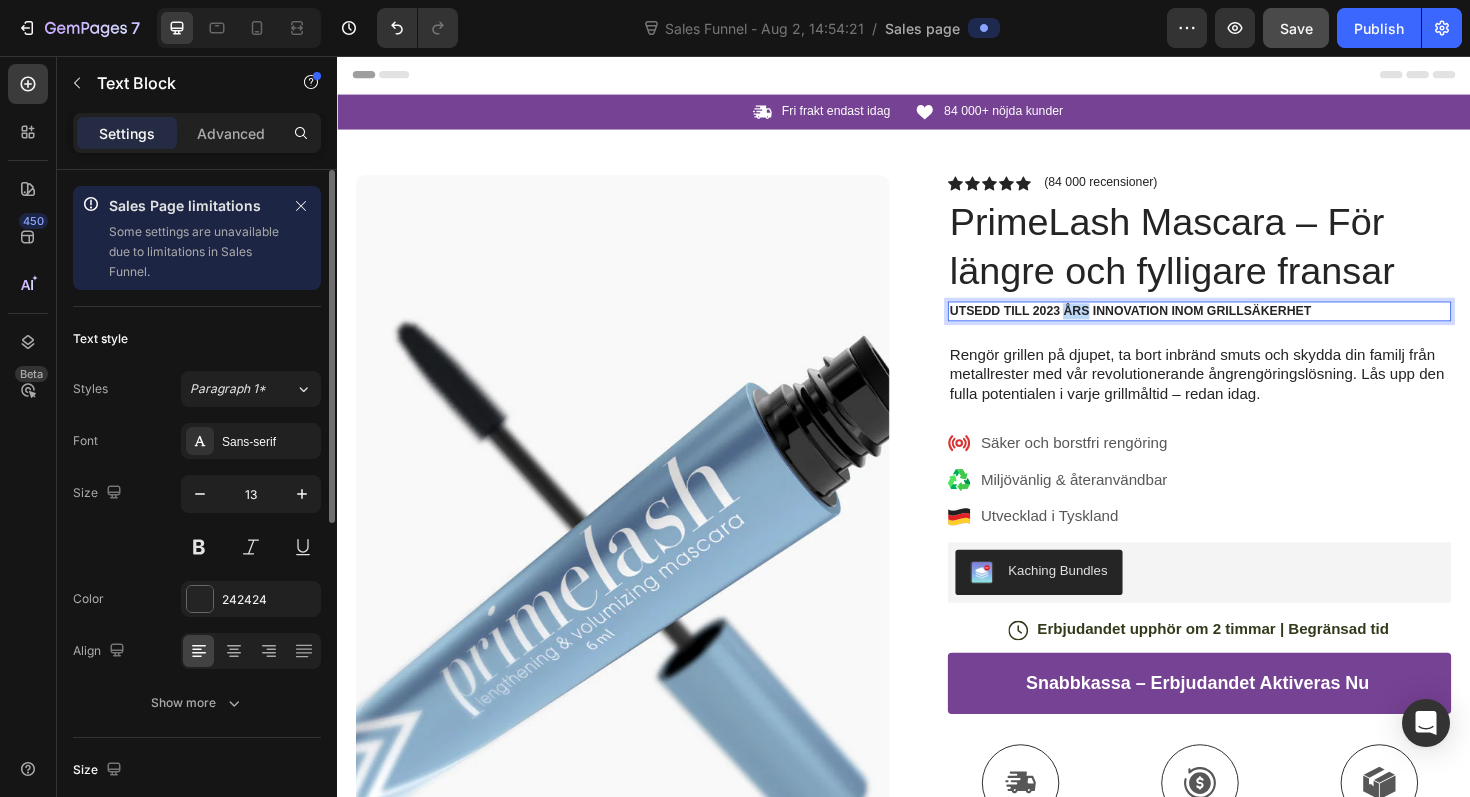 click on "Utsedd till 2023 års innovation inom grillsäkerhet" at bounding box center [1250, 326] 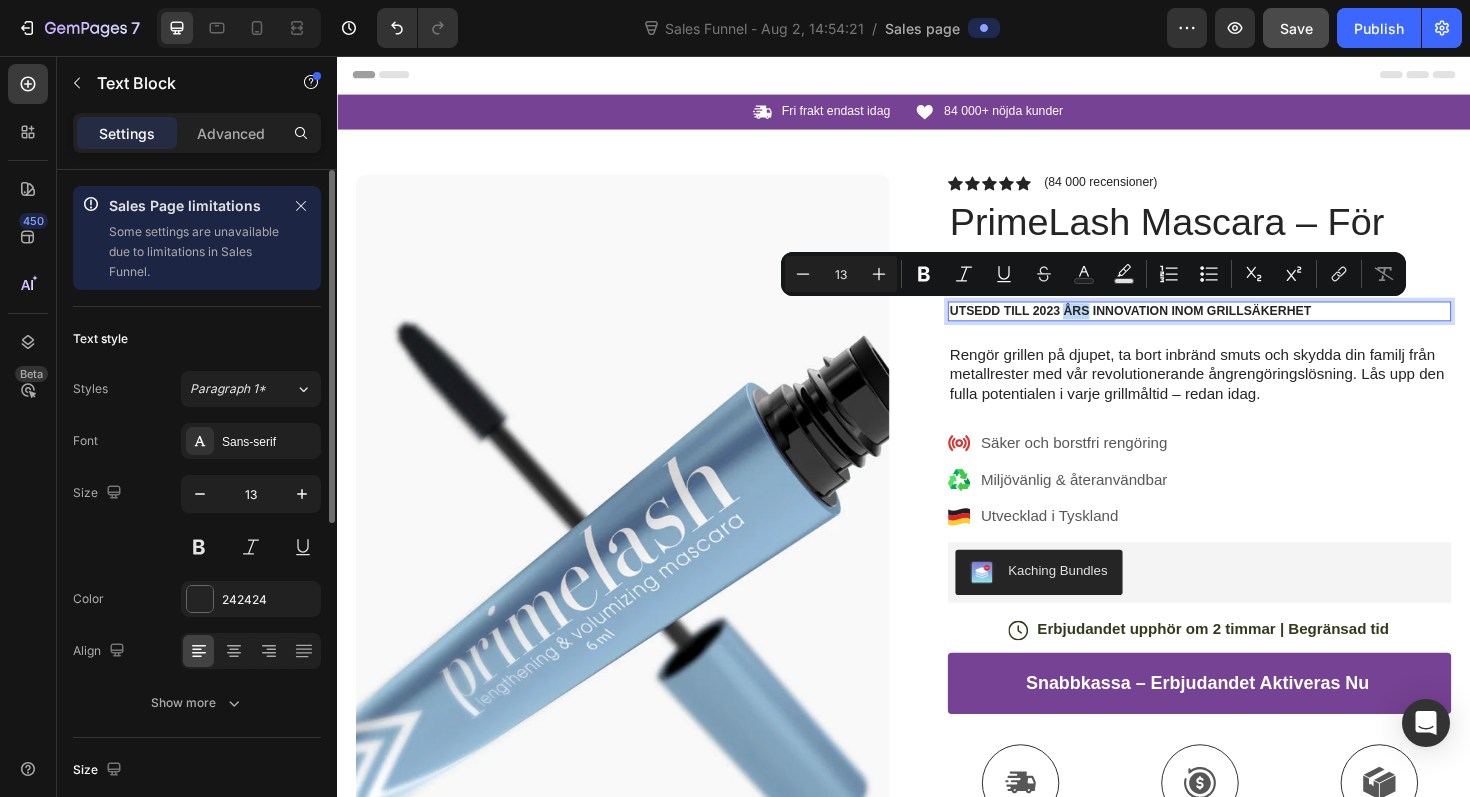 click on "Utsedd till 2023 års innovation inom grillsäkerhet" at bounding box center (1250, 326) 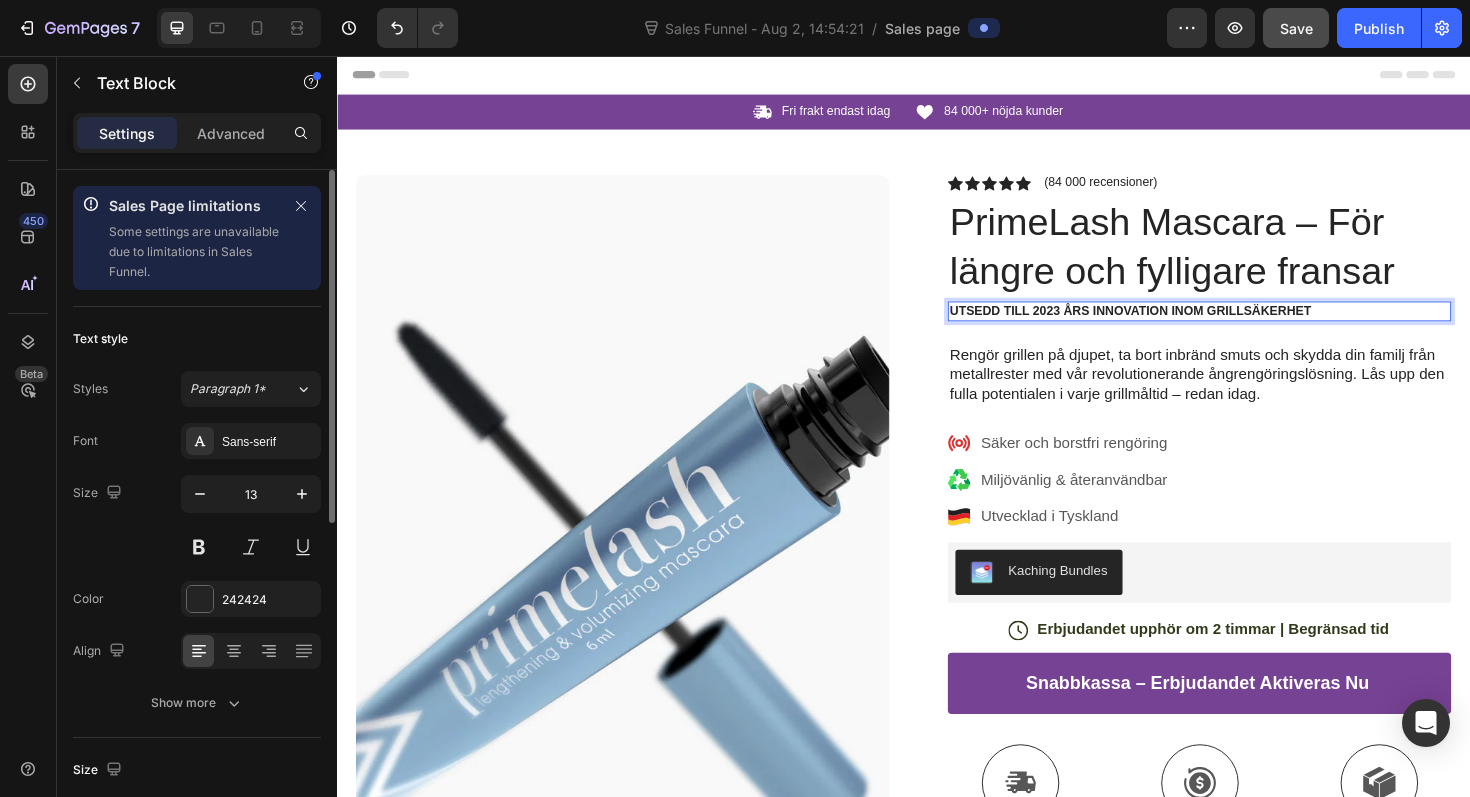 click on "Utsedd till 2023 års innovation inom grillsäkerhet" at bounding box center (1250, 326) 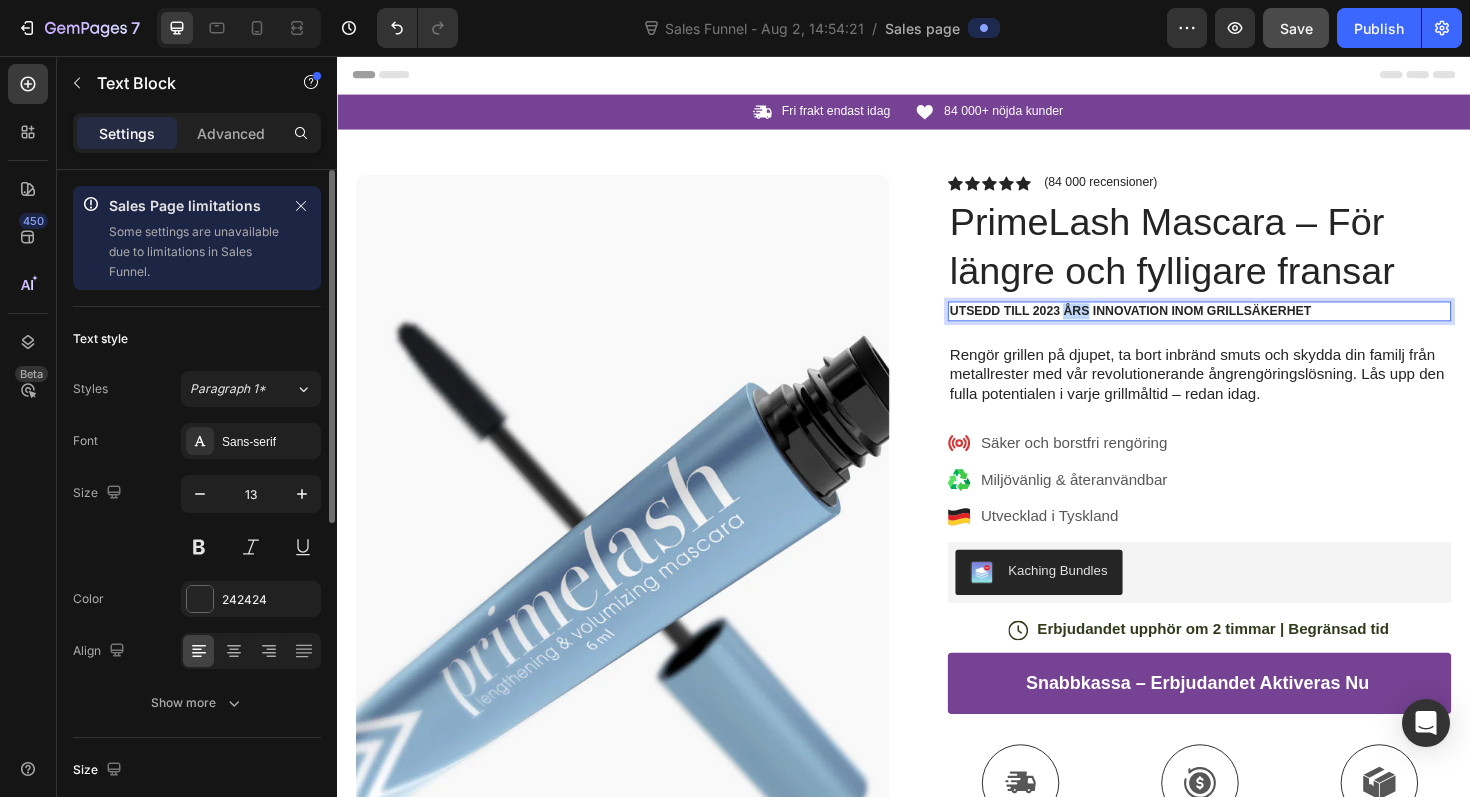 click on "Utsedd till 2023 års innovation inom grillsäkerhet" at bounding box center [1250, 326] 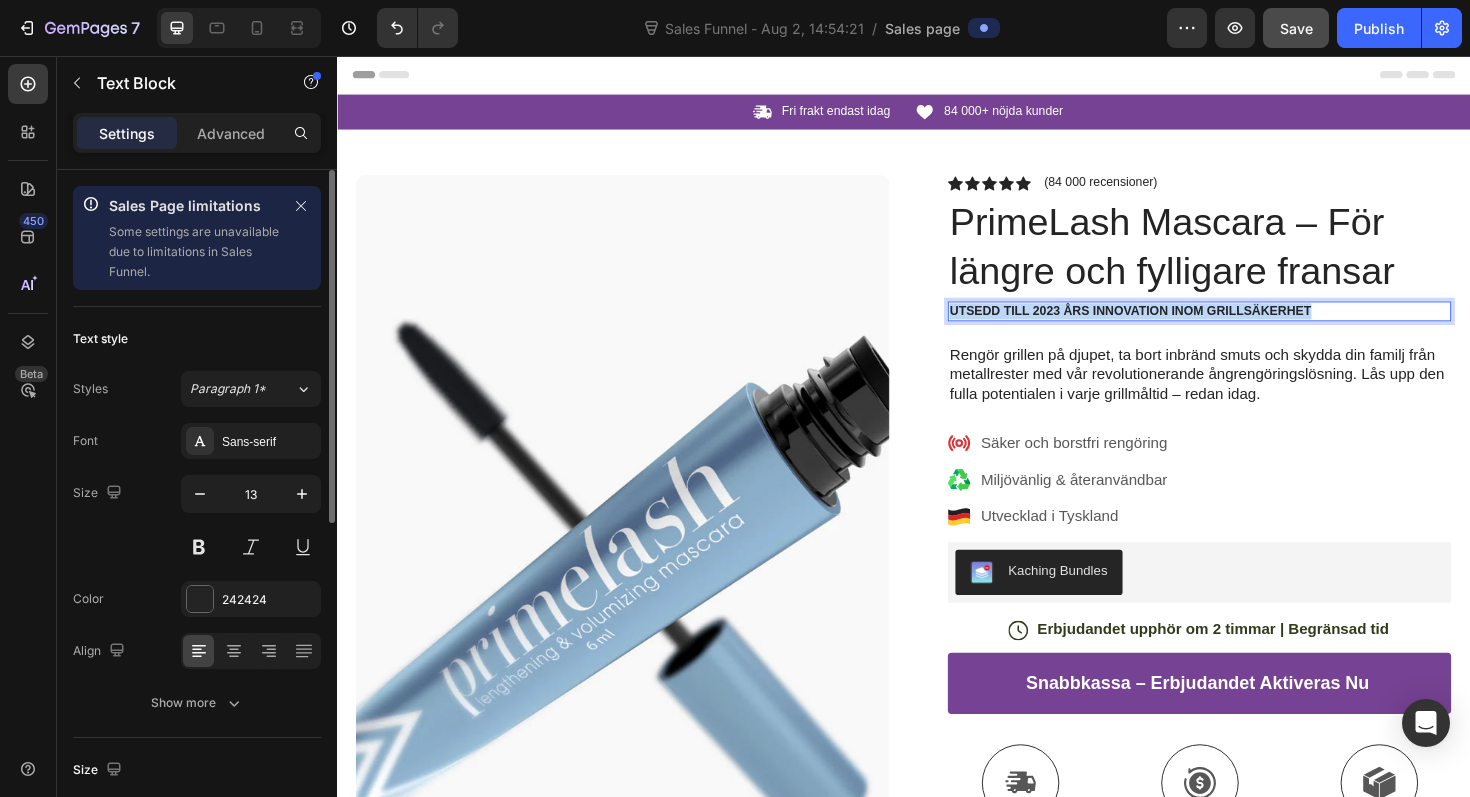 click on "Utsedd till 2023 års innovation inom grillsäkerhet" at bounding box center [1250, 326] 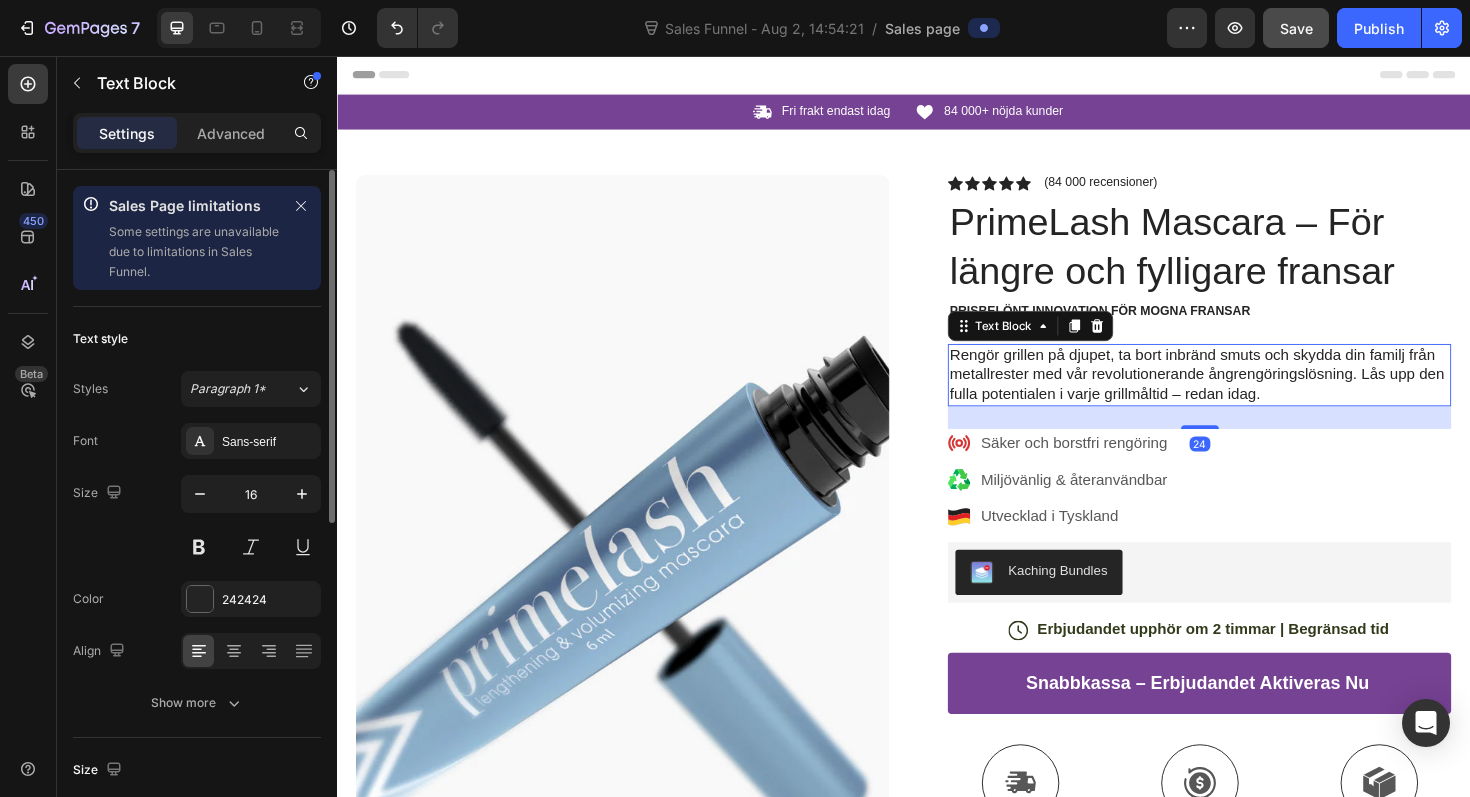 click on "Rengör grillen på djupet, ta bort inbränd smuts och skydda din familj från metallrester med vår revolutionerande ångrengöringslösning. Lås upp den fulla potentialen i varje grillmåltid – redan idag." at bounding box center (1250, 394) 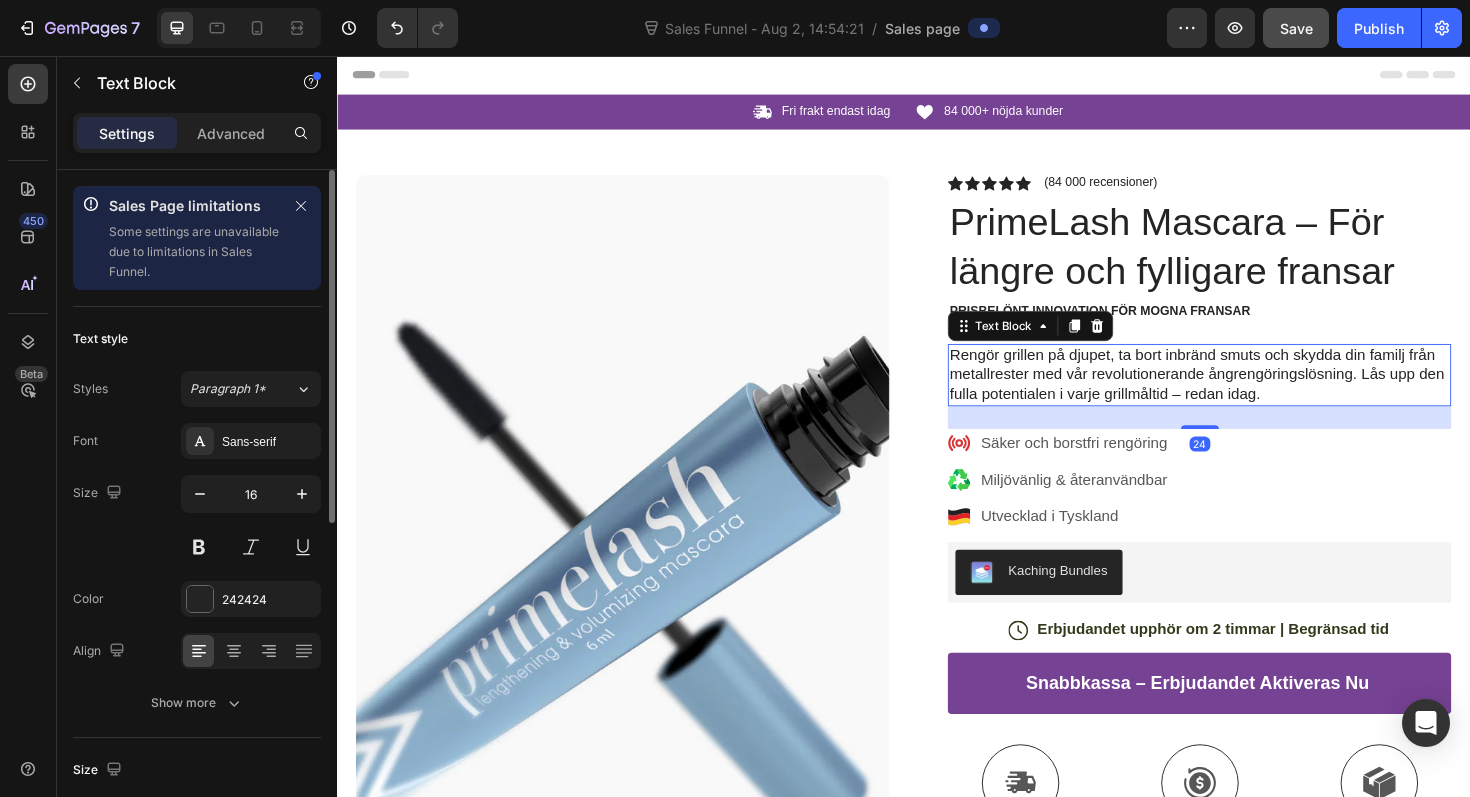 click on "Rengör grillen på djupet, ta bort inbränd smuts och skydda din familj från metallrester med vår revolutionerande ångrengöringslösning. Lås upp den fulla potentialen i varje grillmåltid – redan idag." at bounding box center [1250, 394] 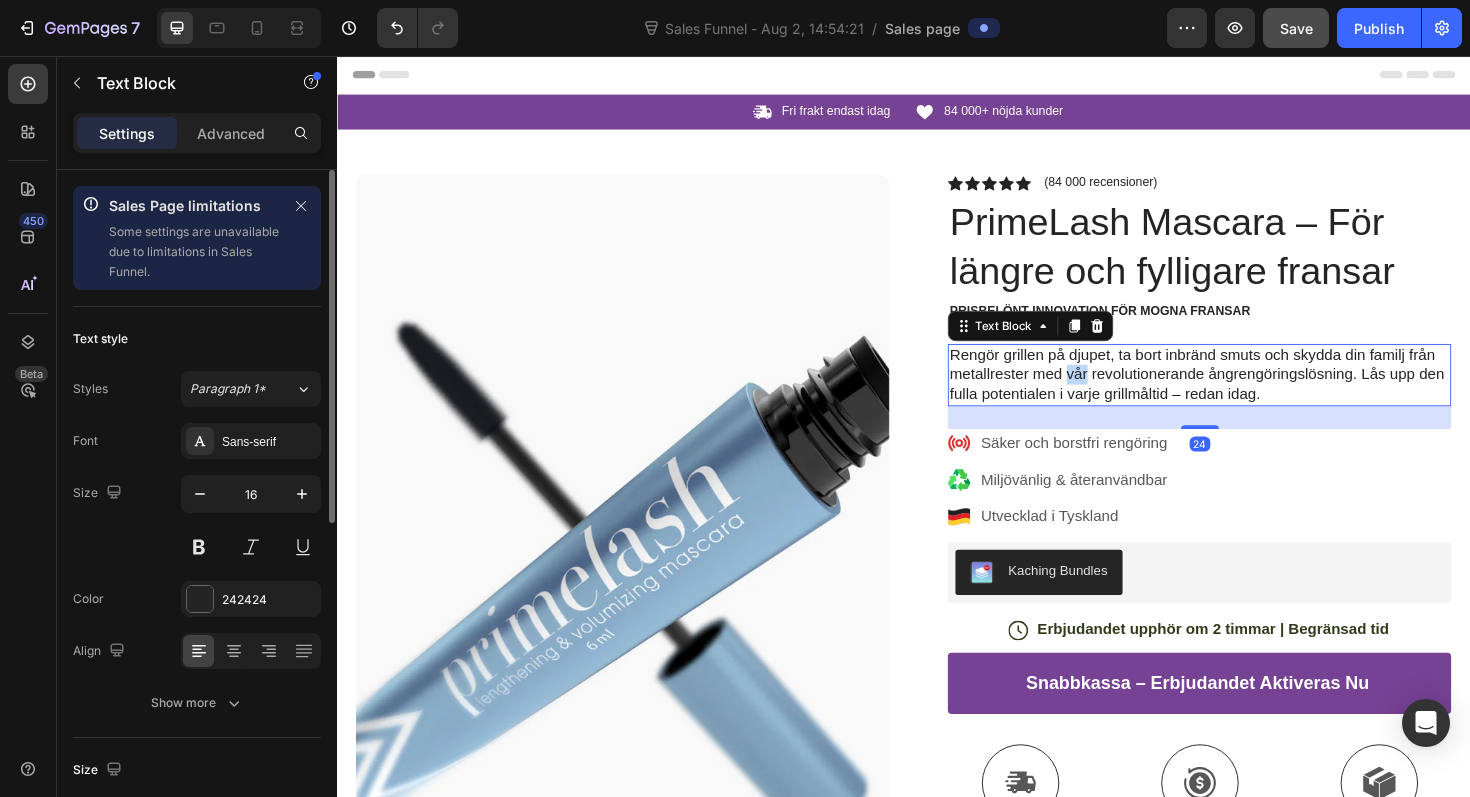 click on "Rengör grillen på djupet, ta bort inbränd smuts och skydda din familj från metallrester med vår revolutionerande ångrengöringslösning. Lås upp den fulla potentialen i varje grillmåltid – redan idag." at bounding box center [1250, 394] 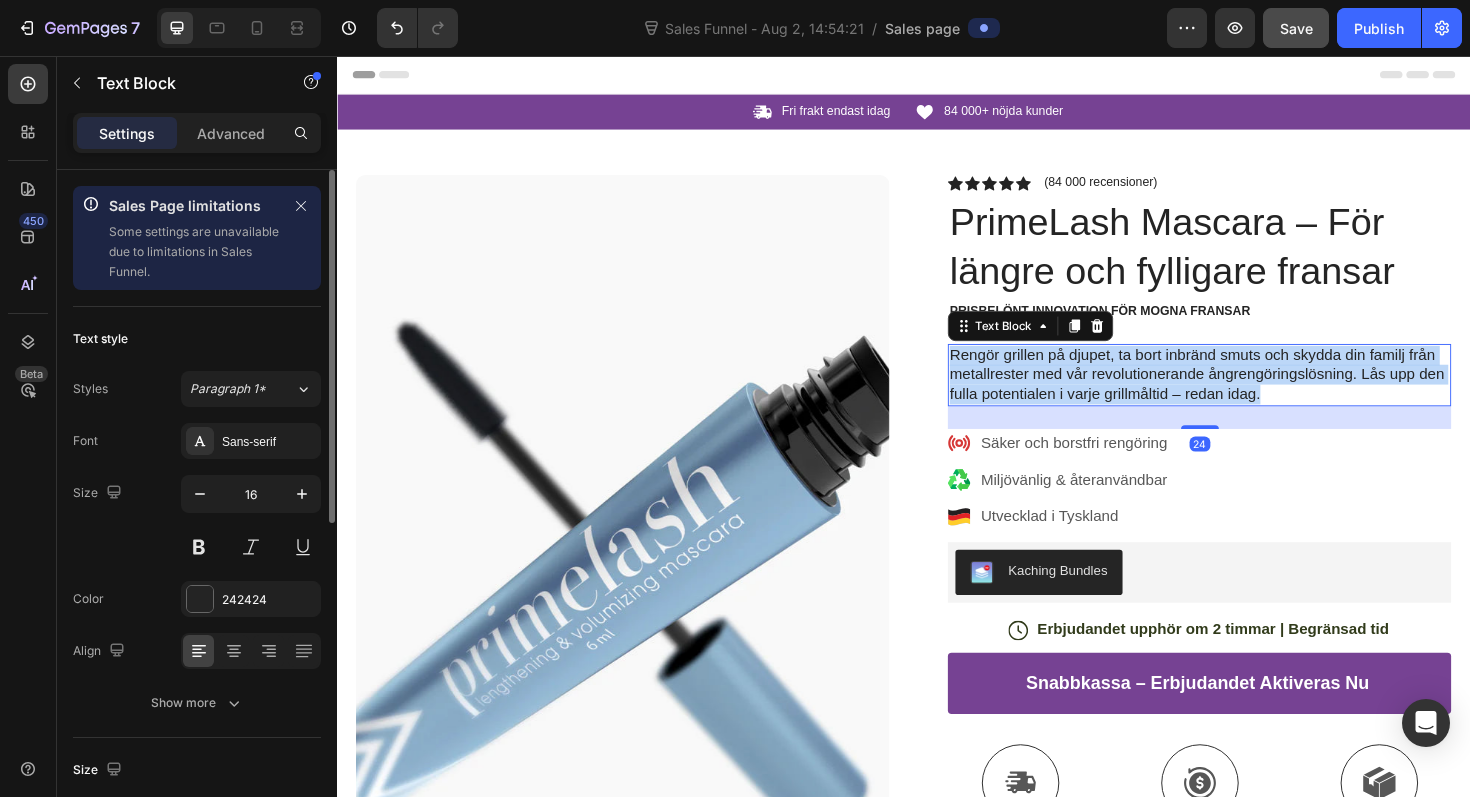 click on "Rengör grillen på djupet, ta bort inbränd smuts och skydda din familj från metallrester med vår revolutionerande ångrengöringslösning. Lås upp den fulla potentialen i varje grillmåltid – redan idag." at bounding box center (1250, 394) 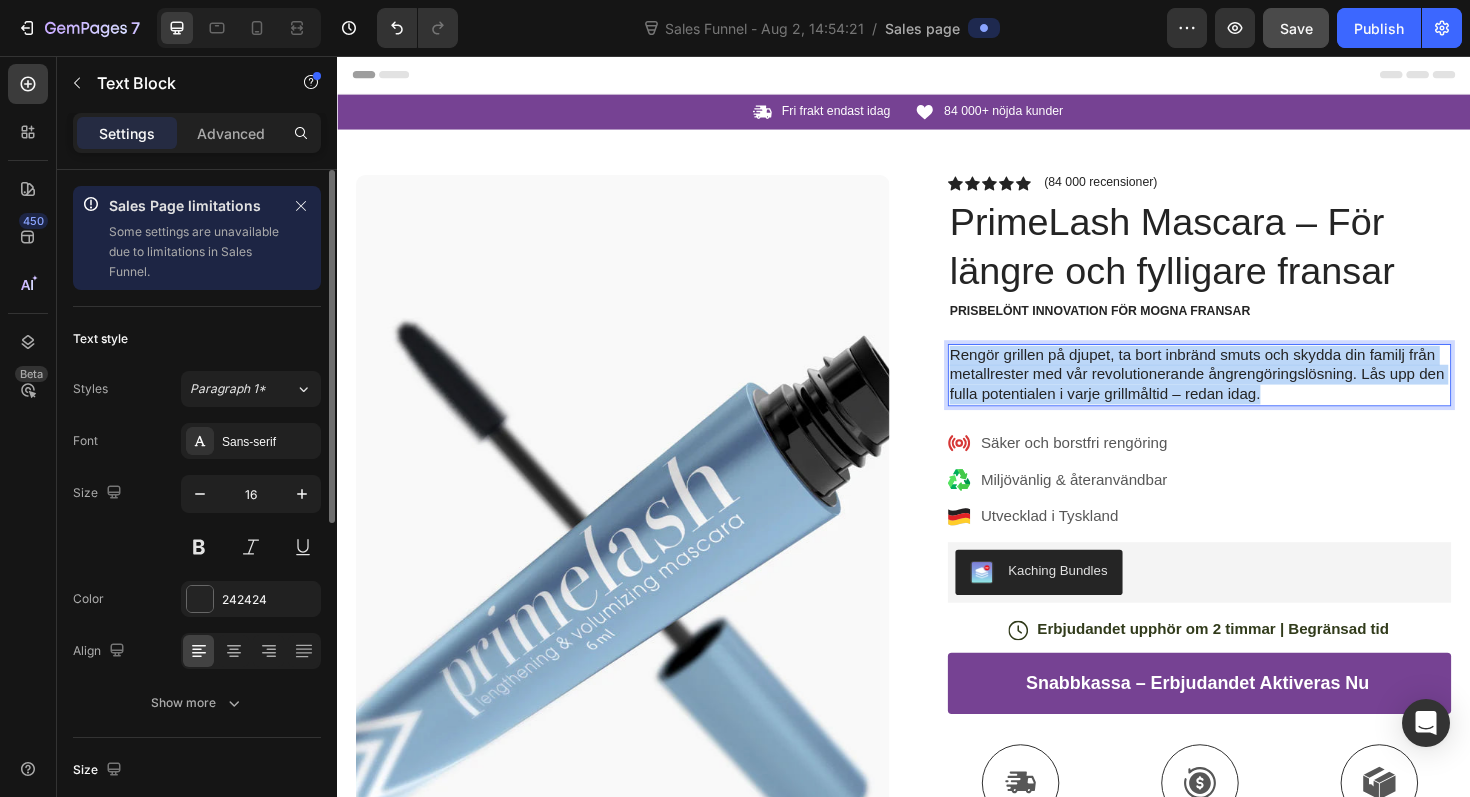 click on "Rengör grillen på djupet, ta bort inbränd smuts och skydda din familj från metallrester med vår revolutionerande ångrengöringslösning. Lås upp den fulla potentialen i varje grillmåltid – redan idag." at bounding box center [1250, 394] 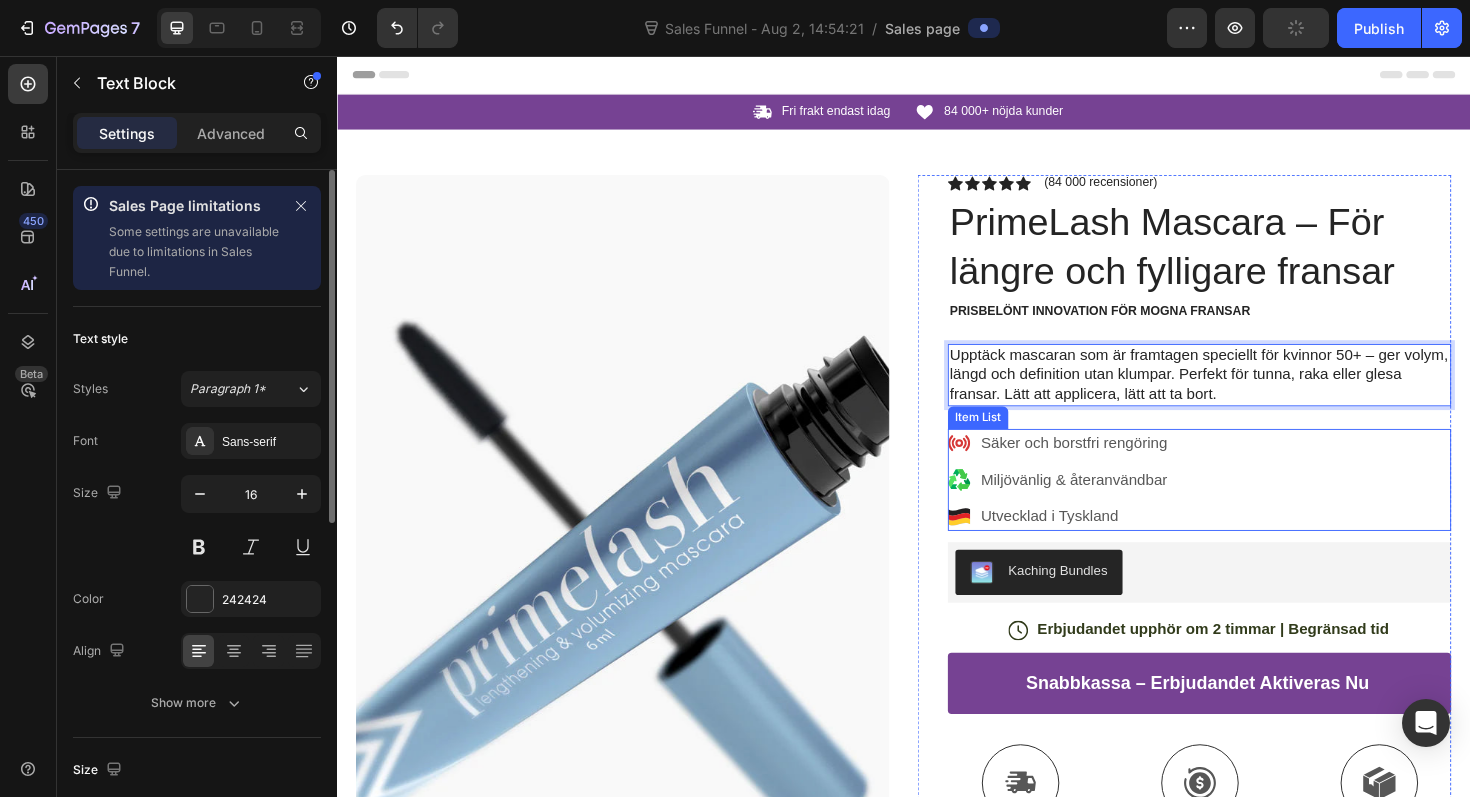click on "Säker och borstfri rengöring" at bounding box center (1117, 466) 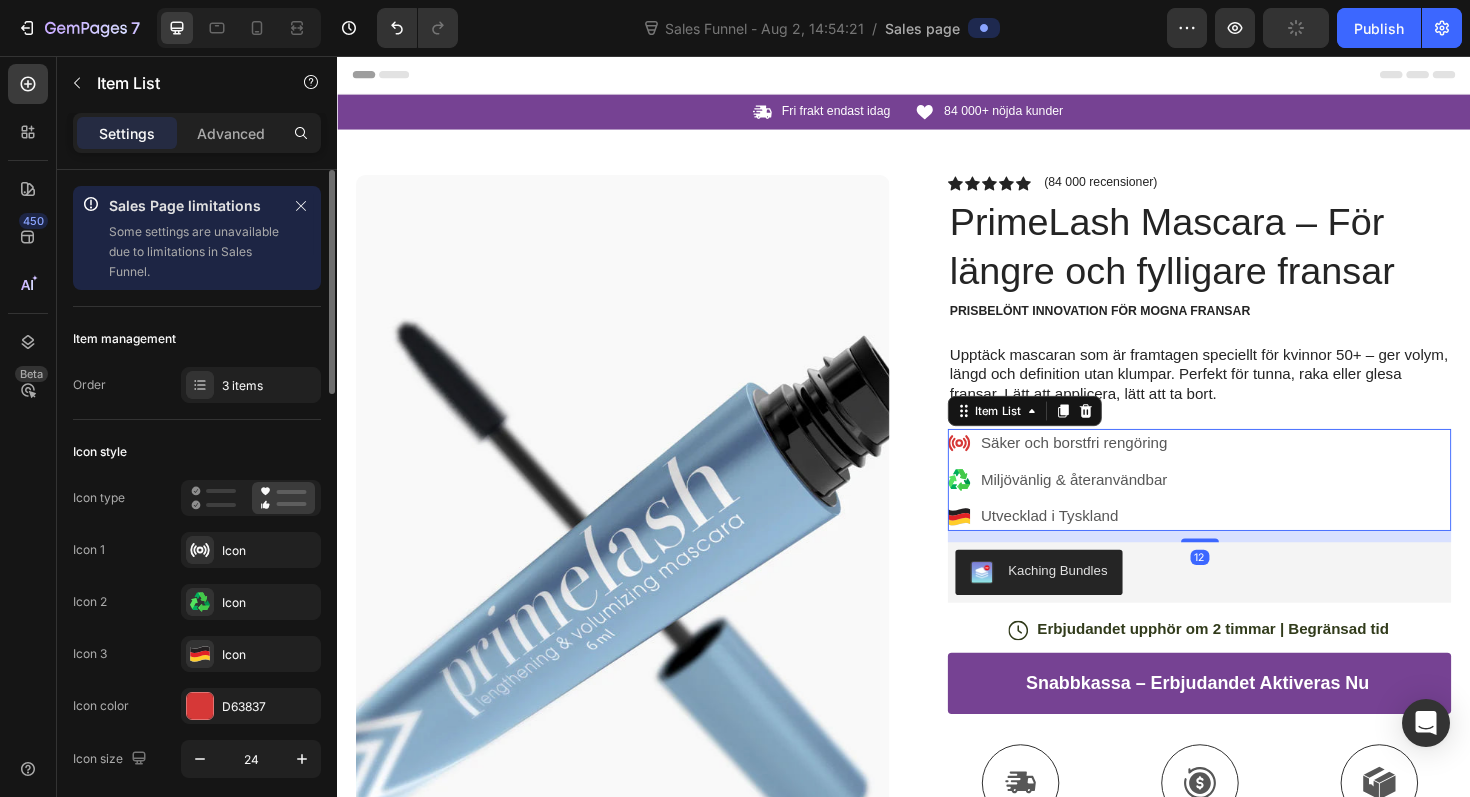 click on "Säker och borstfri rengöring" at bounding box center (1117, 466) 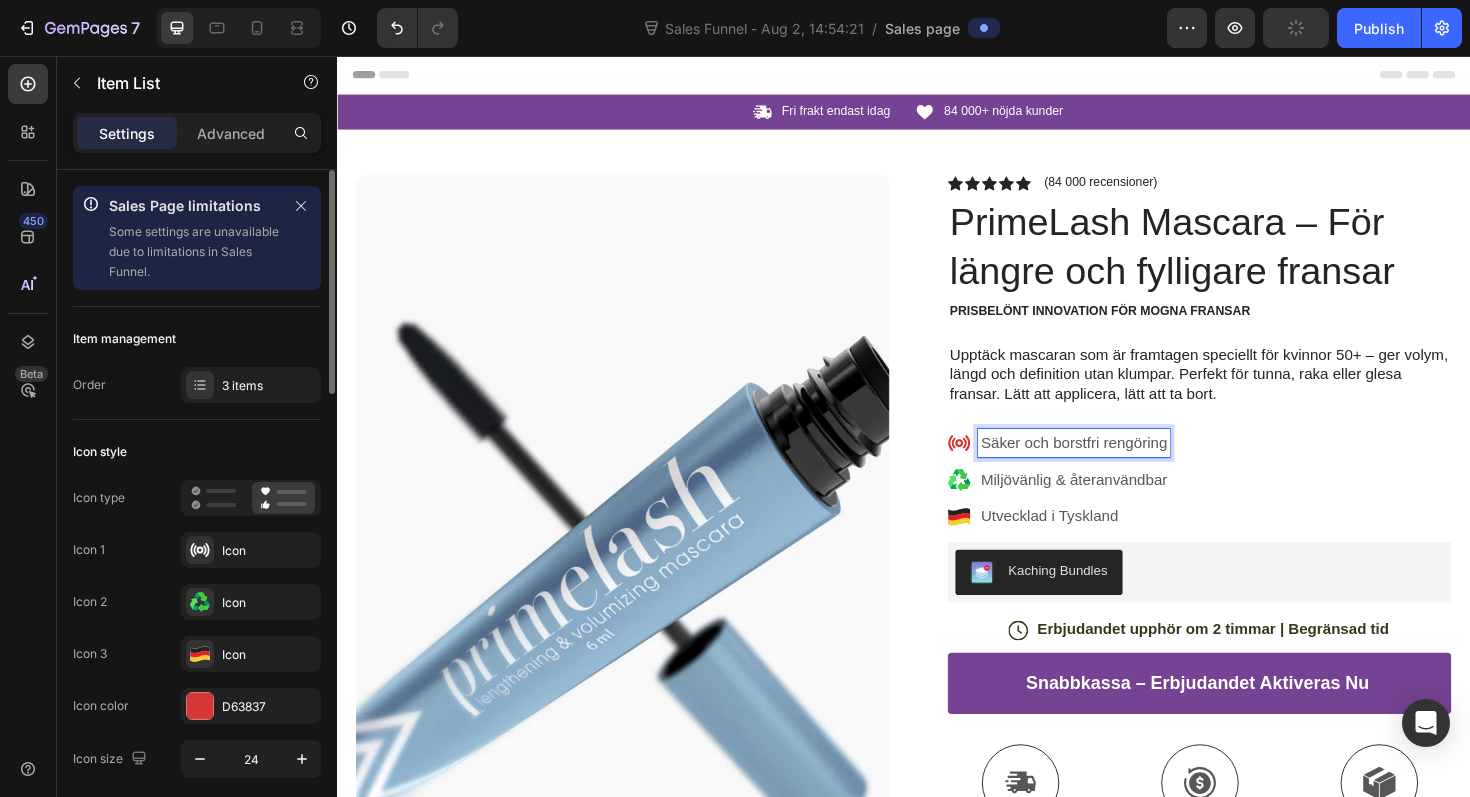 click on "Säker och borstfri rengöring" at bounding box center [1117, 466] 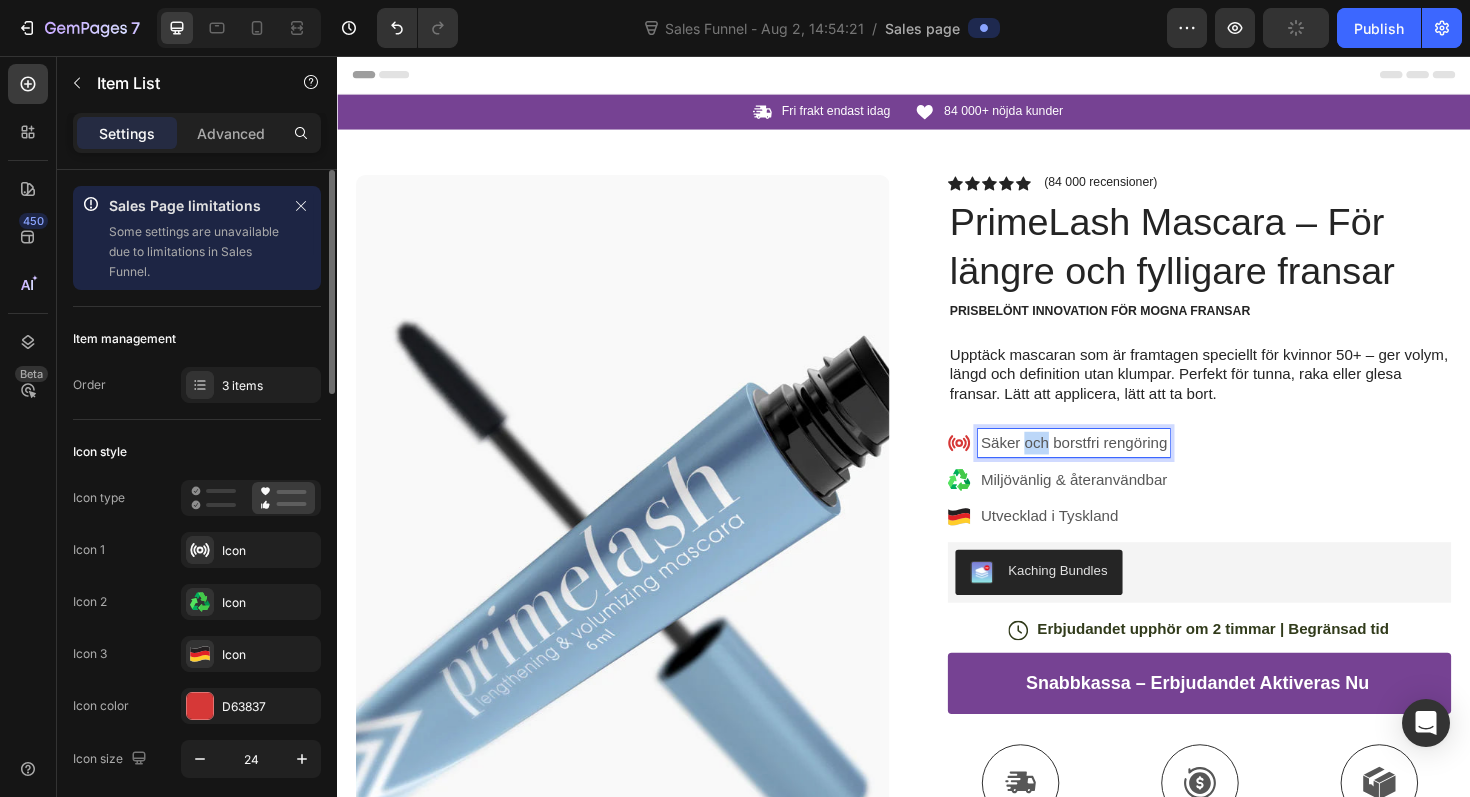 click on "Säker och borstfri rengöring" at bounding box center [1117, 466] 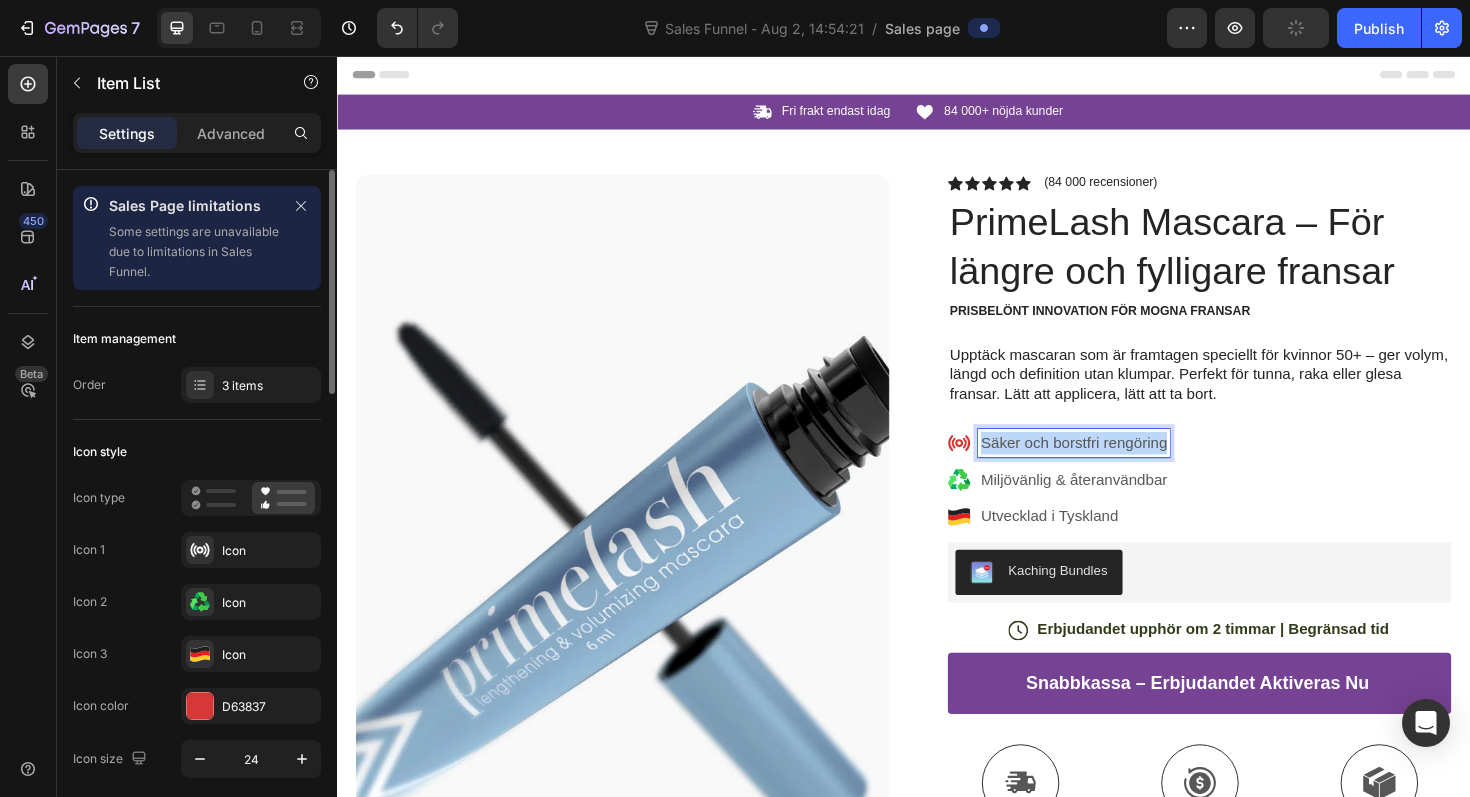 click on "Säker och borstfri rengöring" at bounding box center (1117, 466) 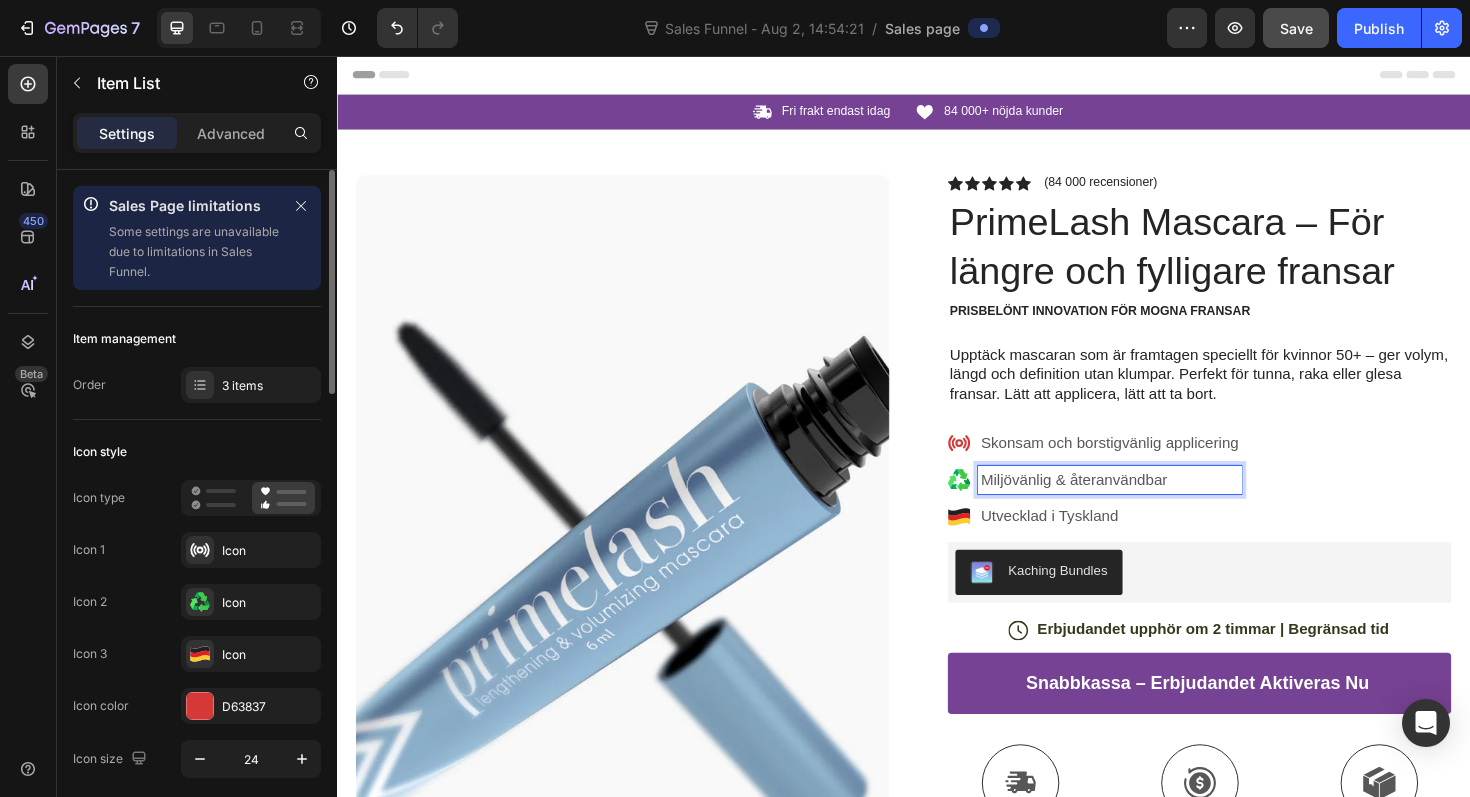 click on "Miljövänlig & återanvändbar" at bounding box center [1155, 505] 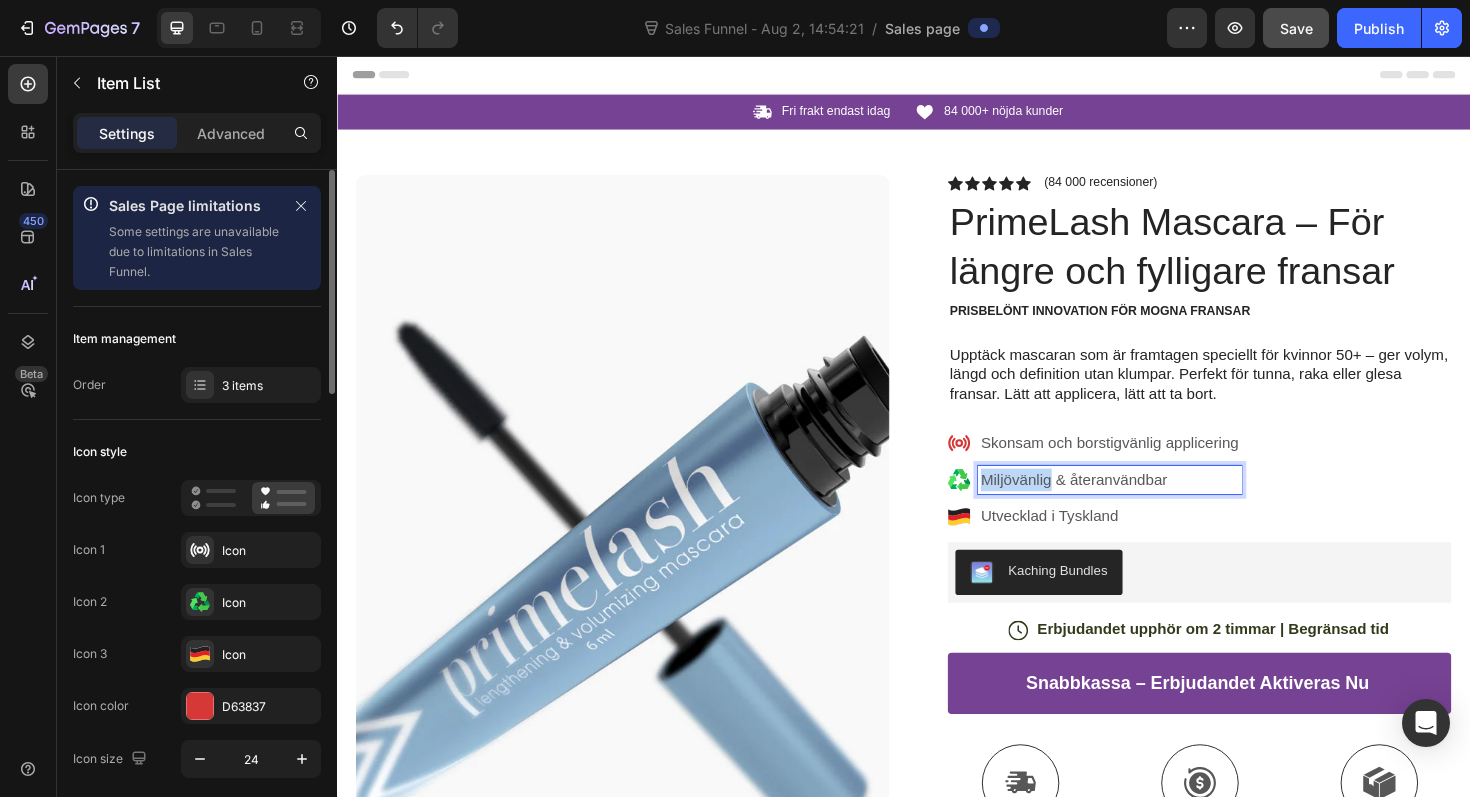 click on "Miljövänlig & återanvändbar" at bounding box center (1155, 505) 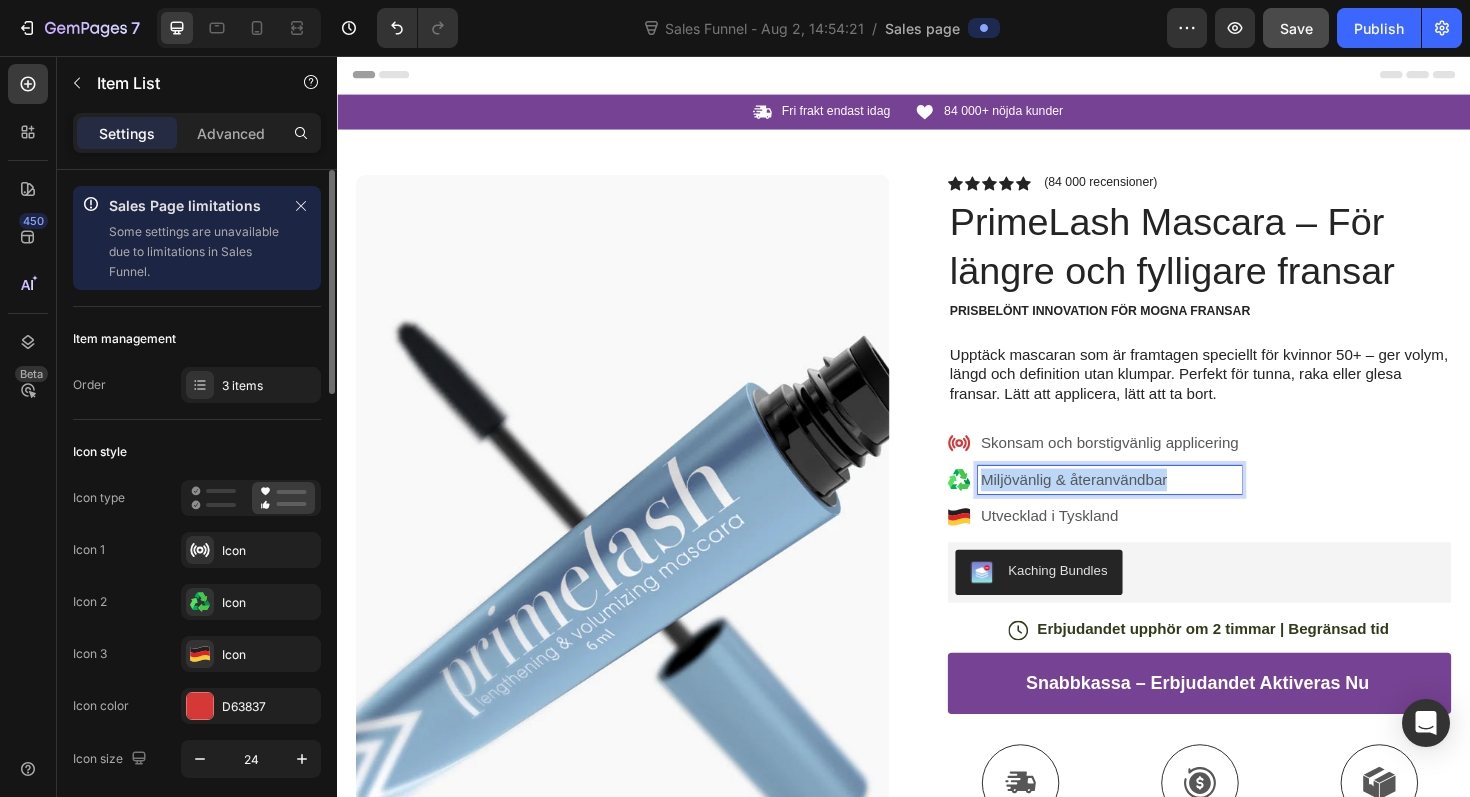 click on "Miljövänlig & återanvändbar" at bounding box center (1155, 505) 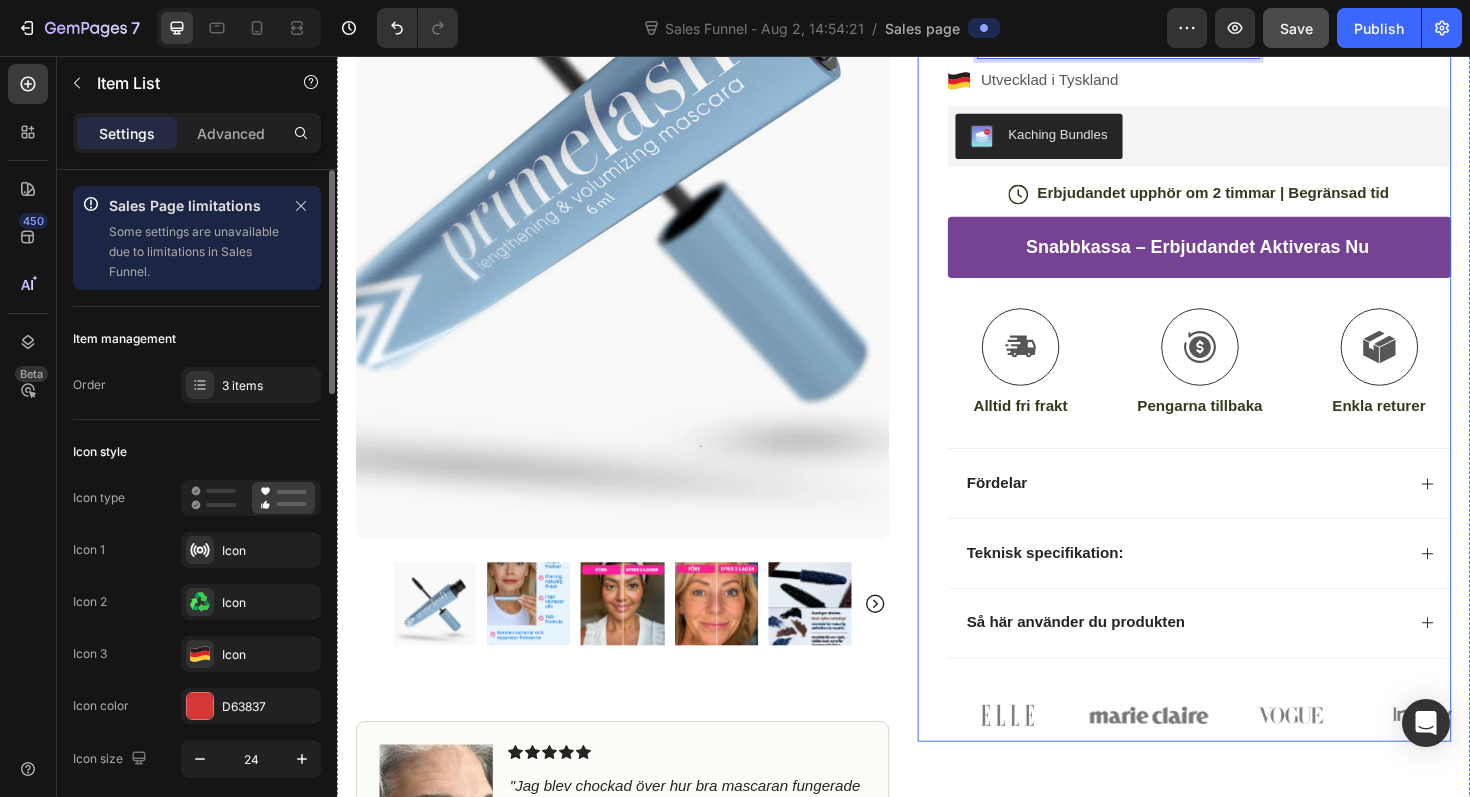 scroll, scrollTop: 490, scrollLeft: 0, axis: vertical 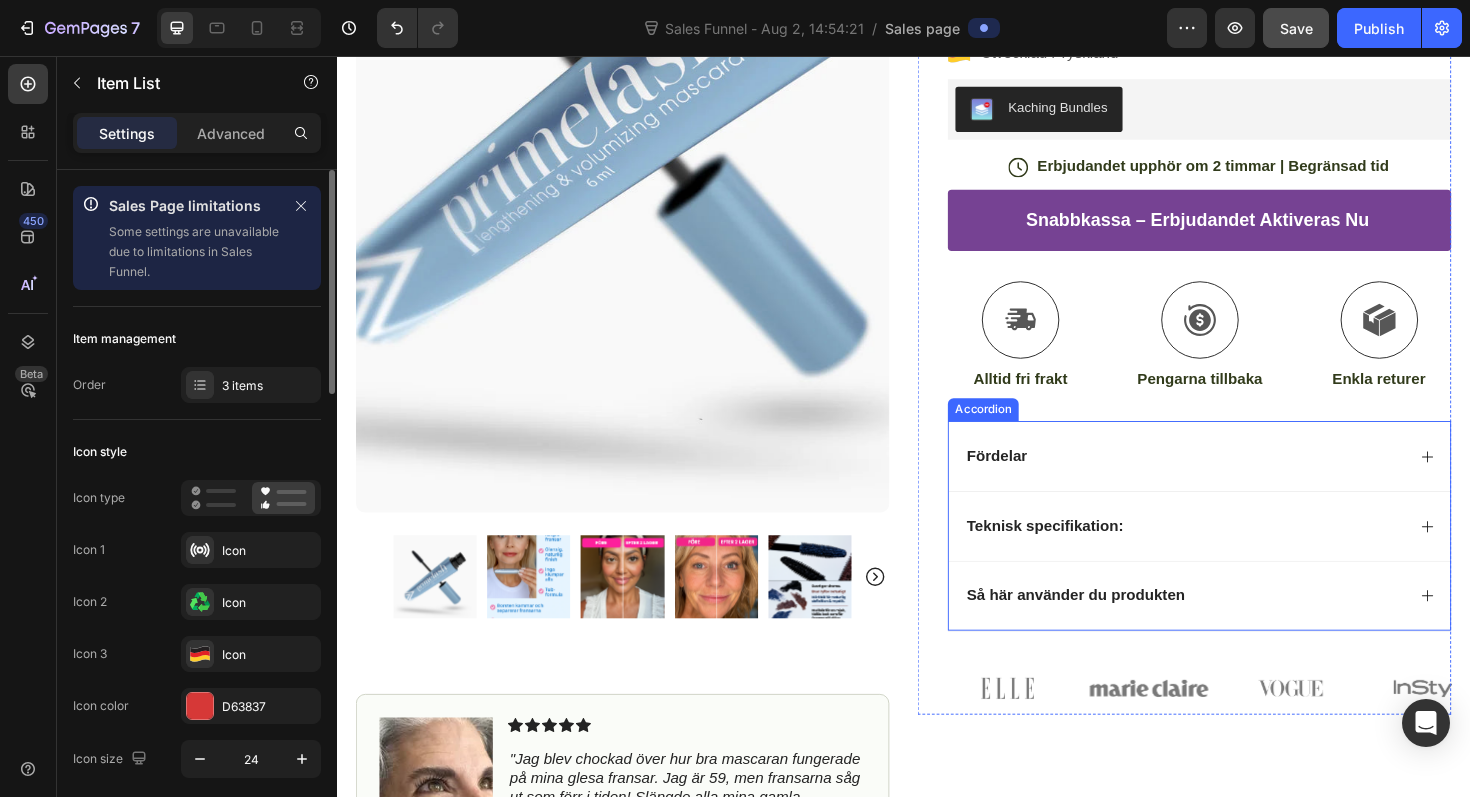 click 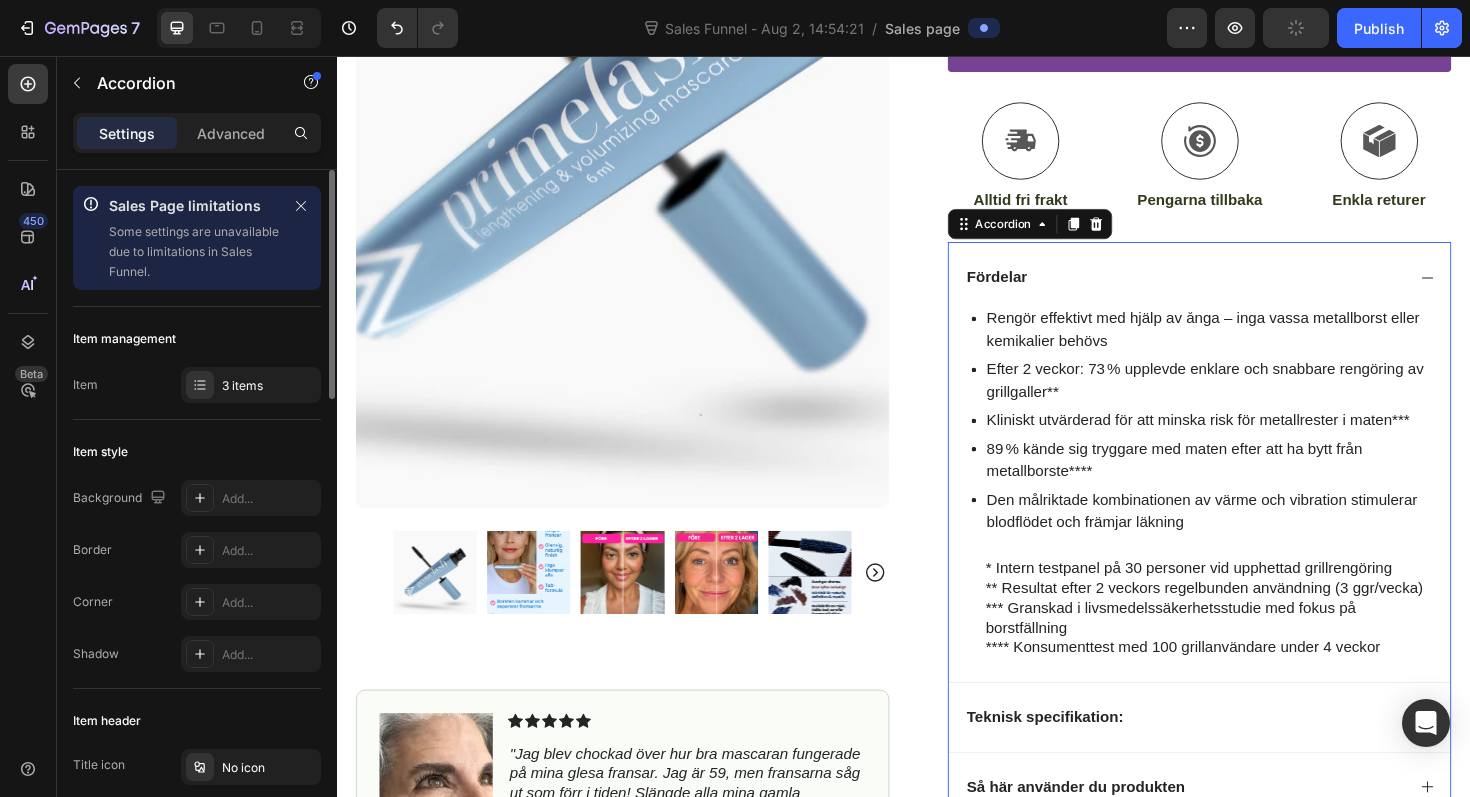 scroll, scrollTop: 679, scrollLeft: 0, axis: vertical 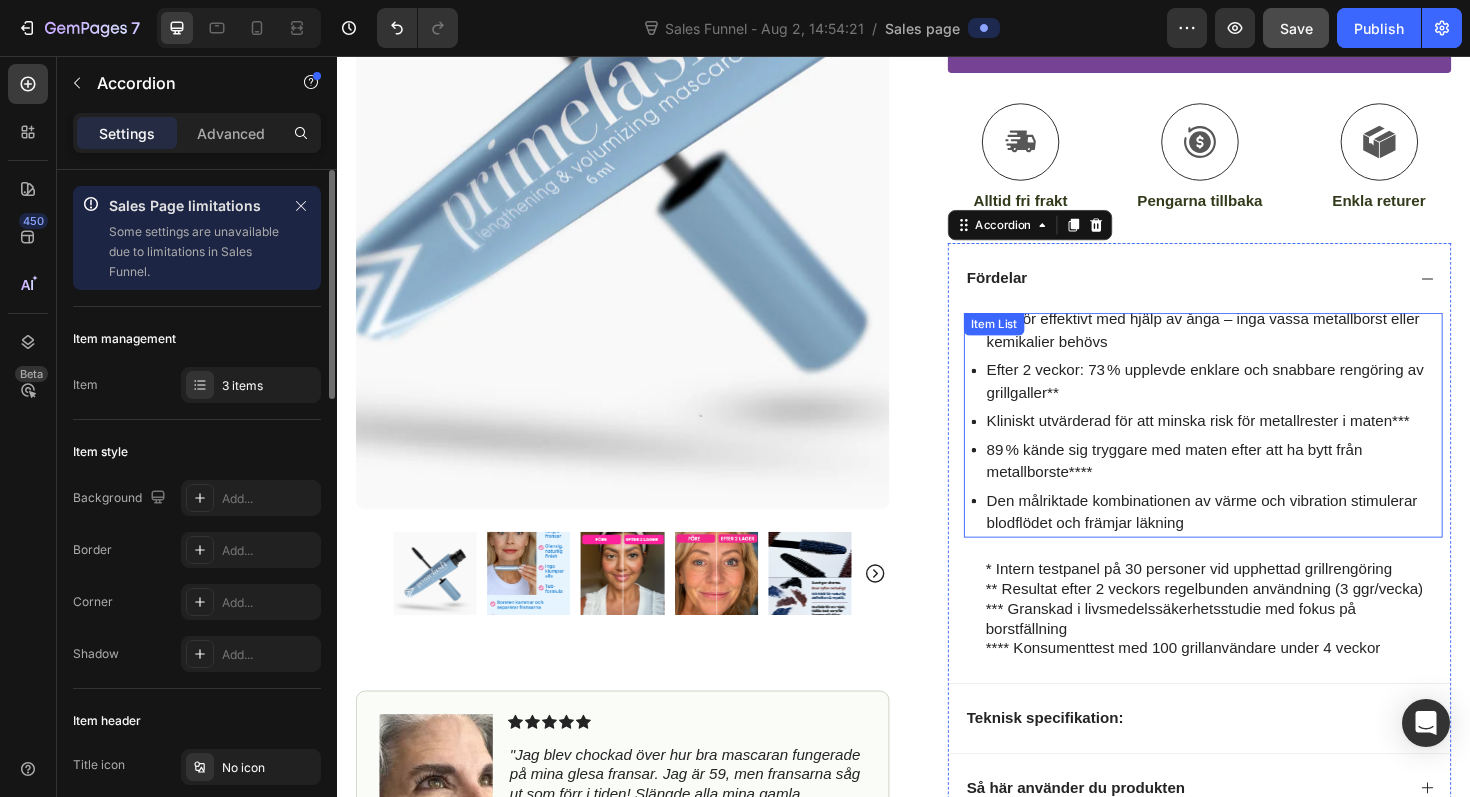 click on "Den målriktade kombinationen av värme och vibration stimulerar blodflödet och främjar läkning" at bounding box center [1265, 539] 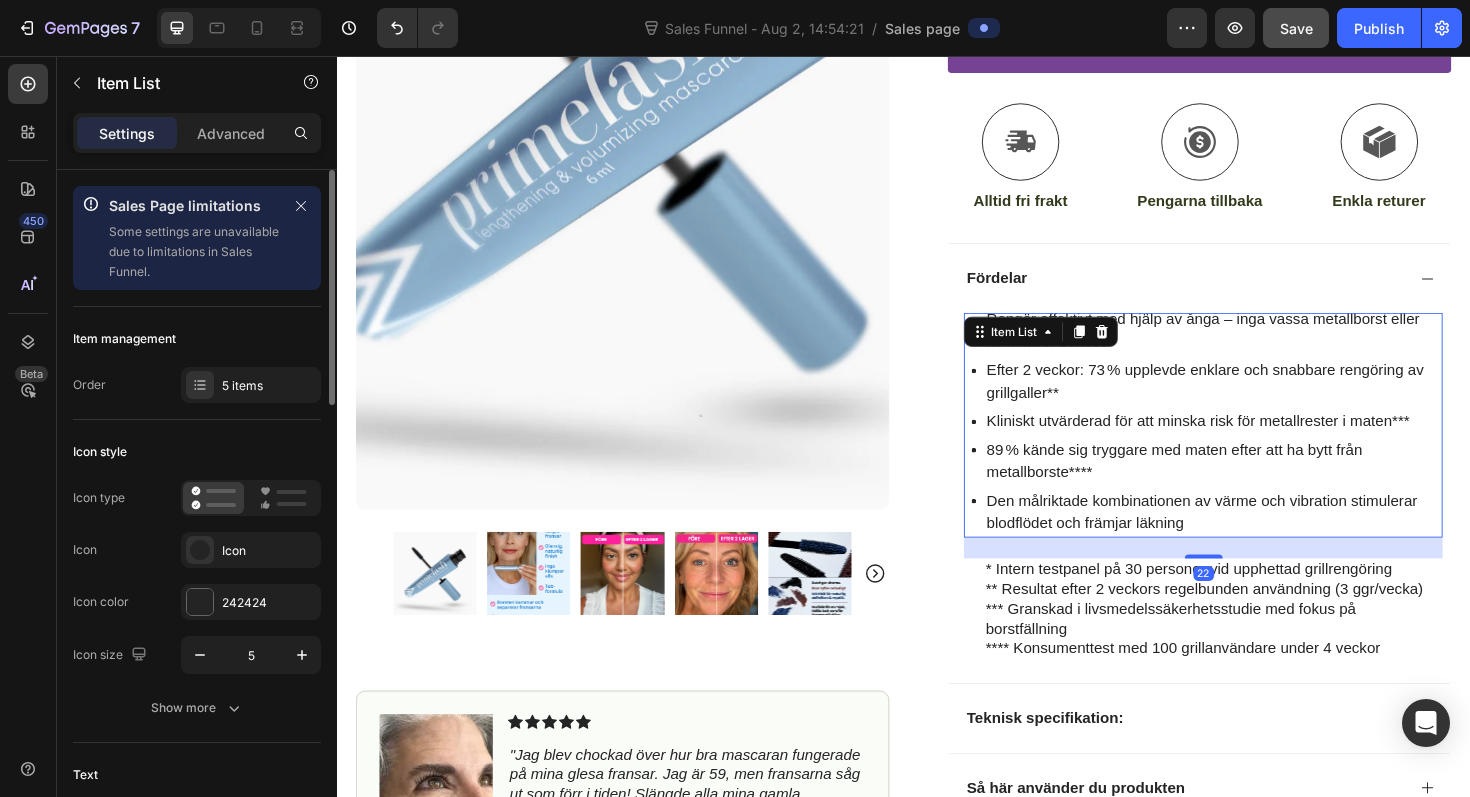 click on "Rengör effektivt med hjälp av ånga – inga vassa metallborst eller kemikalier behövs" at bounding box center (1265, 347) 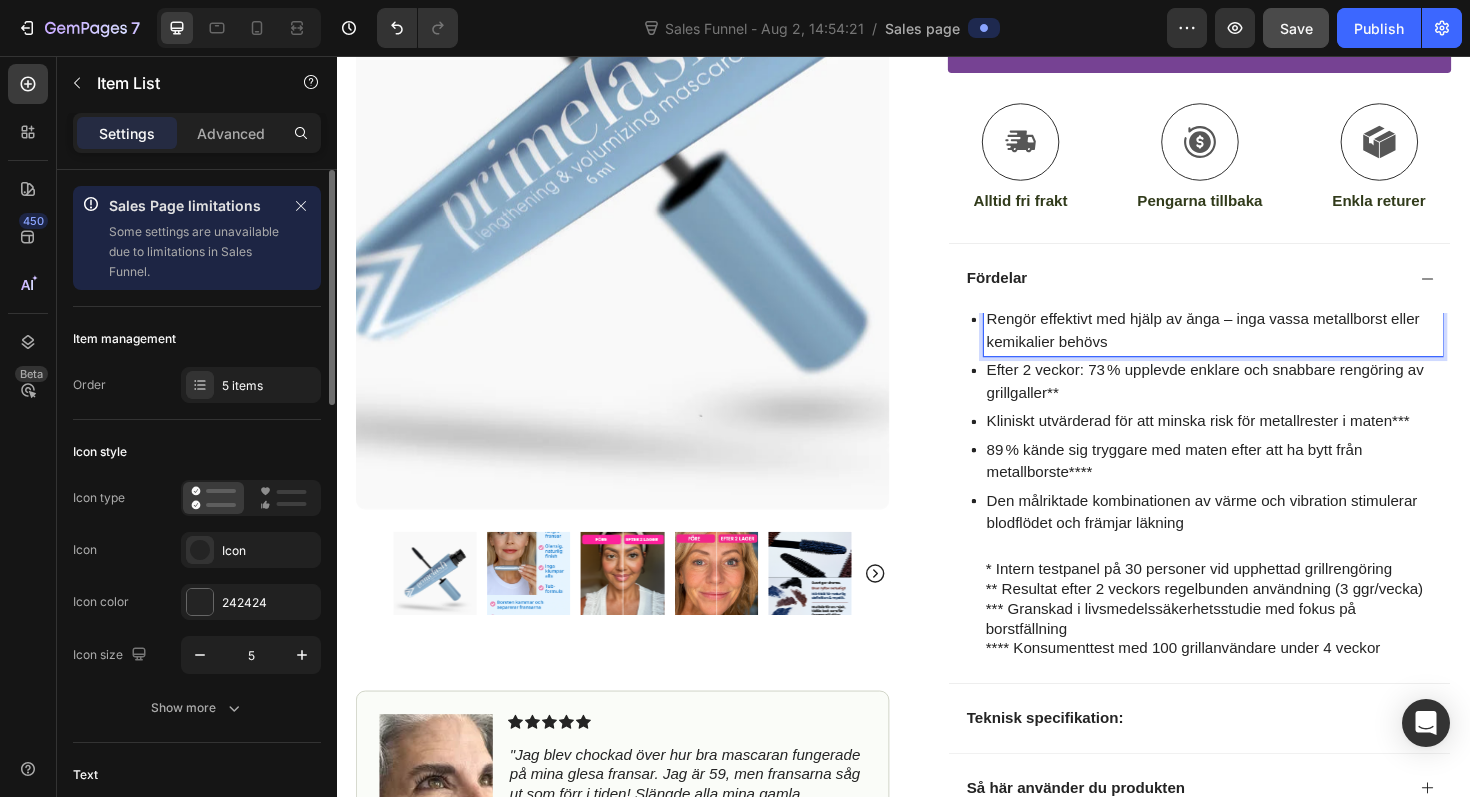 click on "Rengör effektivt med hjälp av ånga – inga vassa metallborst eller kemikalier behövs" at bounding box center (1265, 347) 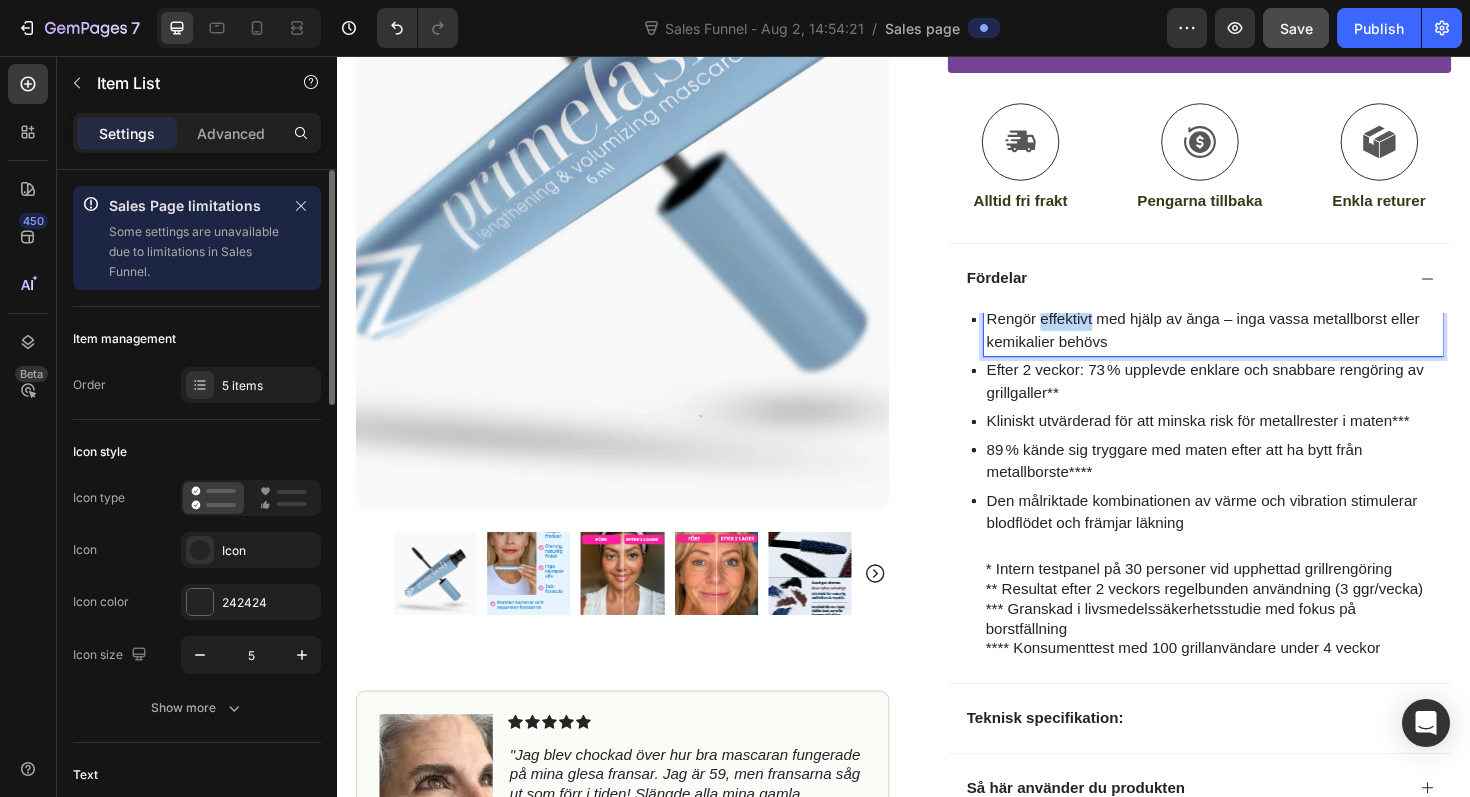 click on "Rengör effektivt med hjälp av ånga – inga vassa metallborst eller kemikalier behövs" at bounding box center (1265, 347) 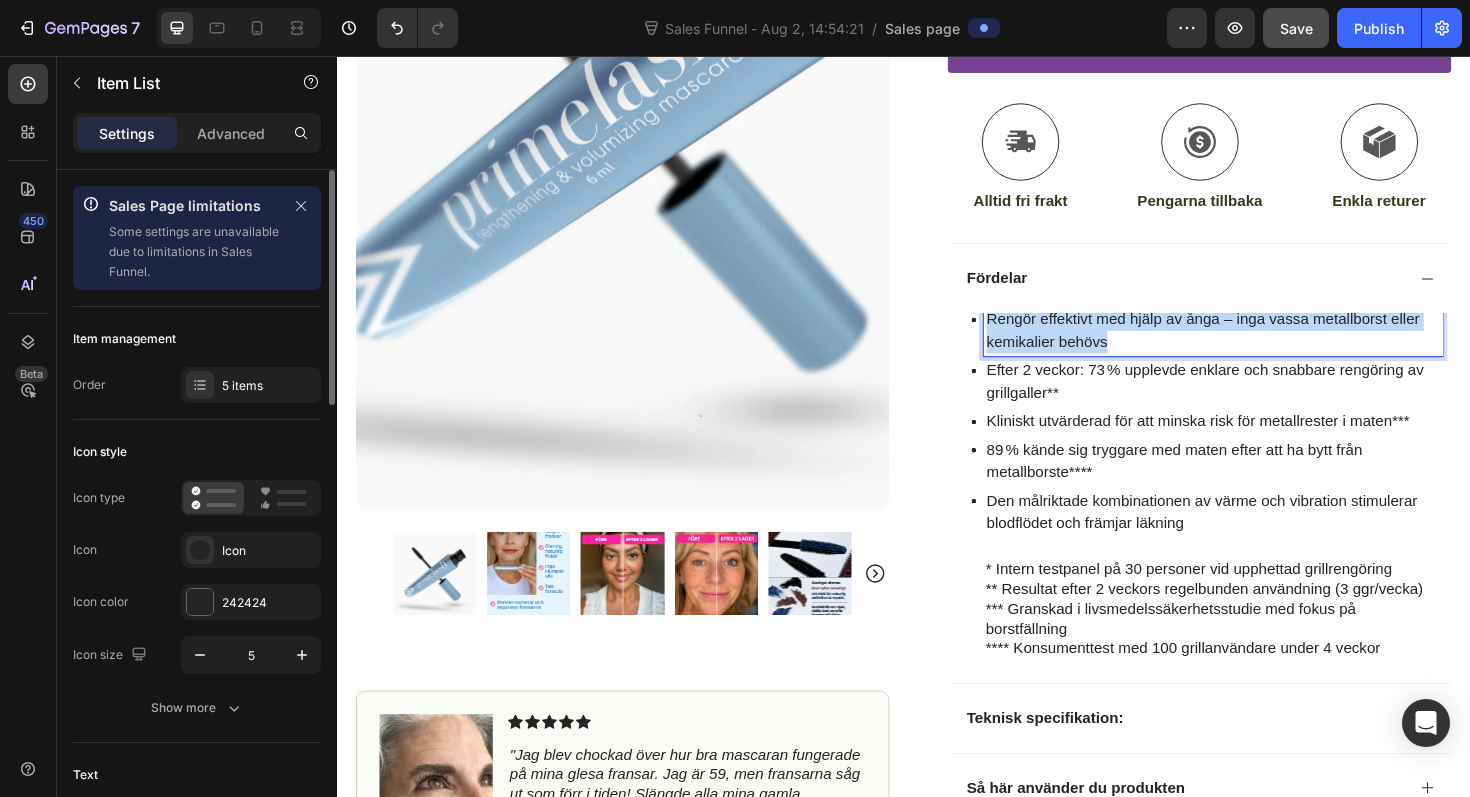 click on "Rengör effektivt med hjälp av ånga – inga vassa metallborst eller kemikalier behövs" at bounding box center [1265, 347] 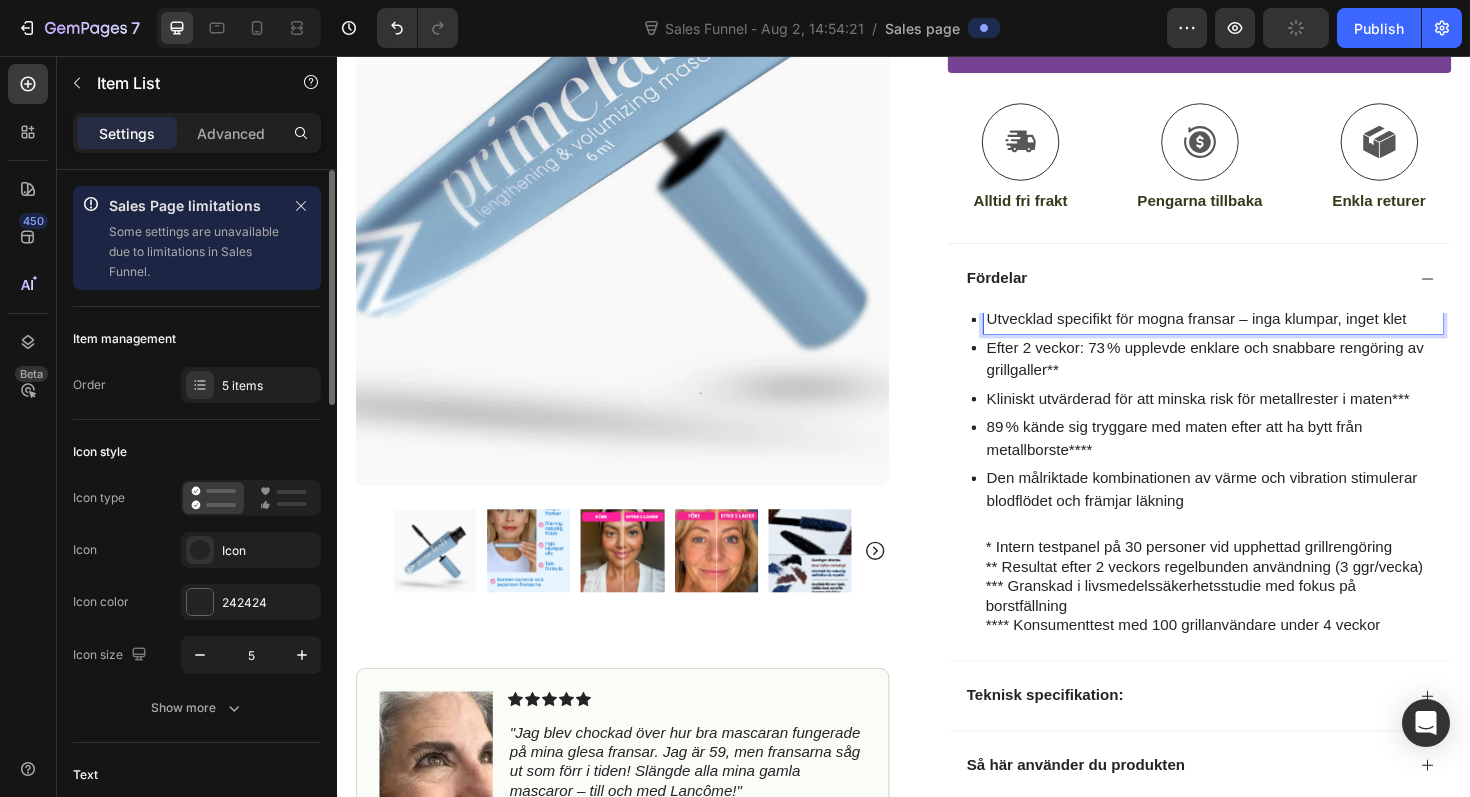click on "Efter 2 veckor: 73 % upplevde enklare och snabbare rengöring av grillgaller**" at bounding box center [1265, 377] 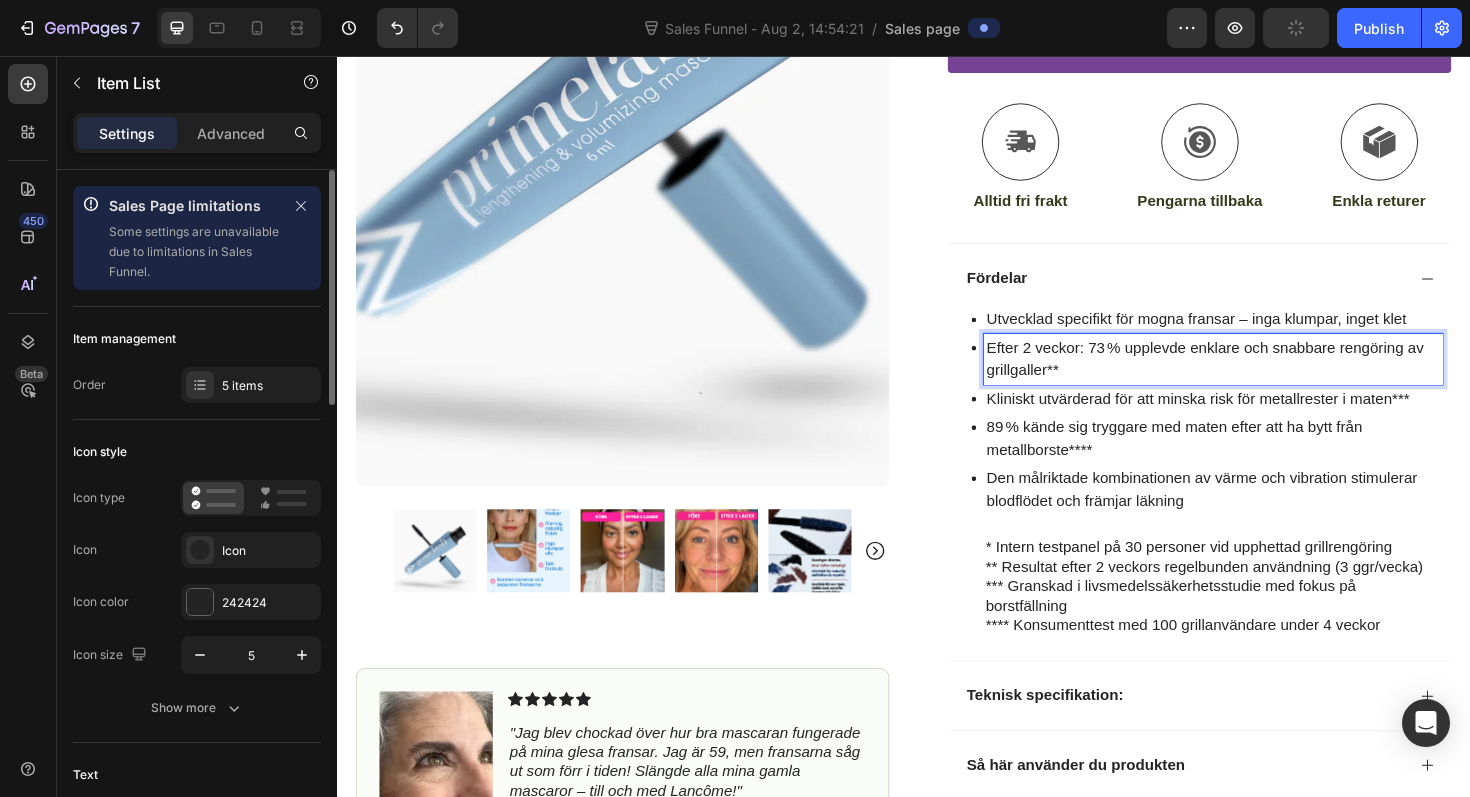 click on "Efter 2 veckor: 73 % upplevde enklare och snabbare rengöring av grillgaller**" at bounding box center [1265, 377] 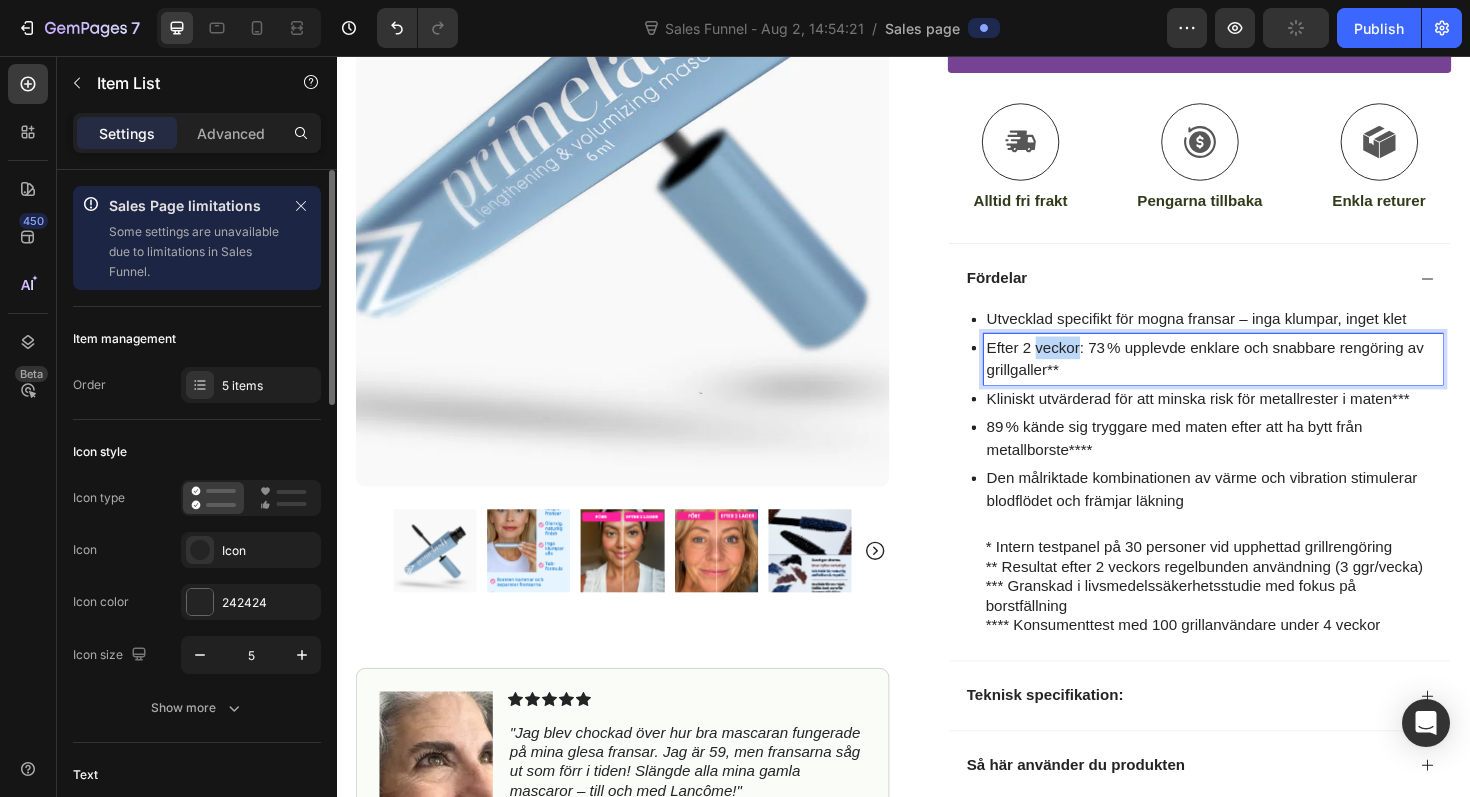 click on "Efter 2 veckor: 73 % upplevde enklare och snabbare rengöring av grillgaller**" at bounding box center [1265, 377] 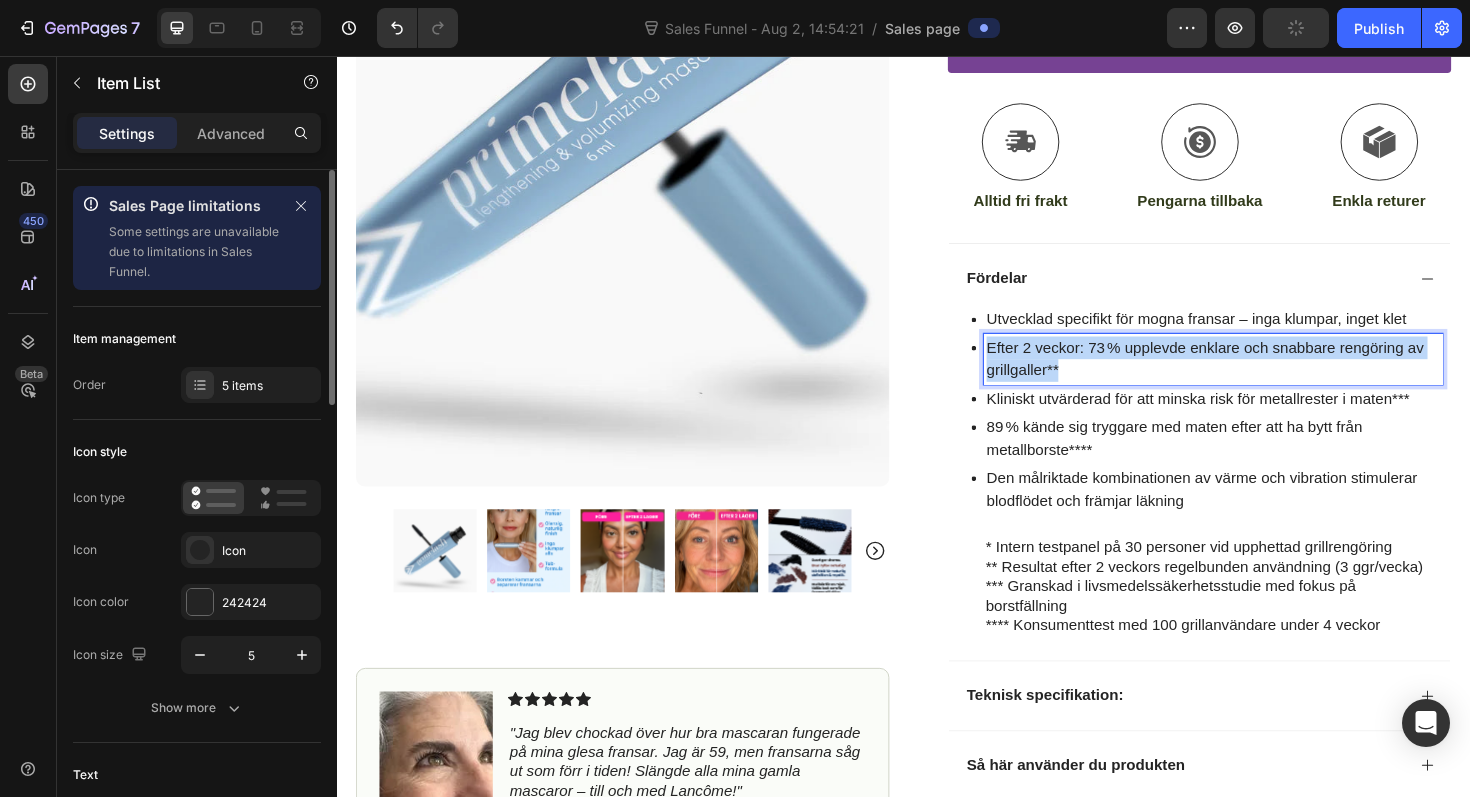 click on "Efter 2 veckor: 73 % upplevde enklare och snabbare rengöring av grillgaller**" at bounding box center (1265, 377) 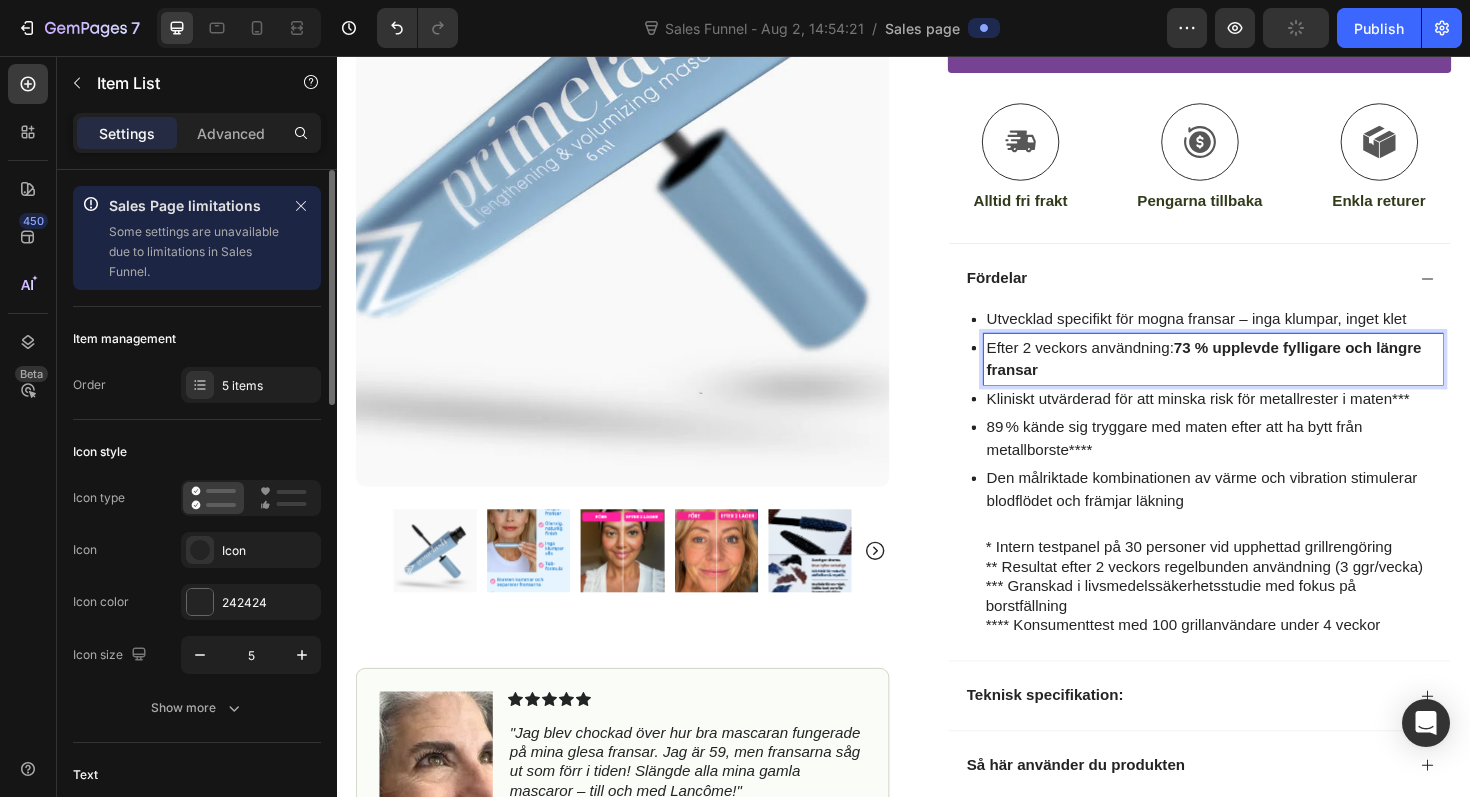 click on "Kliniskt utvärderad för att minska risk för metallrester i maten***" at bounding box center (1265, 419) 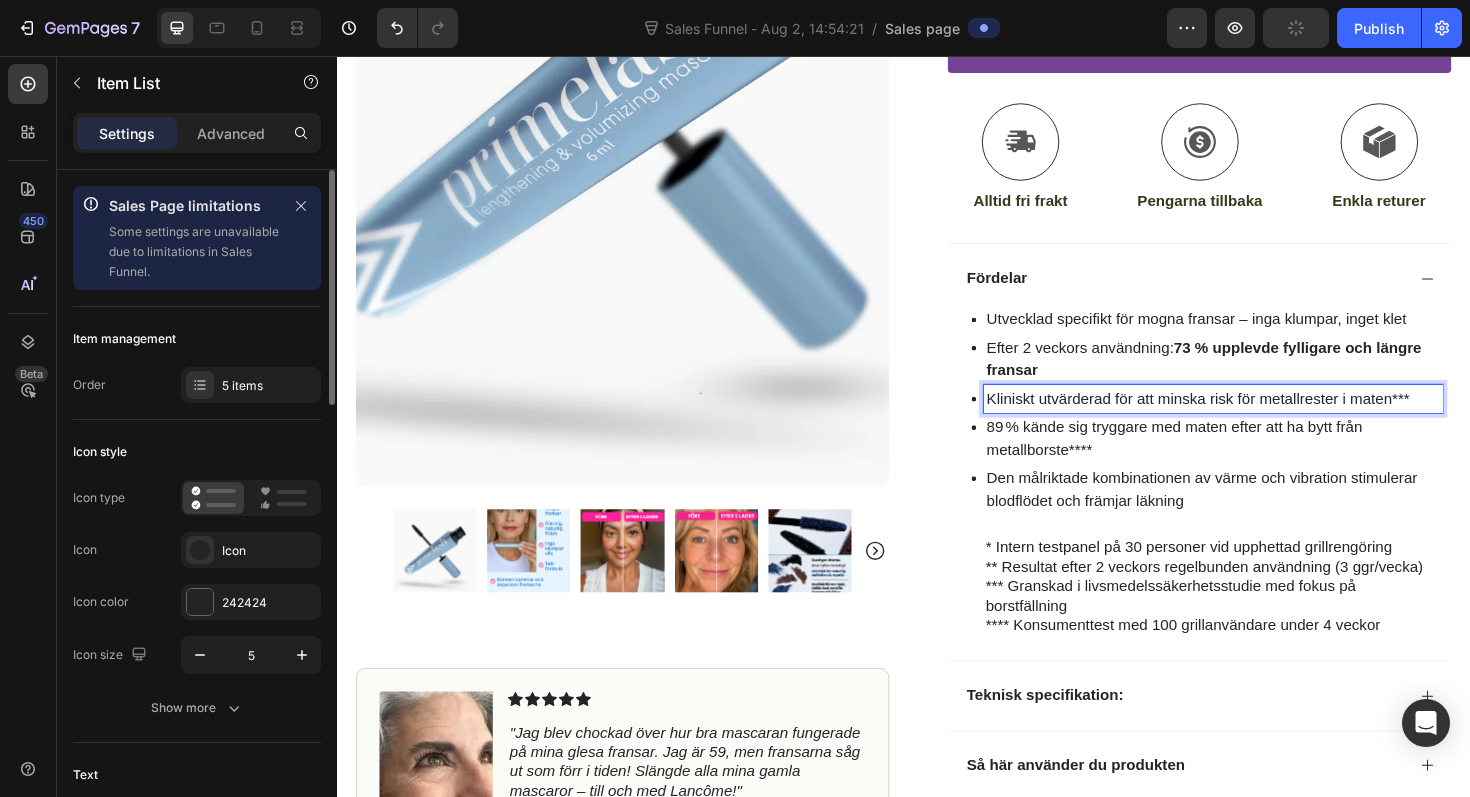click on "Kliniskt utvärderad för att minska risk för metallrester i maten***" at bounding box center (1265, 419) 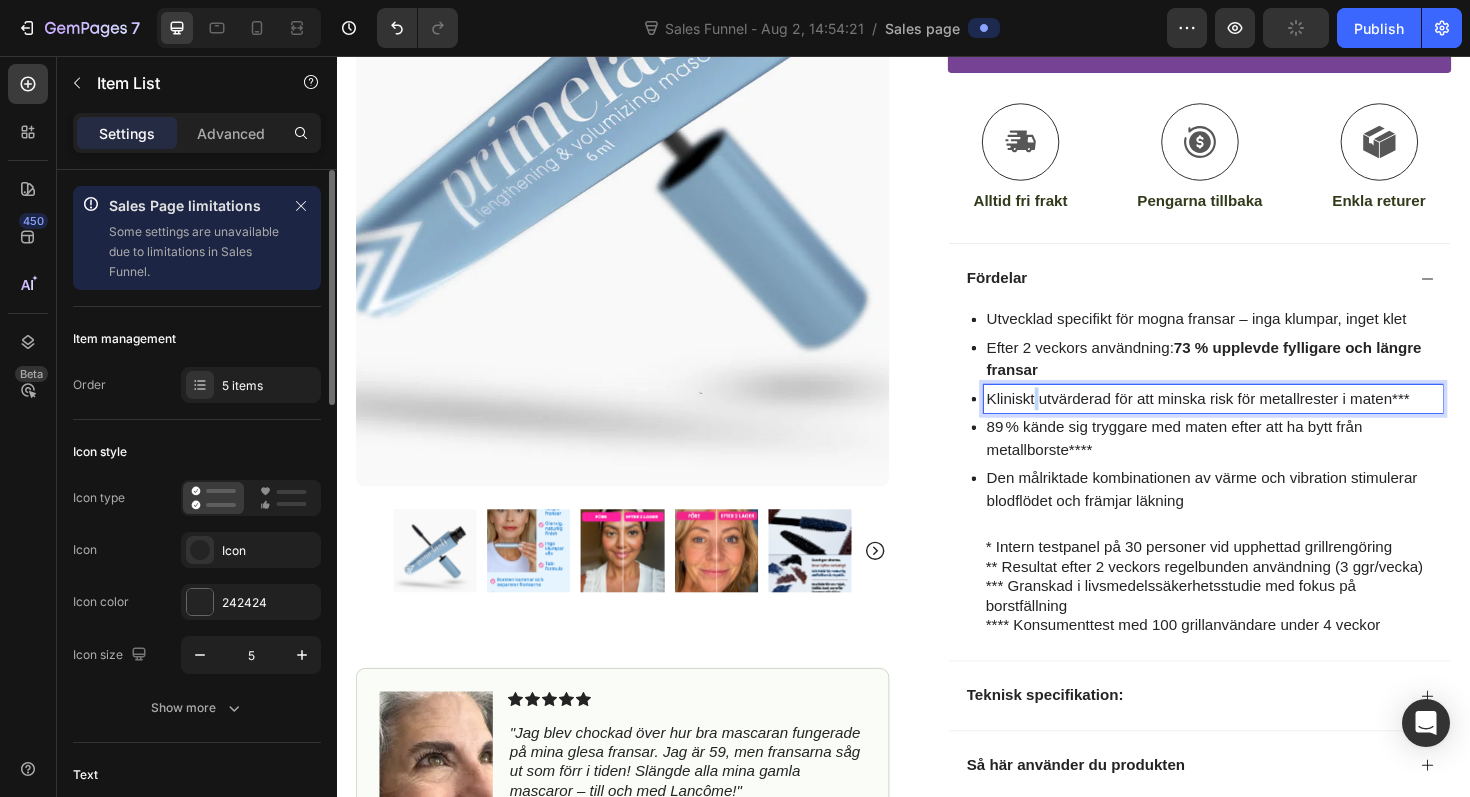 click on "Kliniskt utvärderad för att minska risk för metallrester i maten***" at bounding box center (1265, 419) 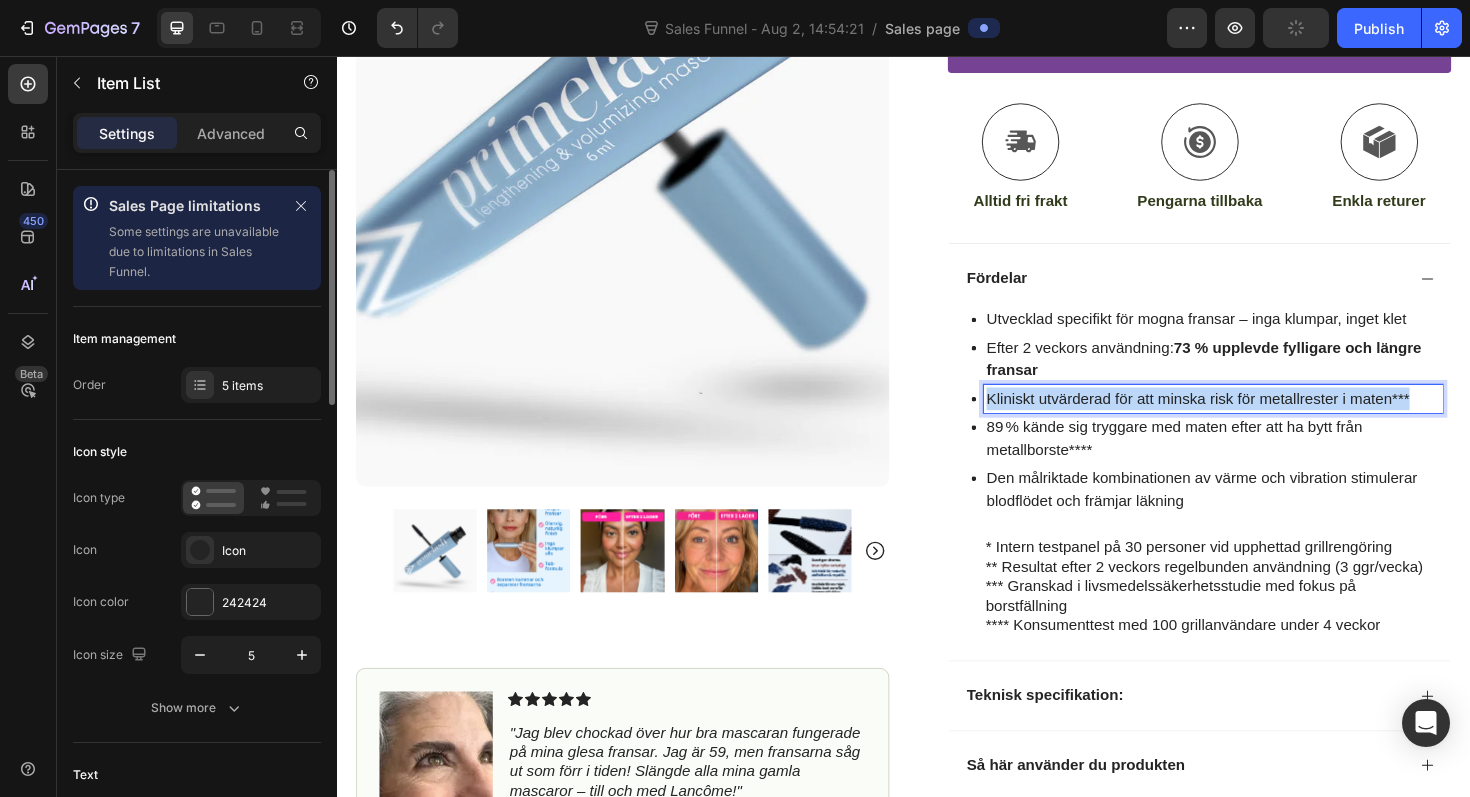click on "Kliniskt utvärderad för att minska risk för metallrester i maten***" at bounding box center (1265, 419) 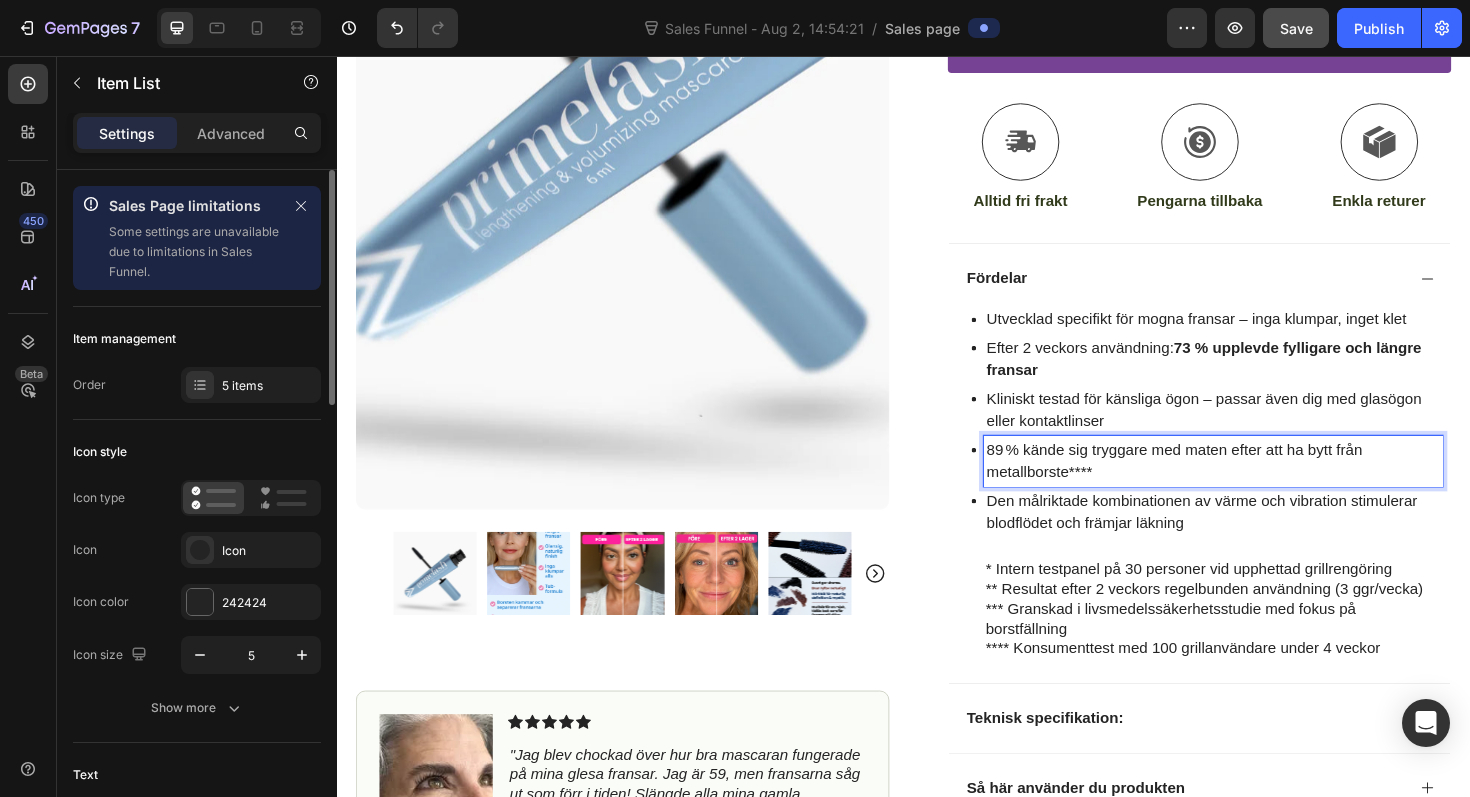click on "89 % kände sig tryggare med maten efter att ha bytt från metallborste****" at bounding box center (1265, 485) 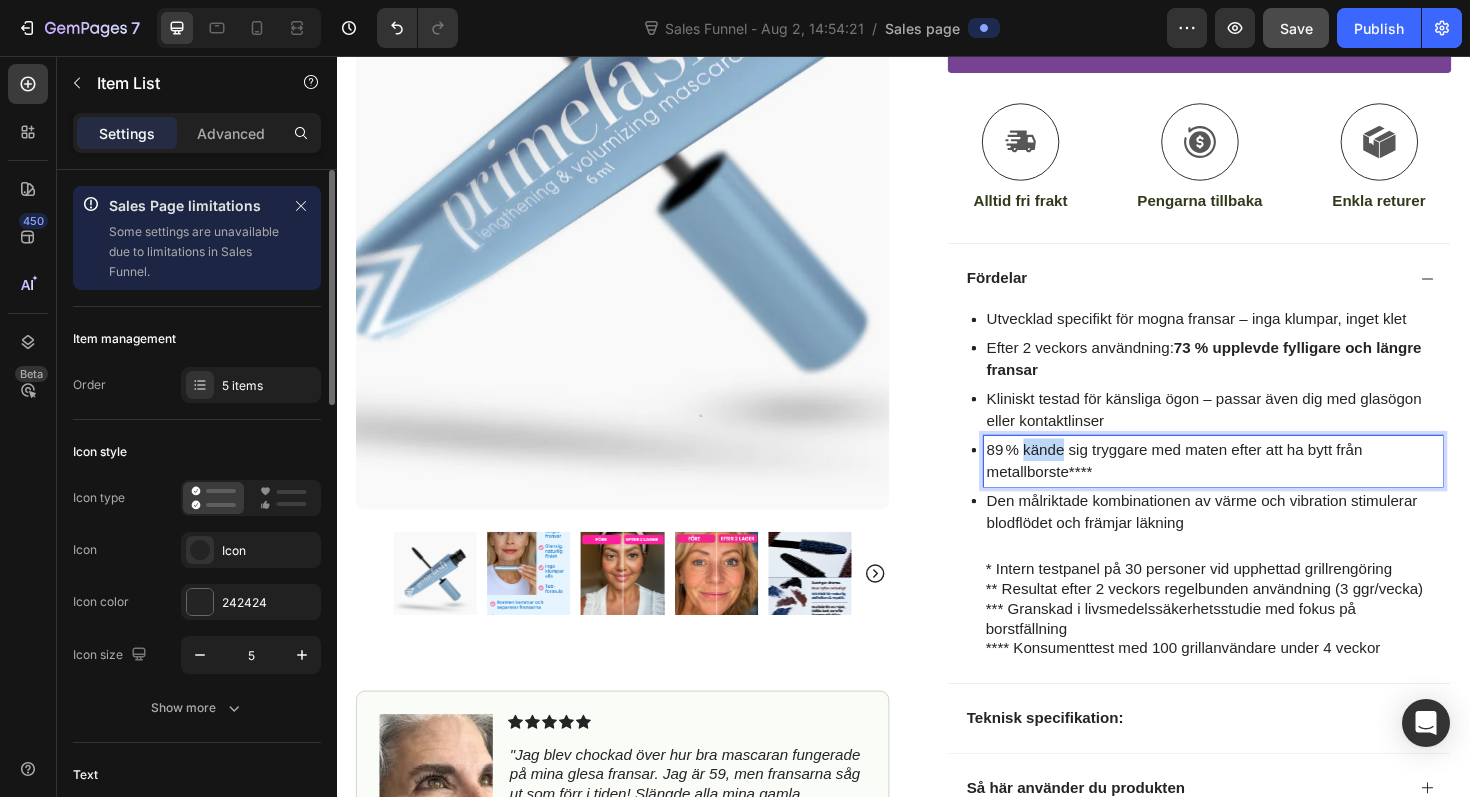 click on "89 % kände sig tryggare med maten efter att ha bytt från metallborste****" at bounding box center [1265, 485] 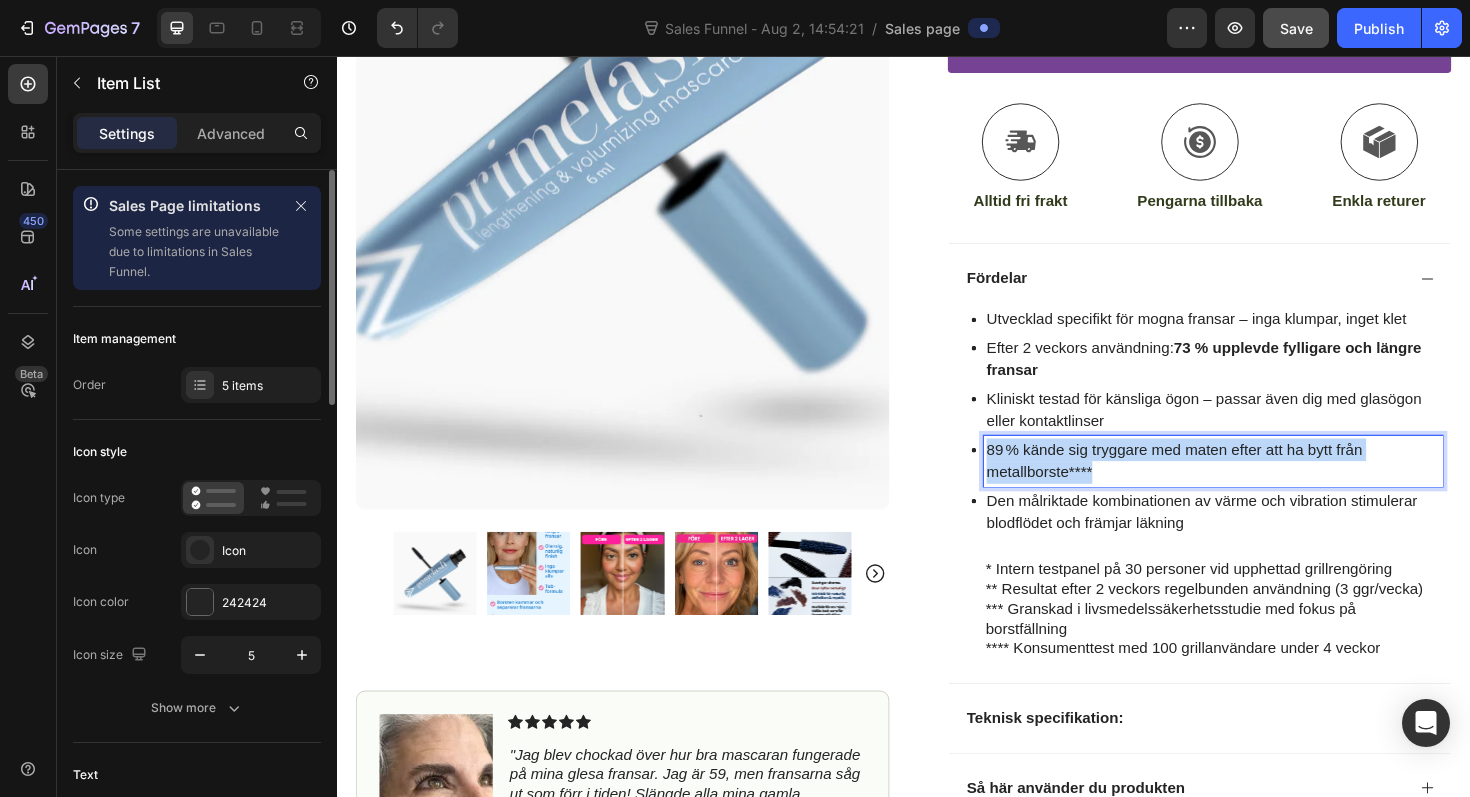 click on "89 % kände sig tryggare med maten efter att ha bytt från metallborste****" at bounding box center [1265, 485] 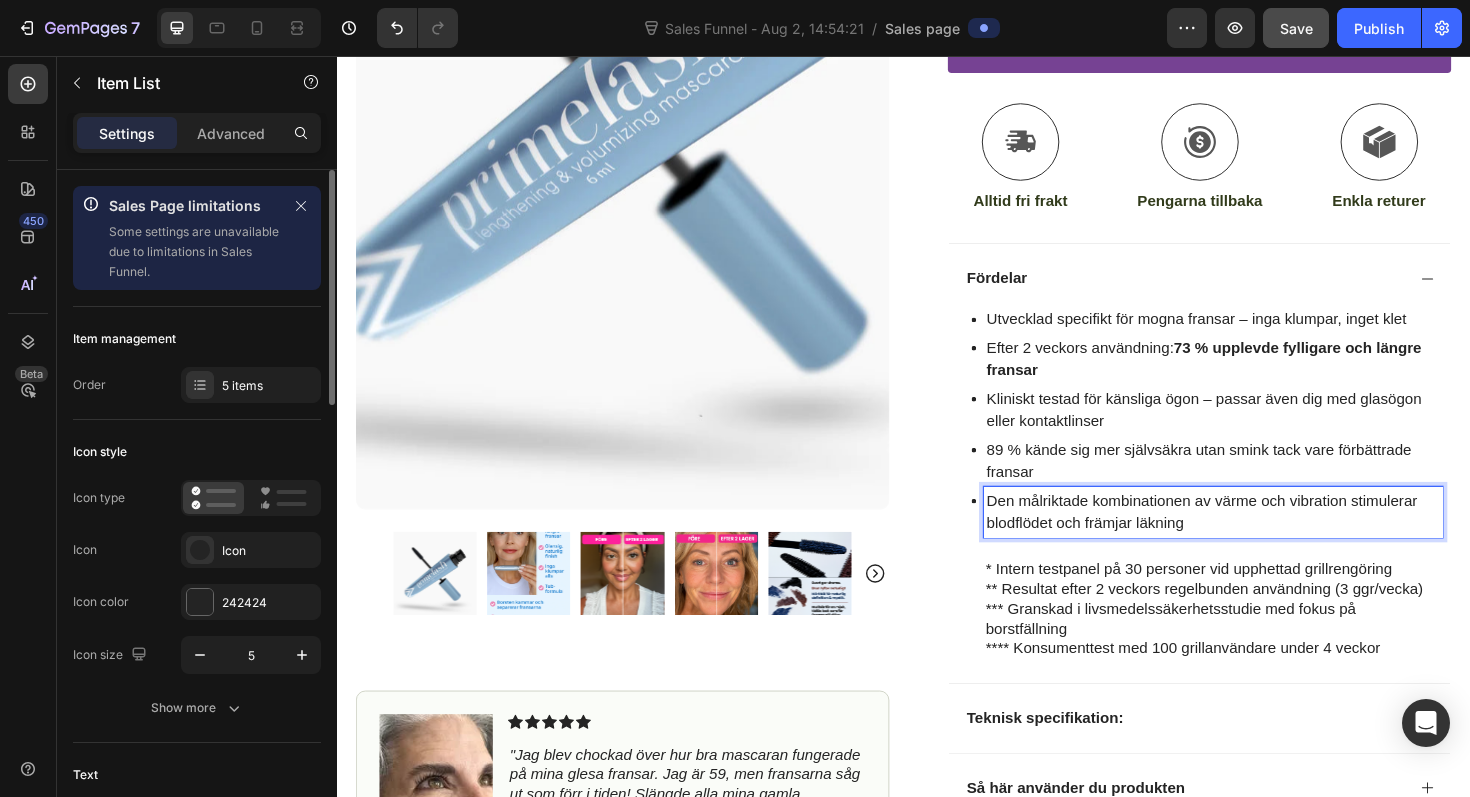 click on "Den målriktade kombinationen av värme och vibration stimulerar blodflödet och främjar läkning" at bounding box center (1265, 539) 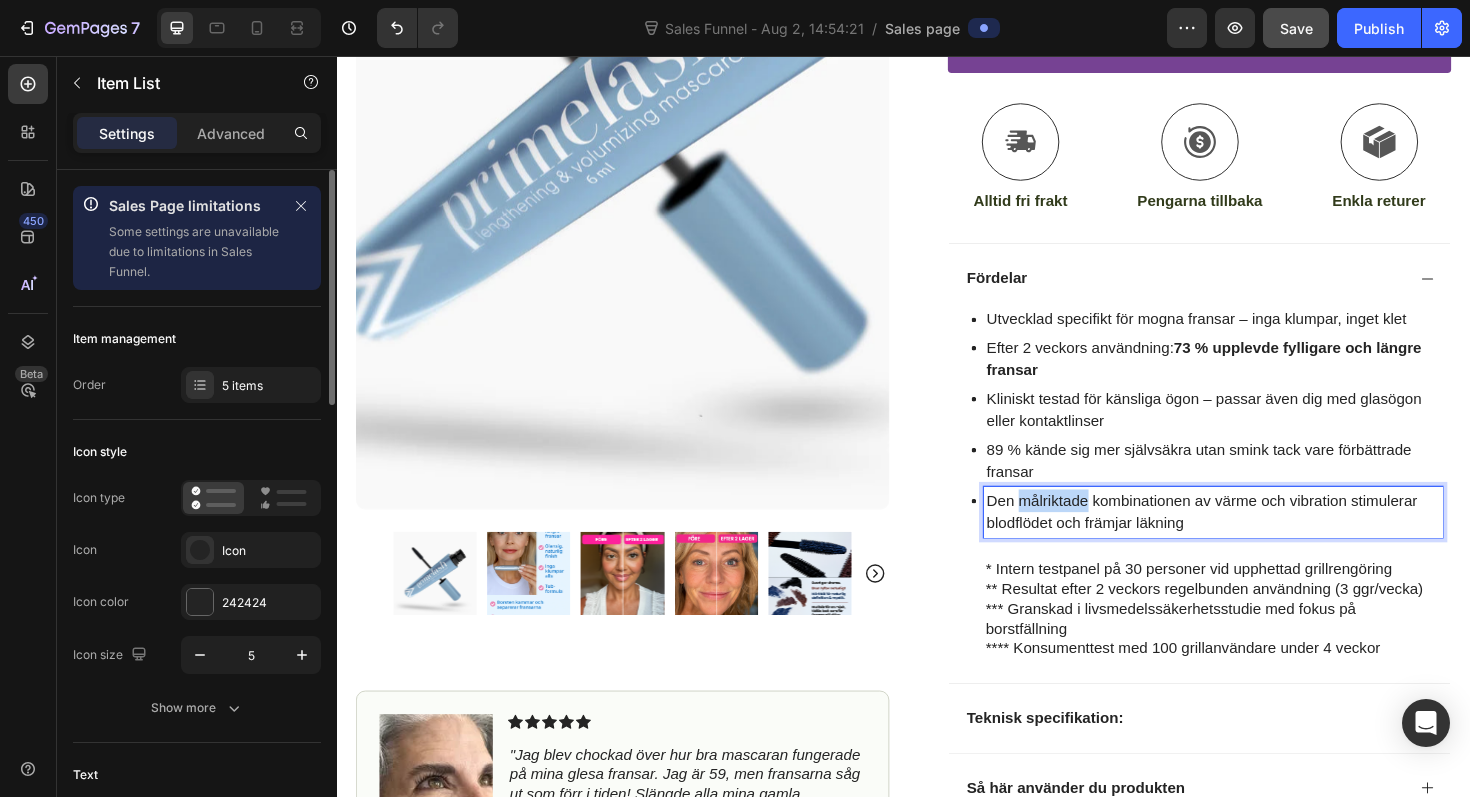 click on "Den målriktade kombinationen av värme och vibration stimulerar blodflödet och främjar läkning" at bounding box center [1265, 539] 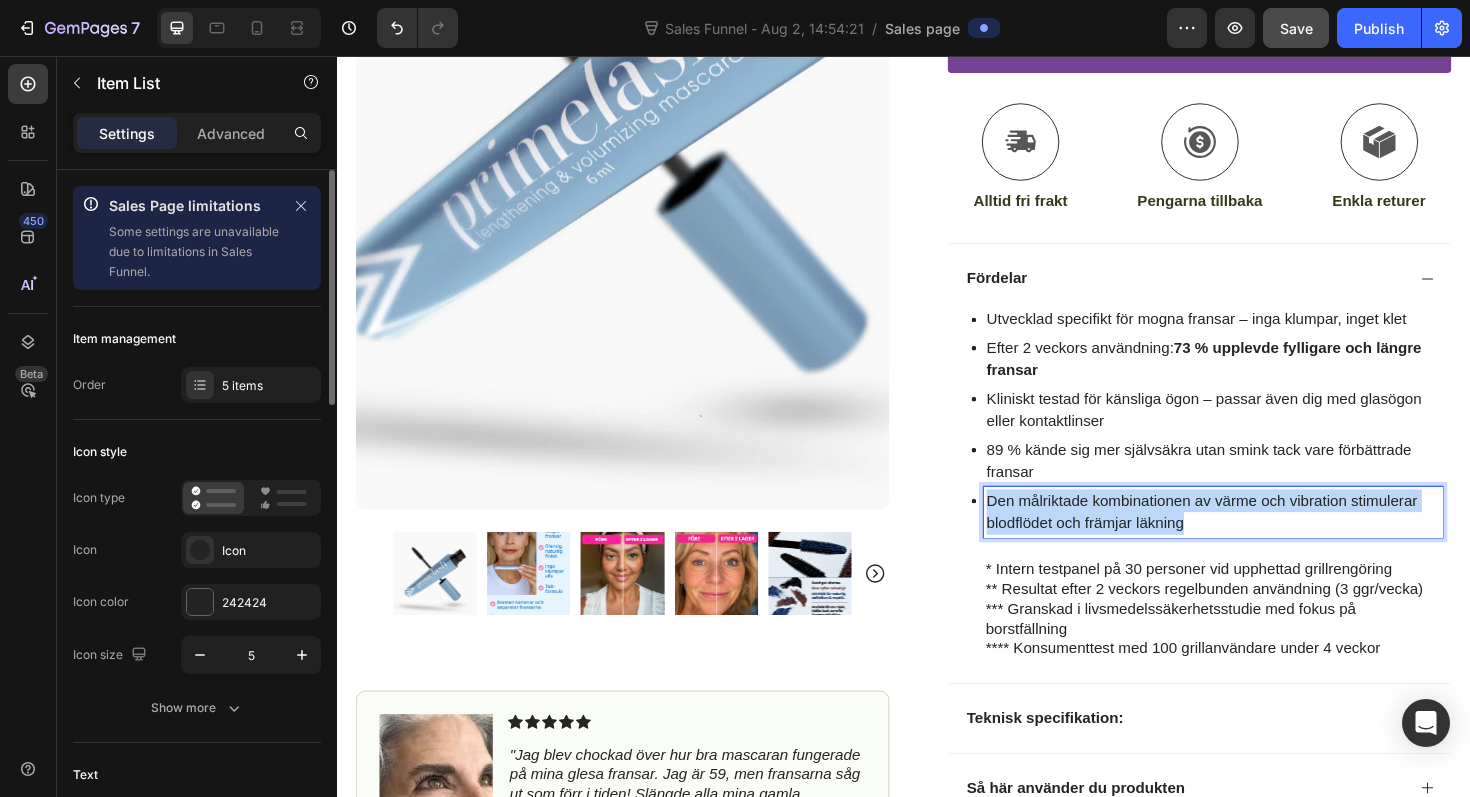 click on "Den målriktade kombinationen av värme och vibration stimulerar blodflödet och främjar läkning" at bounding box center [1265, 539] 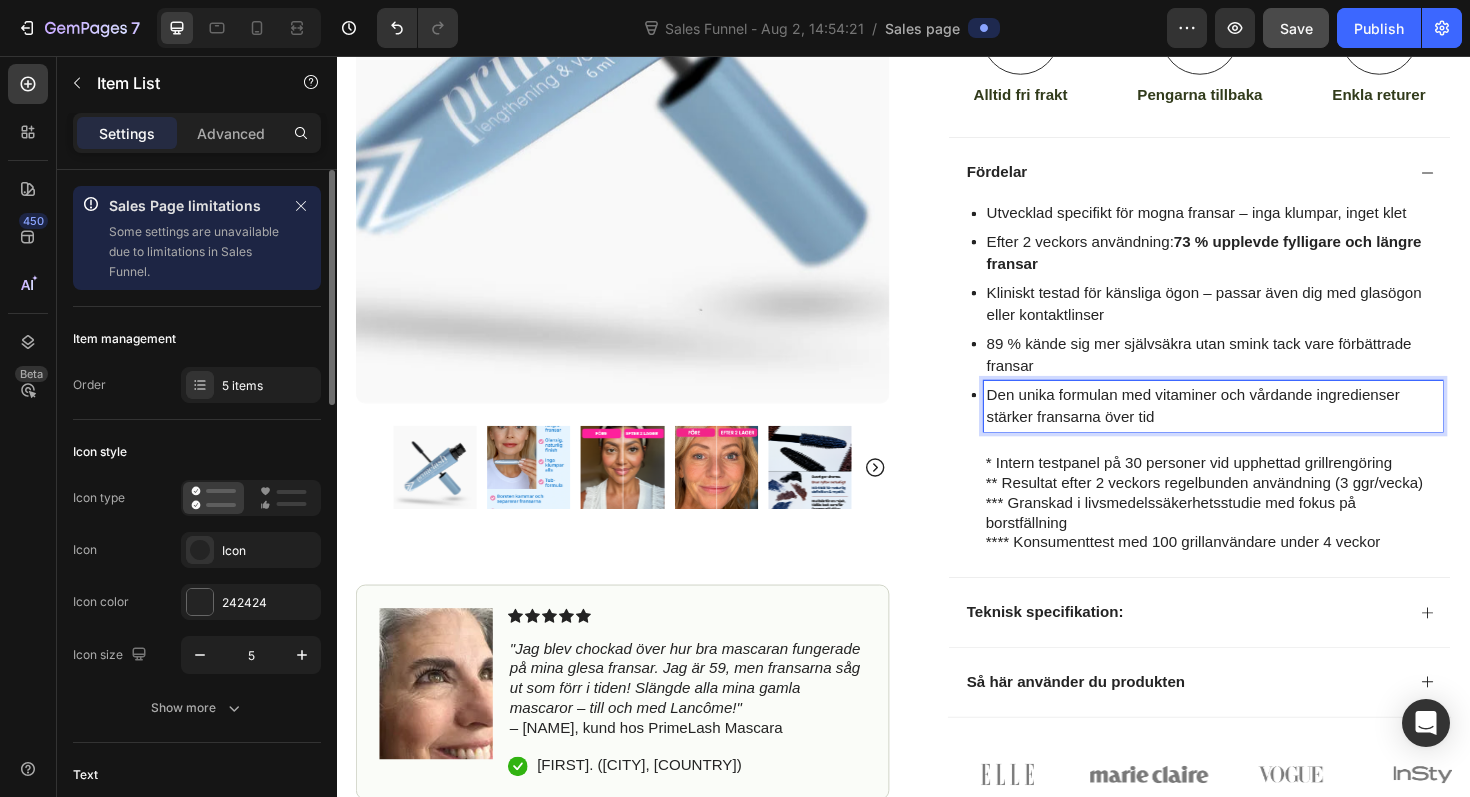 scroll, scrollTop: 790, scrollLeft: 0, axis: vertical 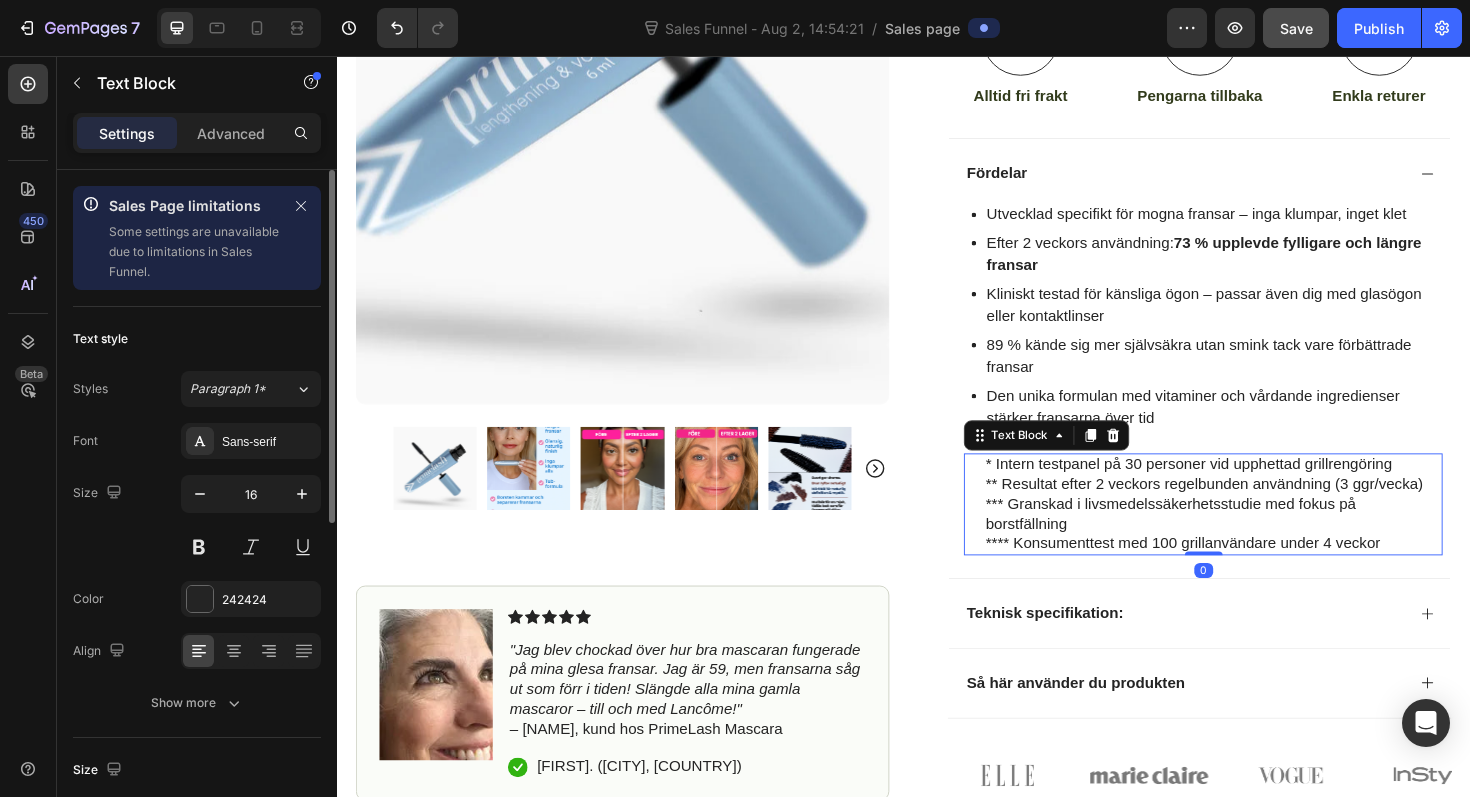 click on "* Intern testpanel på 30 personer vid upphettad grillrengöring ** Resultat efter 2 veckors regelbunden användning (3 ggr/vecka) *** Granskad i livsmedelssäkerhetsstudie med fokus på borstfällning **** Konsumenttest med 100 grillanvändare under 4 veckor" at bounding box center [1265, 531] 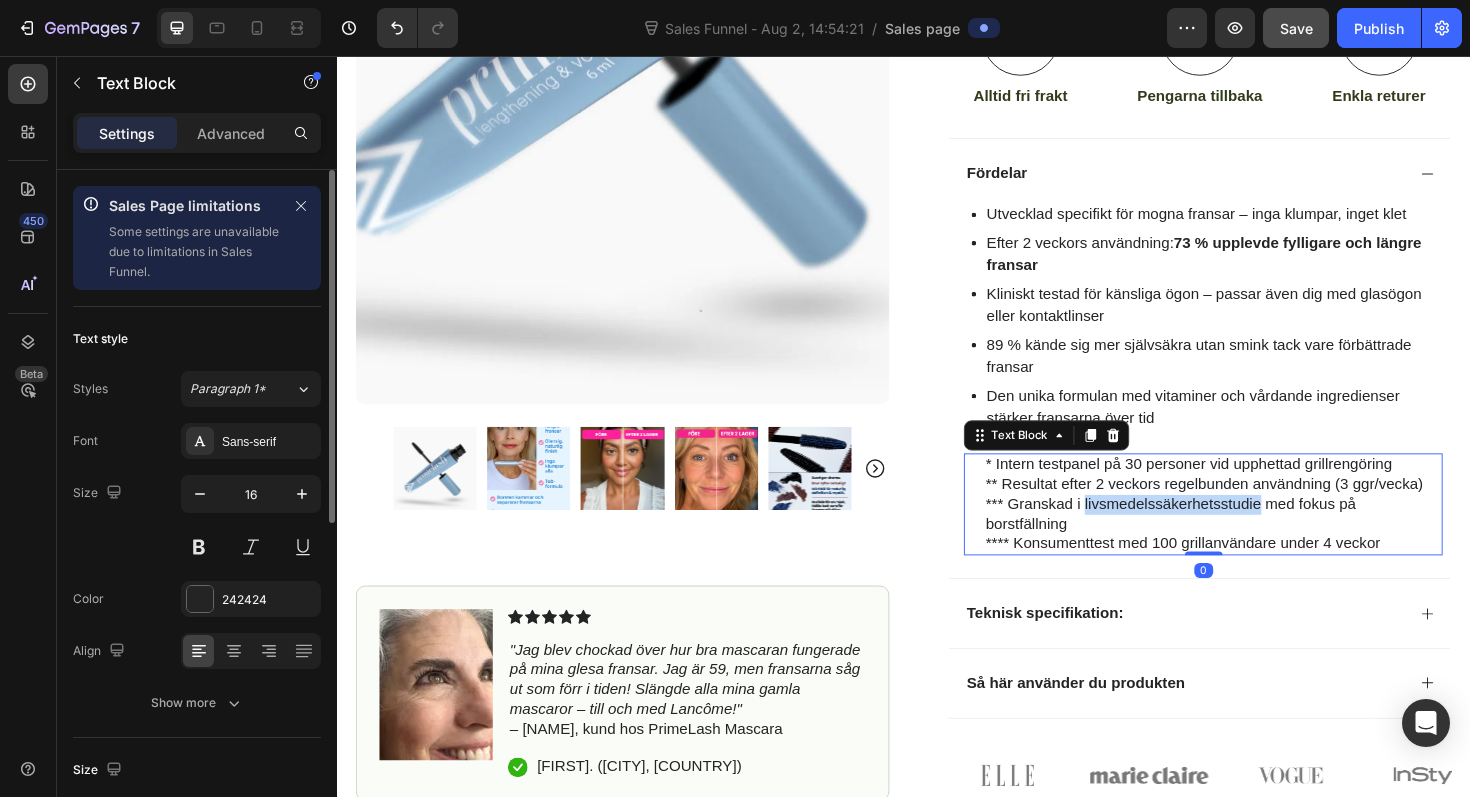 click on "* Intern testpanel på 30 personer vid upphettad grillrengöring ** Resultat efter 2 veckors regelbunden användning (3 ggr/vecka) *** Granskad i livsmedelssäkerhetsstudie med fokus på borstfällning **** Konsumenttest med 100 grillanvändare under 4 veckor" at bounding box center [1265, 531] 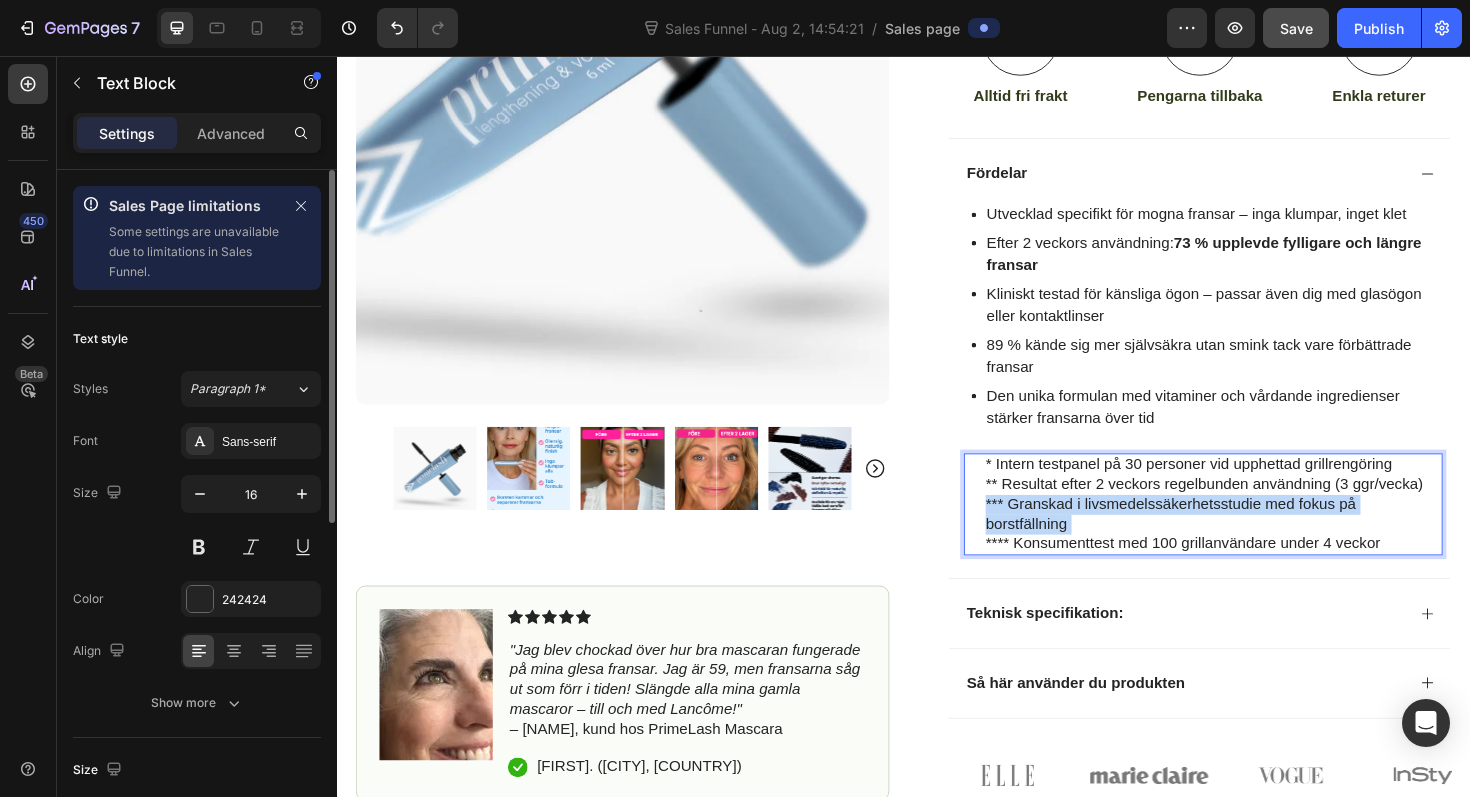 click on "* Intern testpanel på 30 personer vid upphettad grillrengöring ** Resultat efter 2 veckors regelbunden användning (3 ggr/vecka) *** Granskad i livsmedelssäkerhetsstudie med fokus på borstfällning **** Konsumenttest med 100 grillanvändare under 4 veckor" at bounding box center (1265, 531) 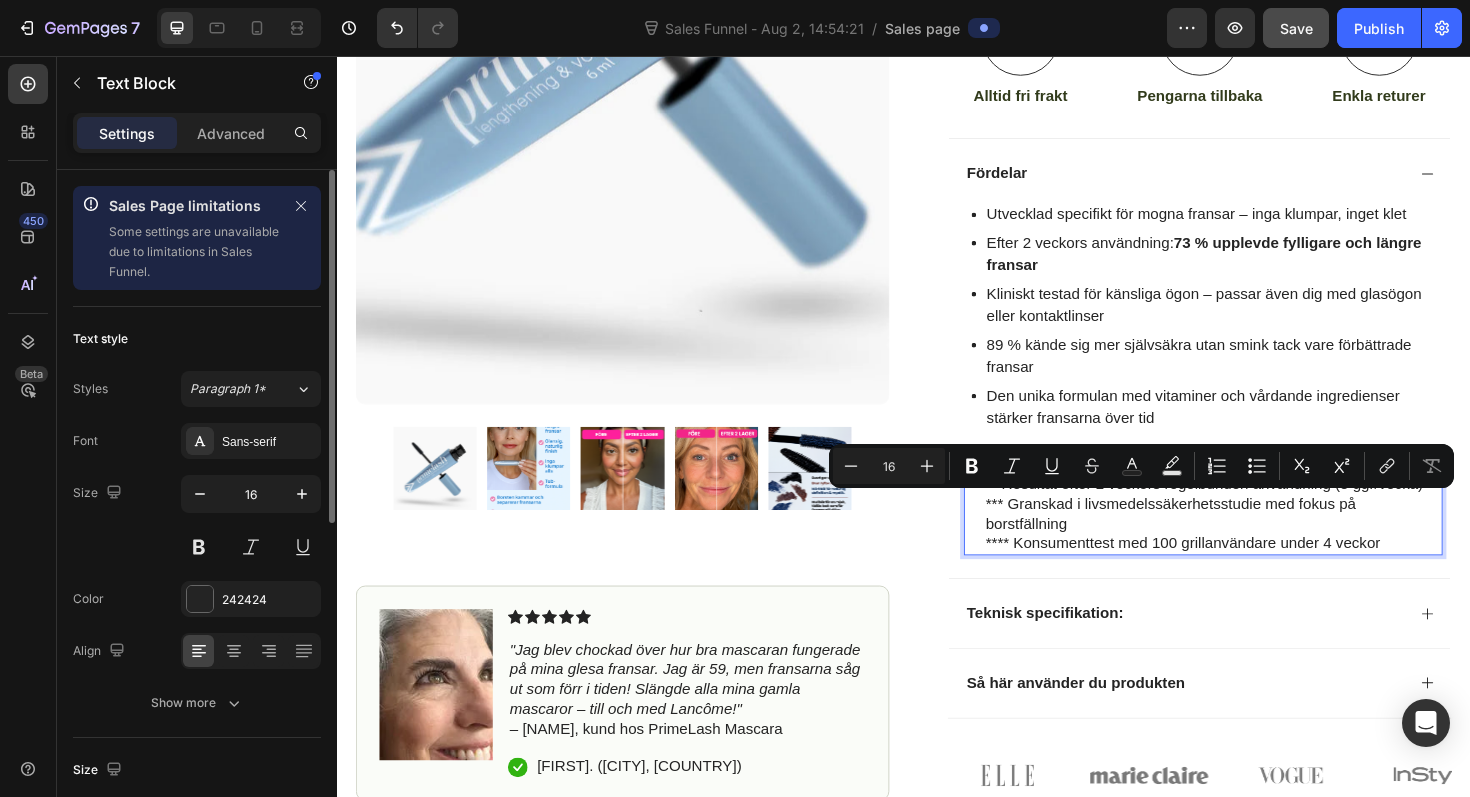 click on "* Intern testpanel på 30 personer vid upphettad grillrengöring ** Resultat efter 2 veckors regelbunden användning (3 ggr/vecka) *** Granskad i livsmedelssäkerhetsstudie med fokus på borstfällning **** Konsumenttest med 100 grillanvändare under 4 veckor" at bounding box center [1265, 531] 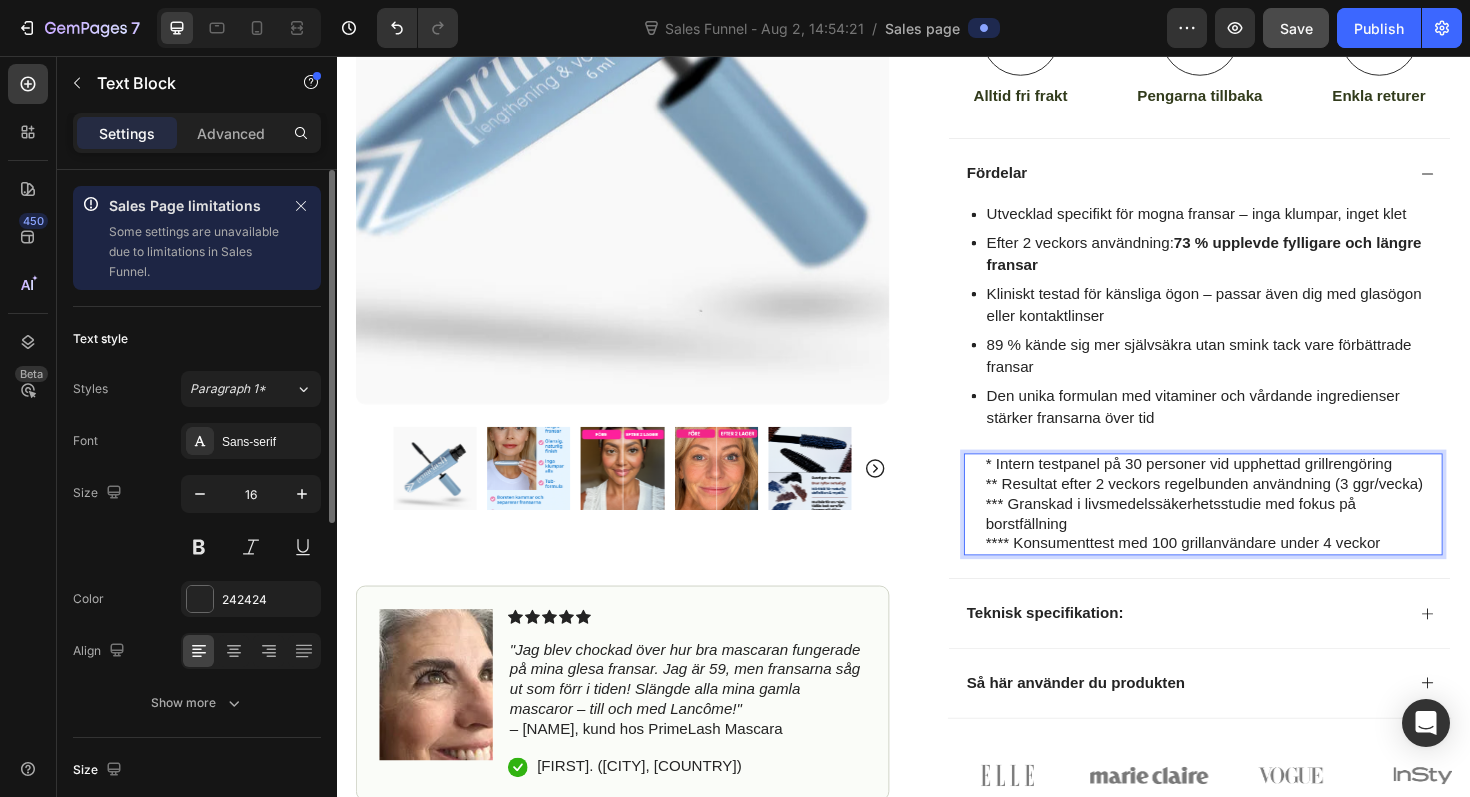 click on "* Intern testpanel på 30 personer vid upphettad grillrengöring ** Resultat efter 2 veckors regelbunden användning (3 ggr/vecka) *** Granskad i livsmedelssäkerhetsstudie med fokus på borstfällning **** Konsumenttest med 100 grillanvändare under 4 veckor" at bounding box center [1265, 531] 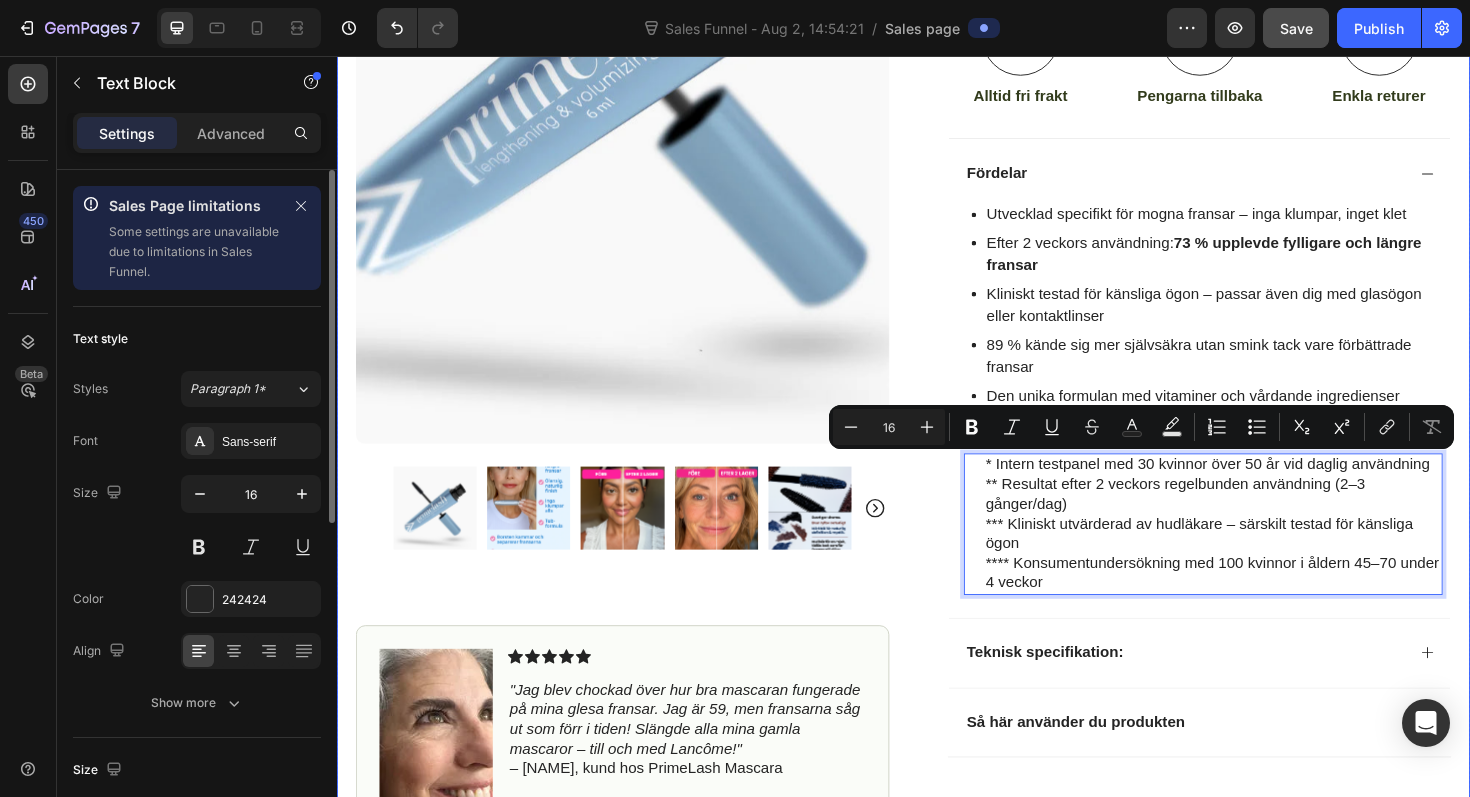 drag, startPoint x: 1022, startPoint y: 483, endPoint x: 1533, endPoint y: 680, distance: 547.6586 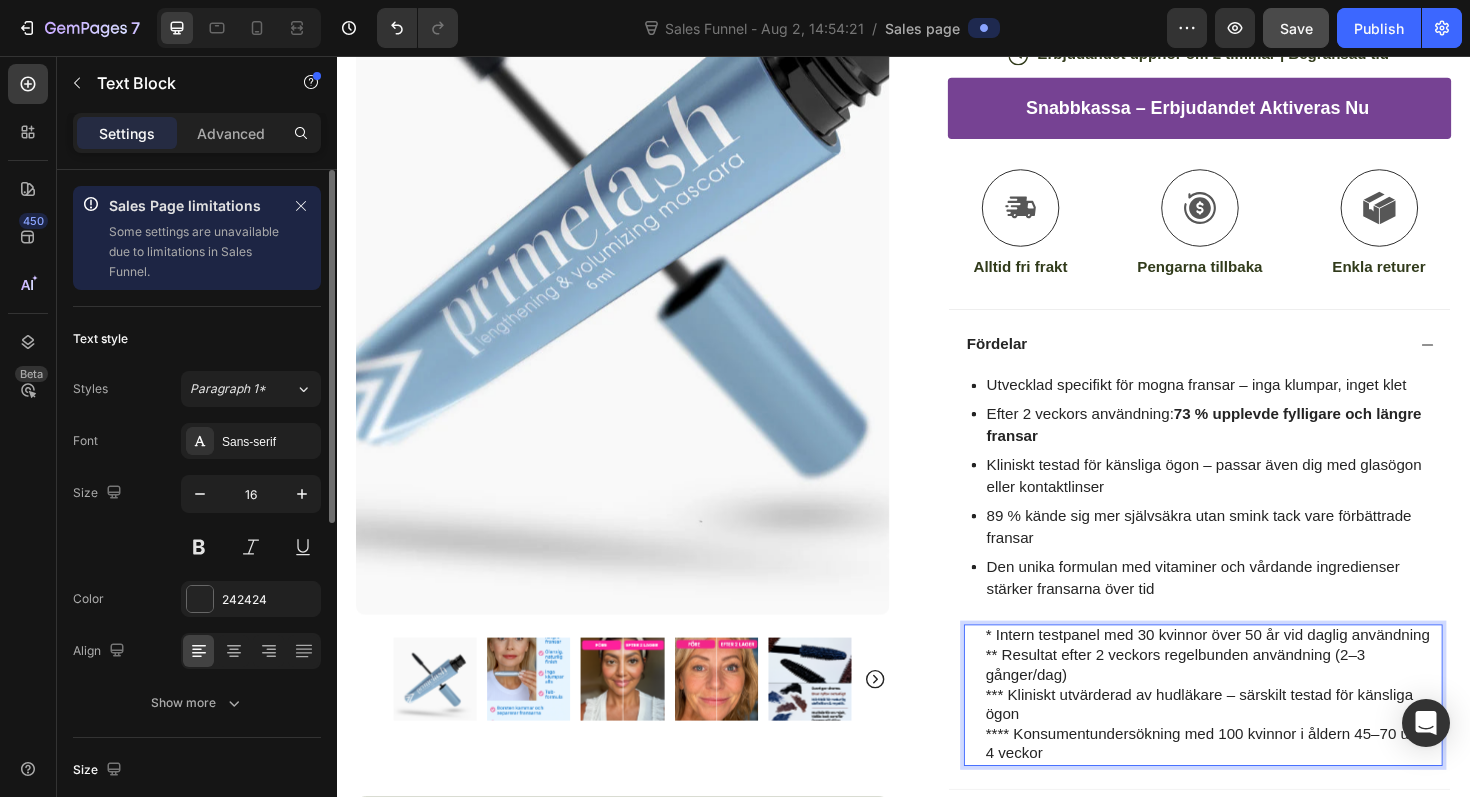 scroll, scrollTop: 547, scrollLeft: 0, axis: vertical 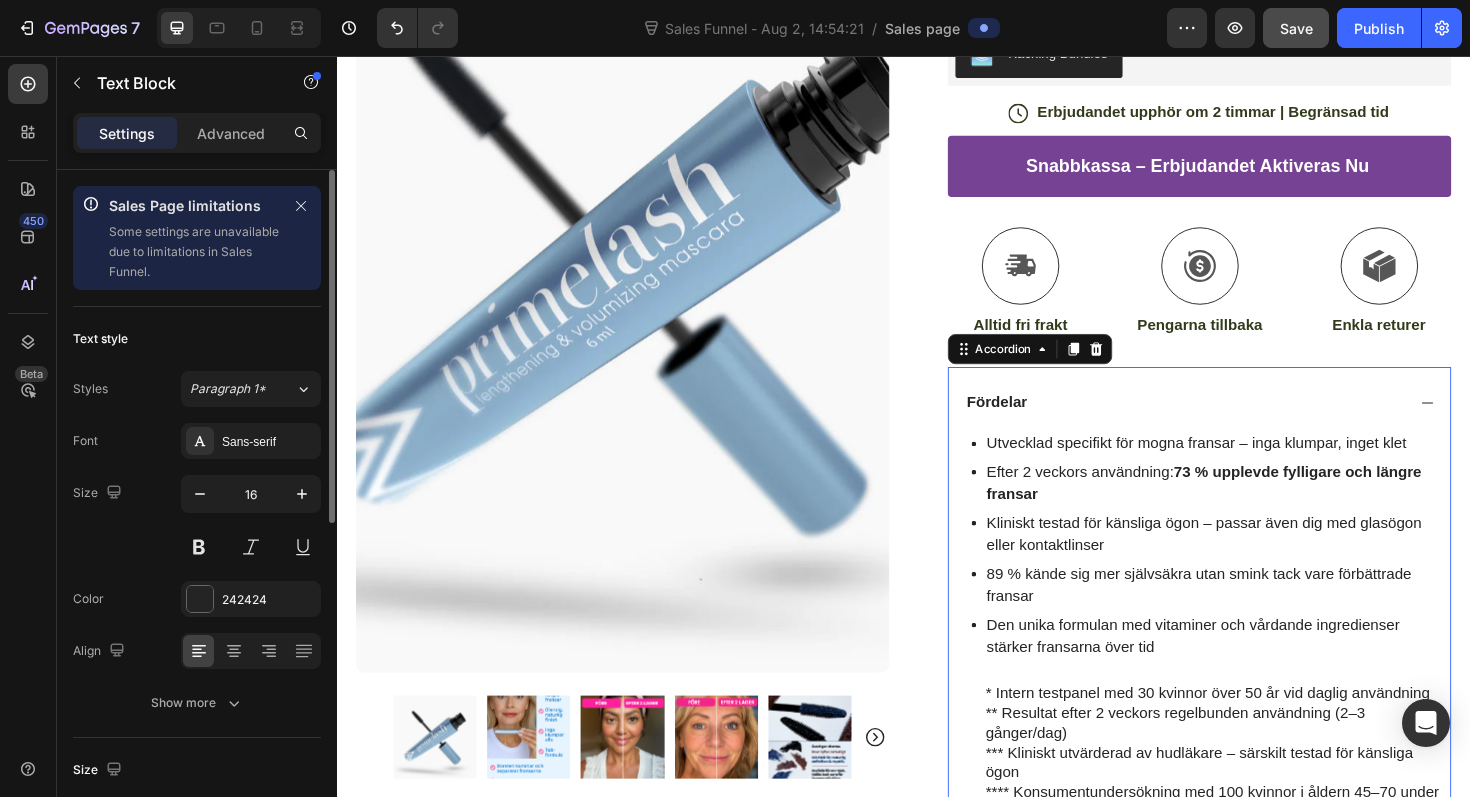click on "Fördelar" at bounding box center [1250, 423] 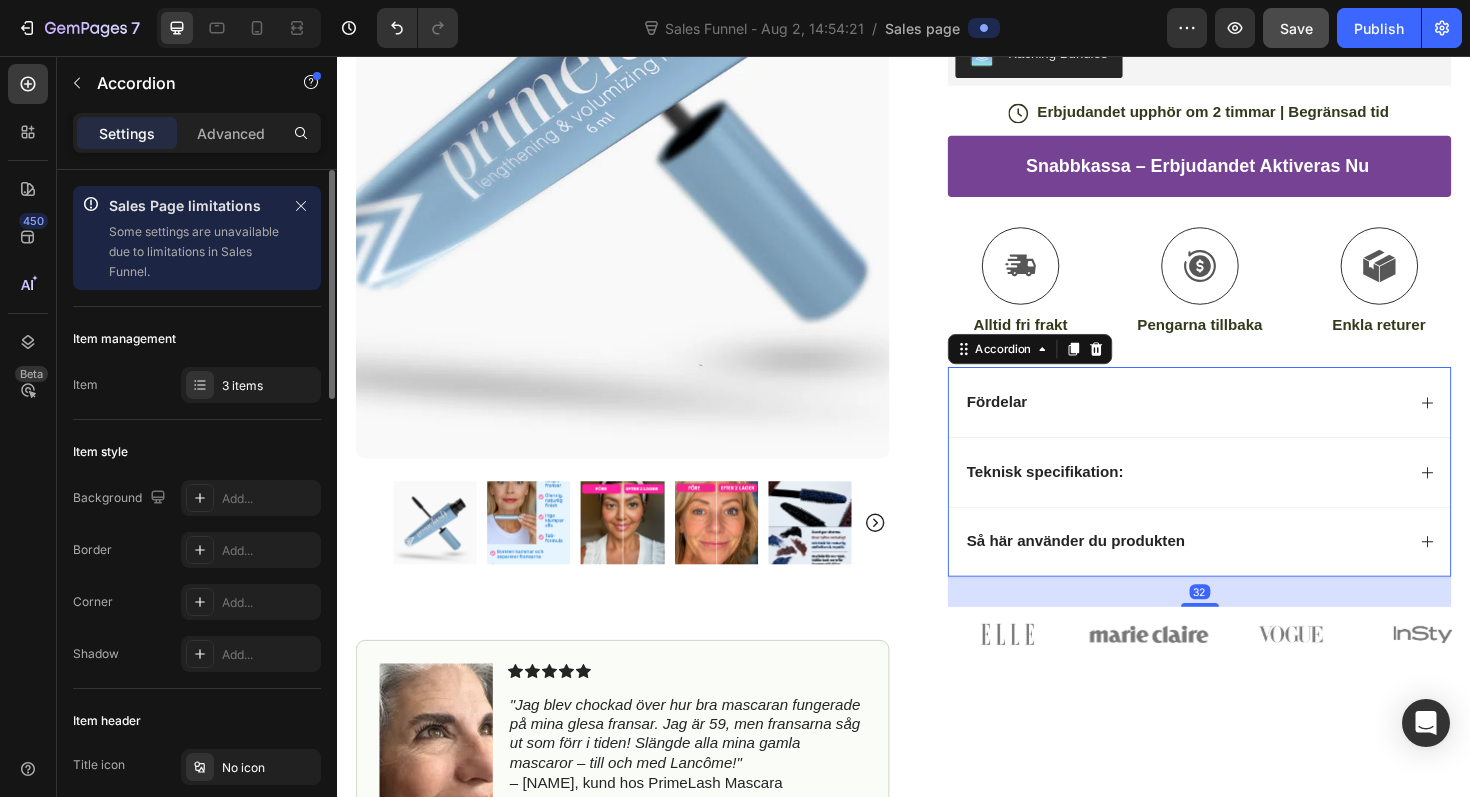 click 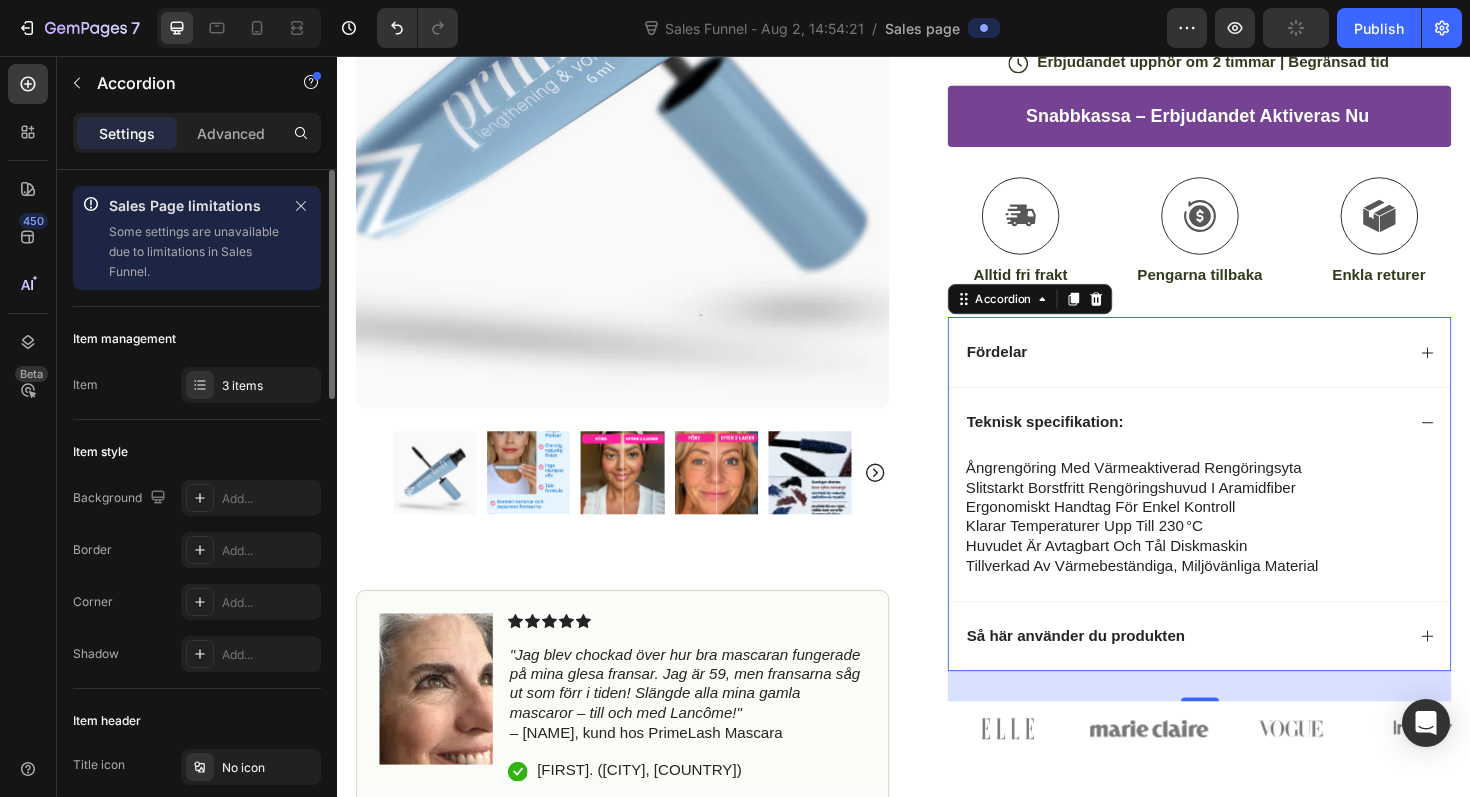 scroll, scrollTop: 599, scrollLeft: 0, axis: vertical 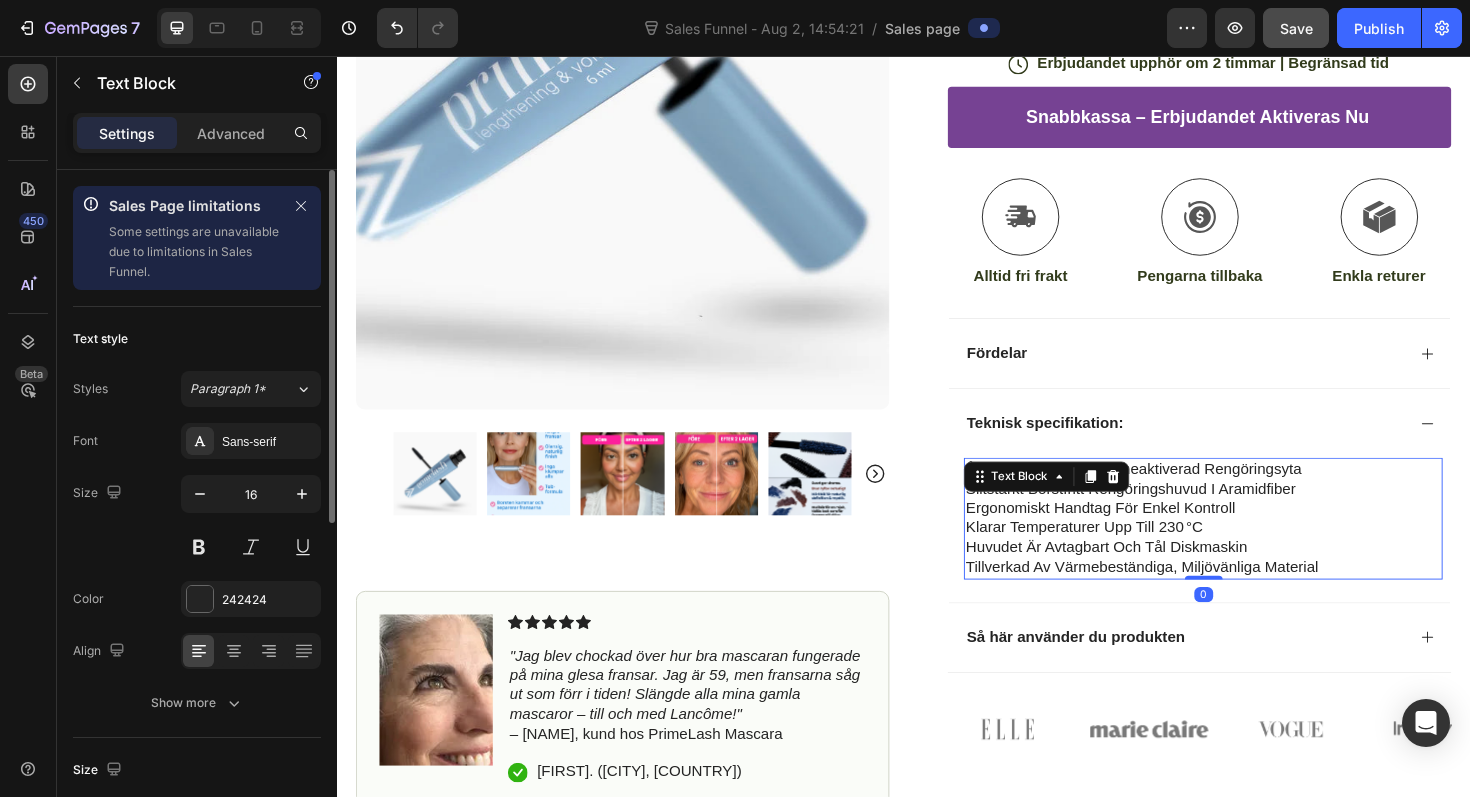 click on "klarar temperaturer upp till 230 °c" at bounding box center (1254, 556) 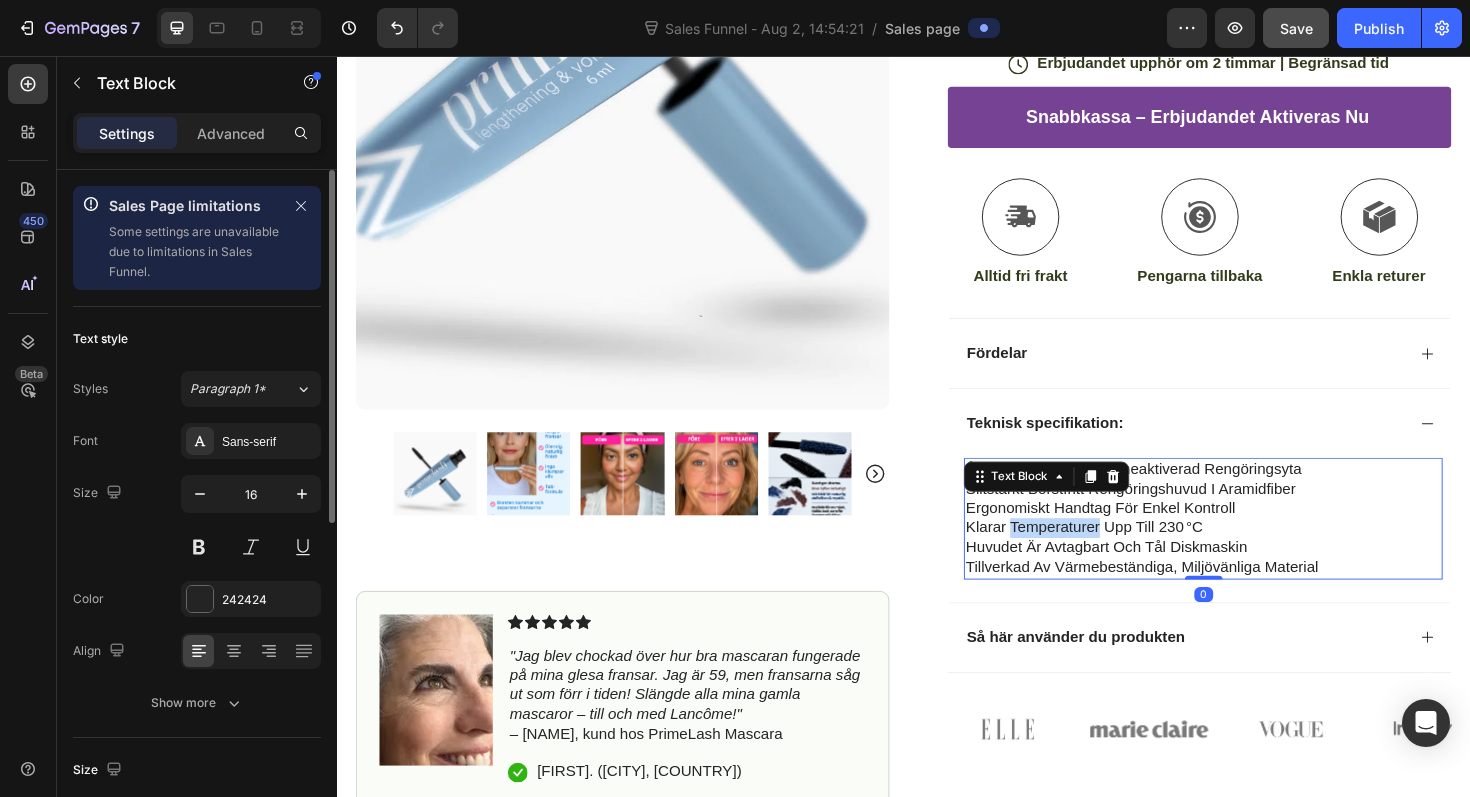 click on "klarar temperaturer upp till 230 °c" at bounding box center (1254, 556) 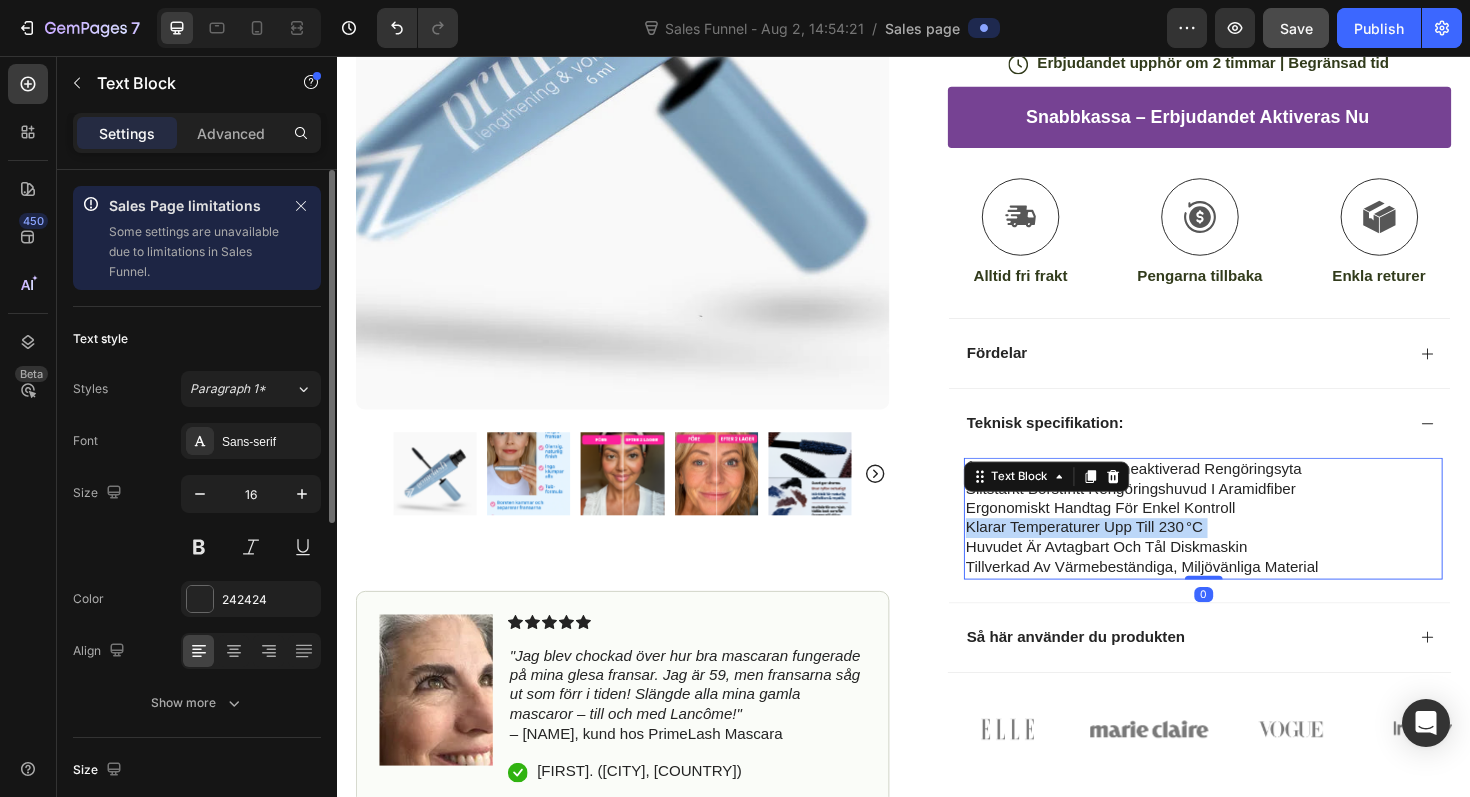 click on "klarar temperaturer upp till 230 °c" at bounding box center [1254, 556] 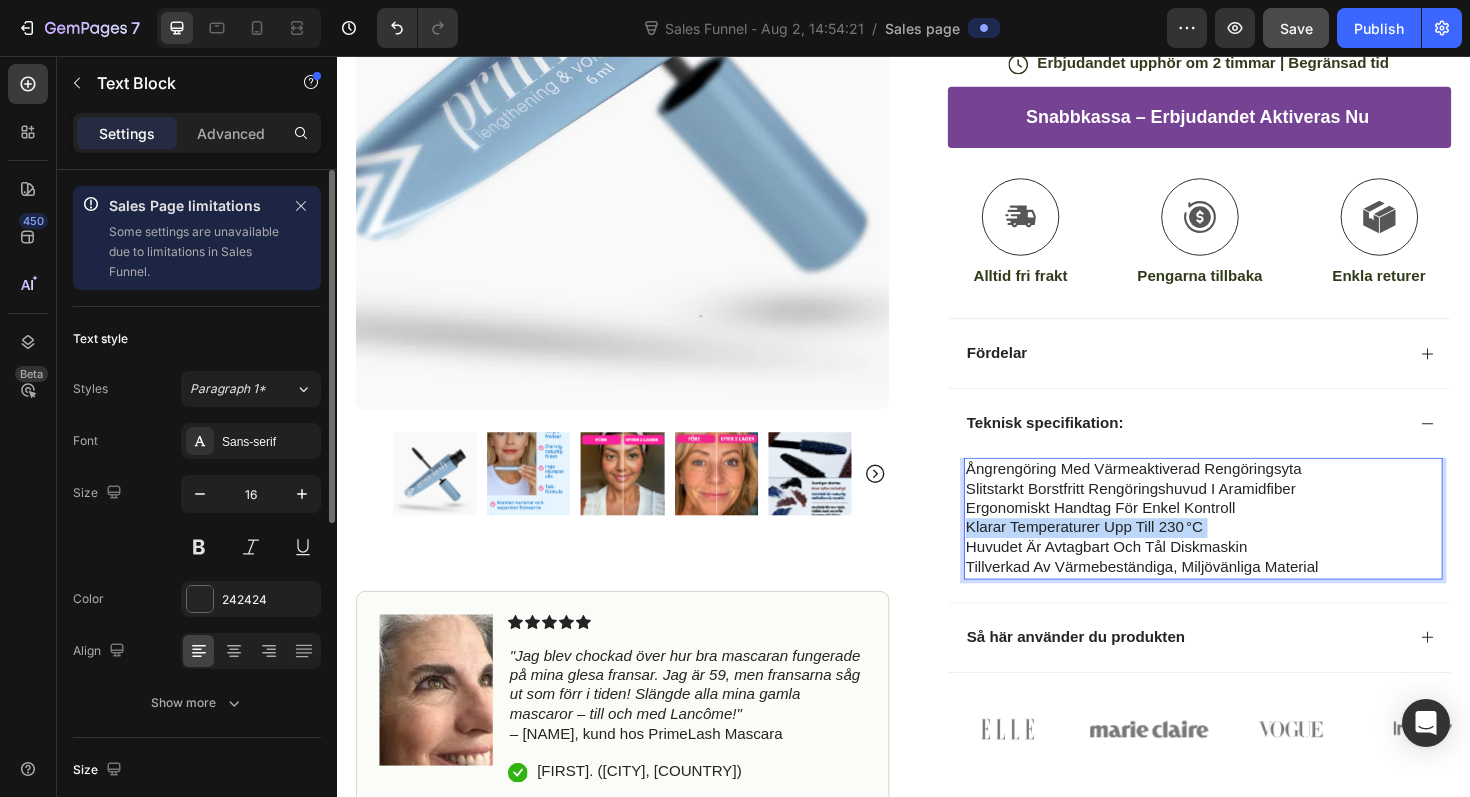 click on "klarar temperaturer upp till 230 °c" at bounding box center (1254, 556) 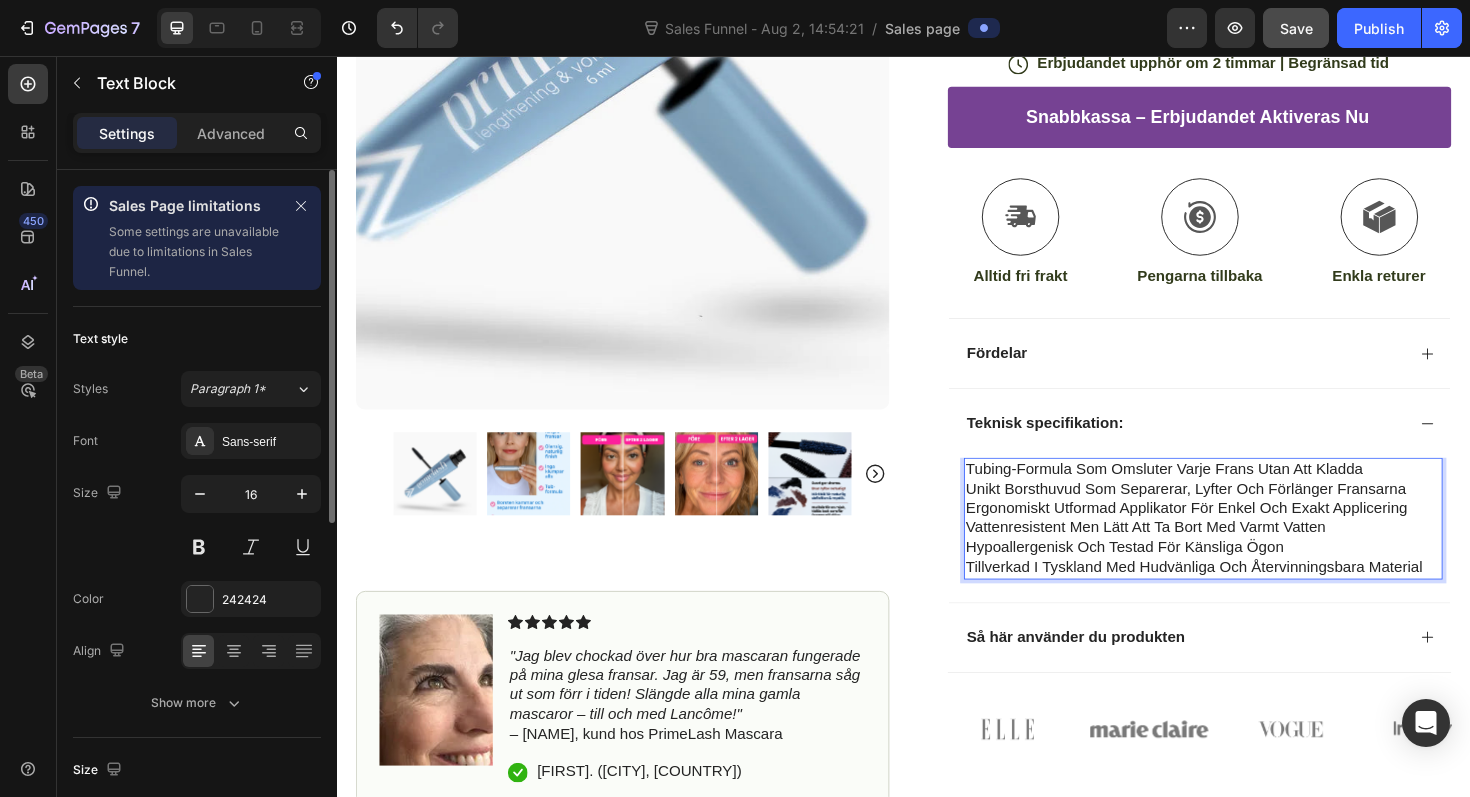 drag, startPoint x: 1392, startPoint y: 602, endPoint x: 1003, endPoint y: 497, distance: 402.9218 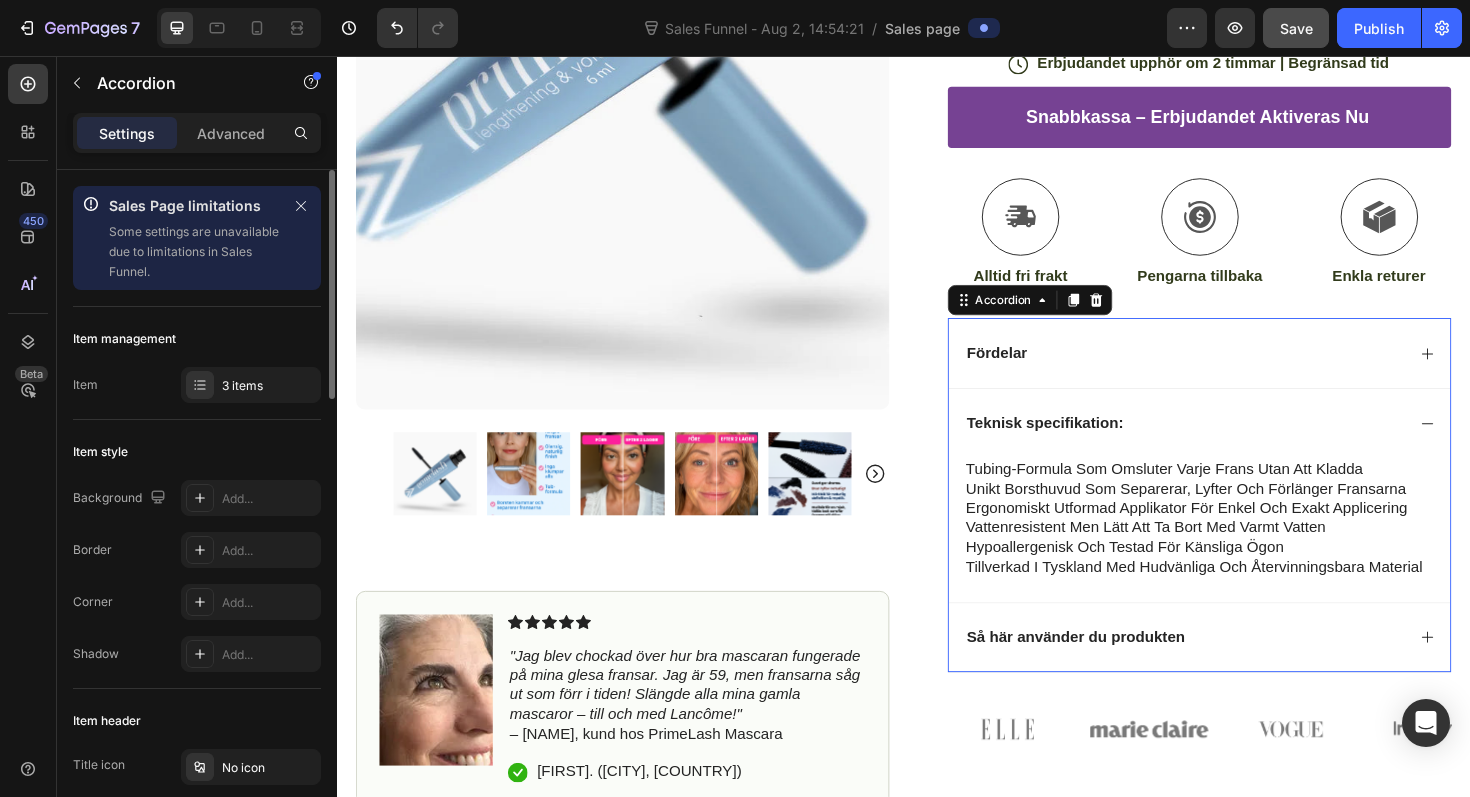 click on "Teknisk specifikation:" at bounding box center [1234, 445] 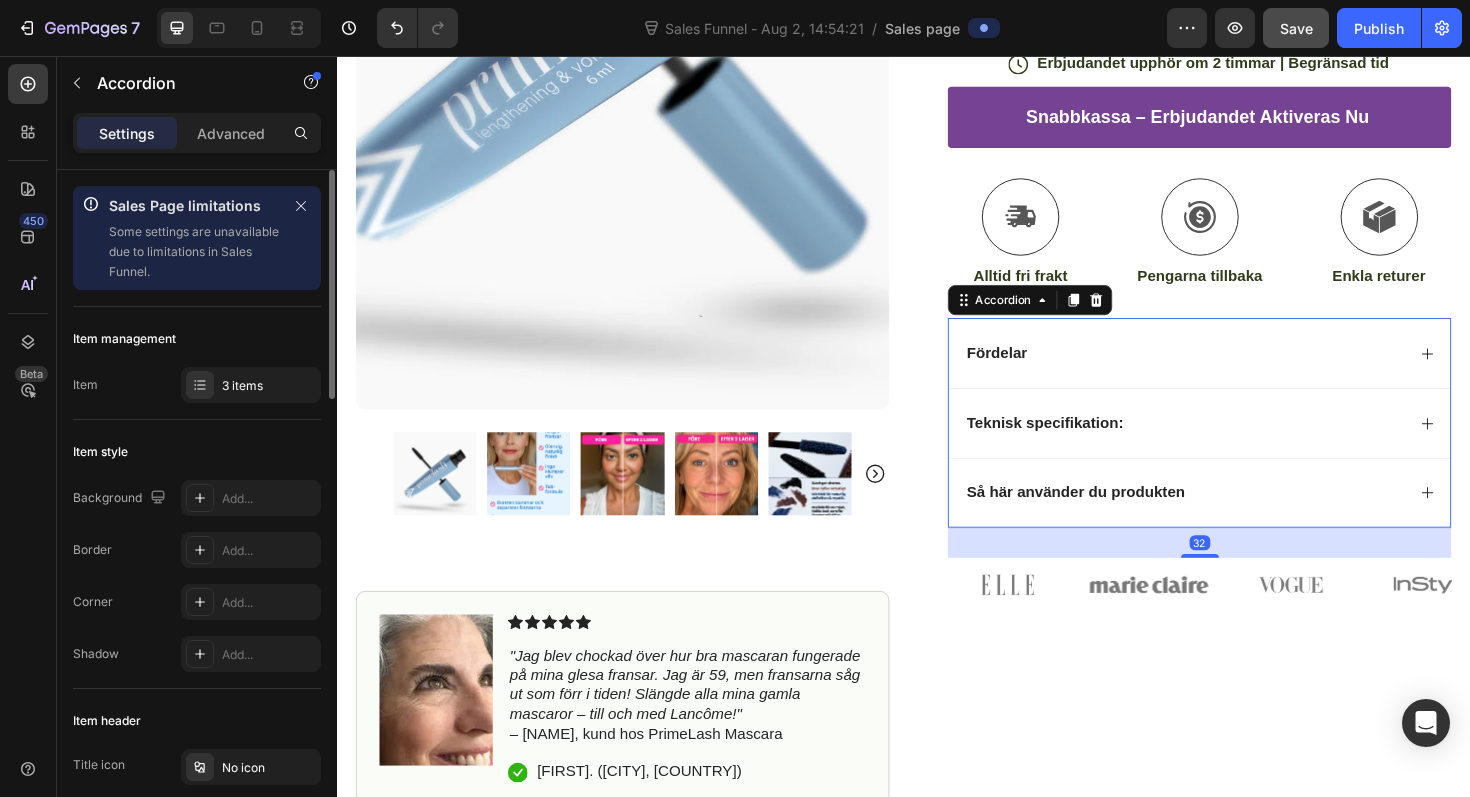 click on "Så här använder du produkten" at bounding box center (1234, 519) 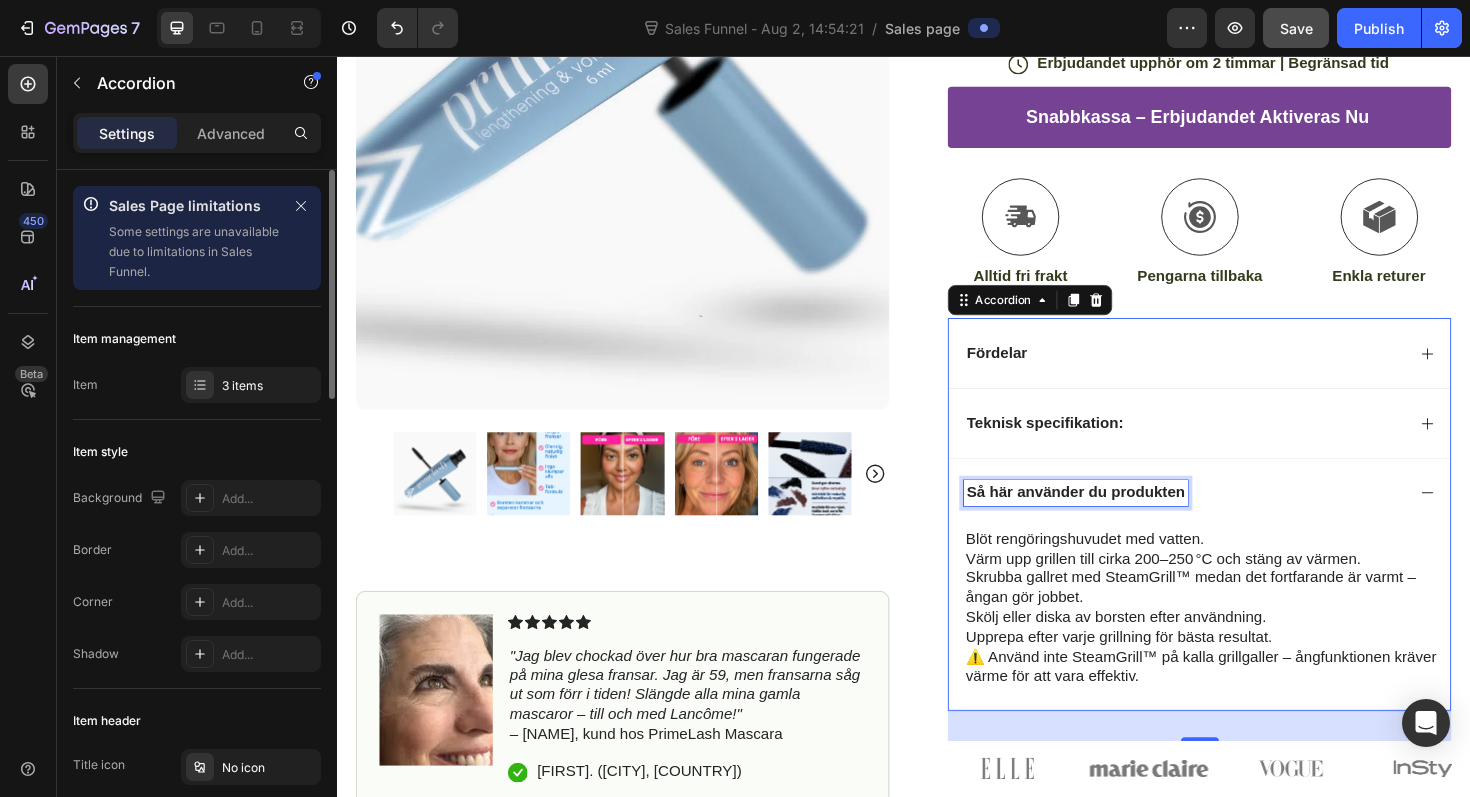 click on "Så här använder du produkten" at bounding box center [1119, 519] 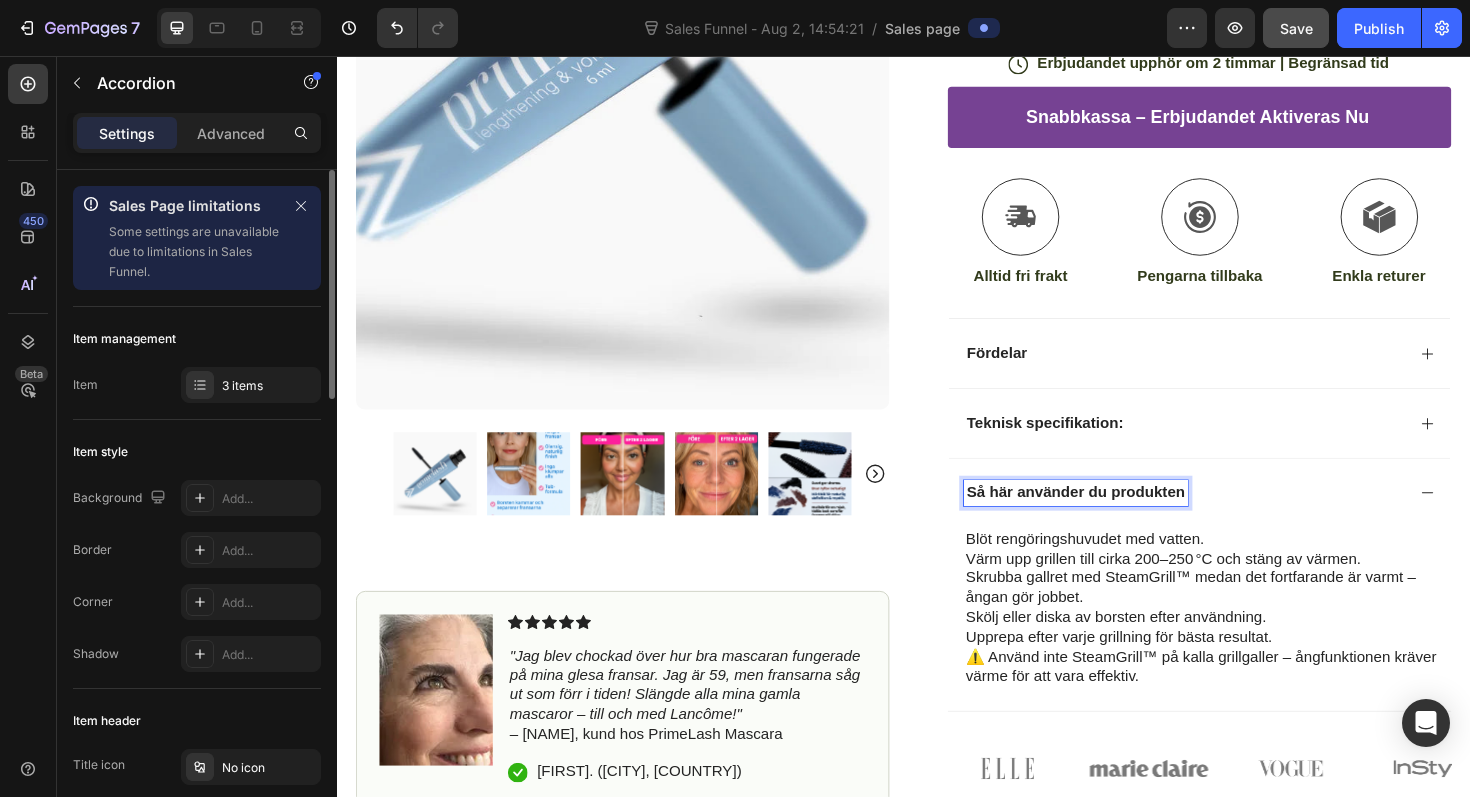 click on "Så här använder du produkten" at bounding box center (1119, 519) 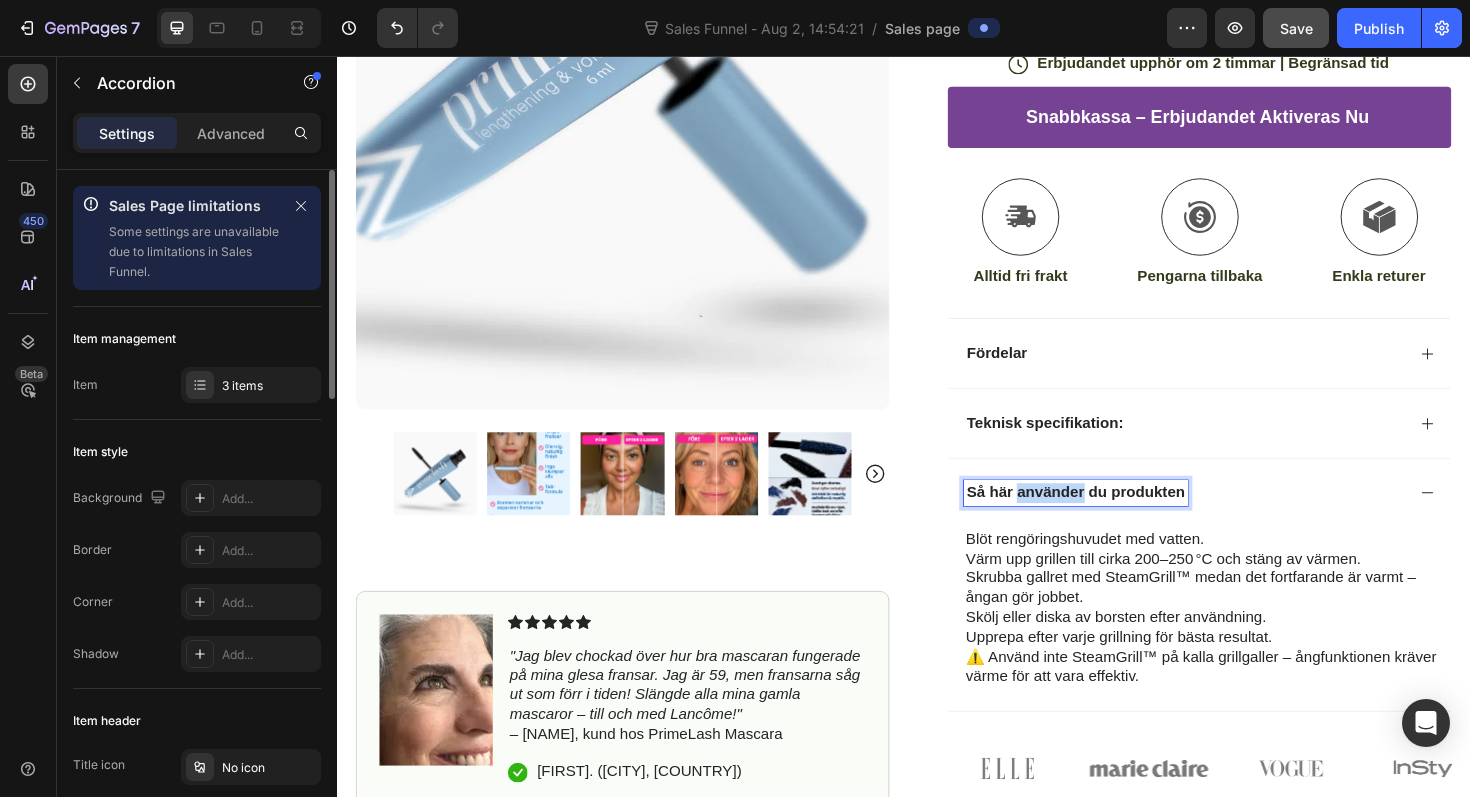 click on "Så här använder du produkten" at bounding box center (1119, 519) 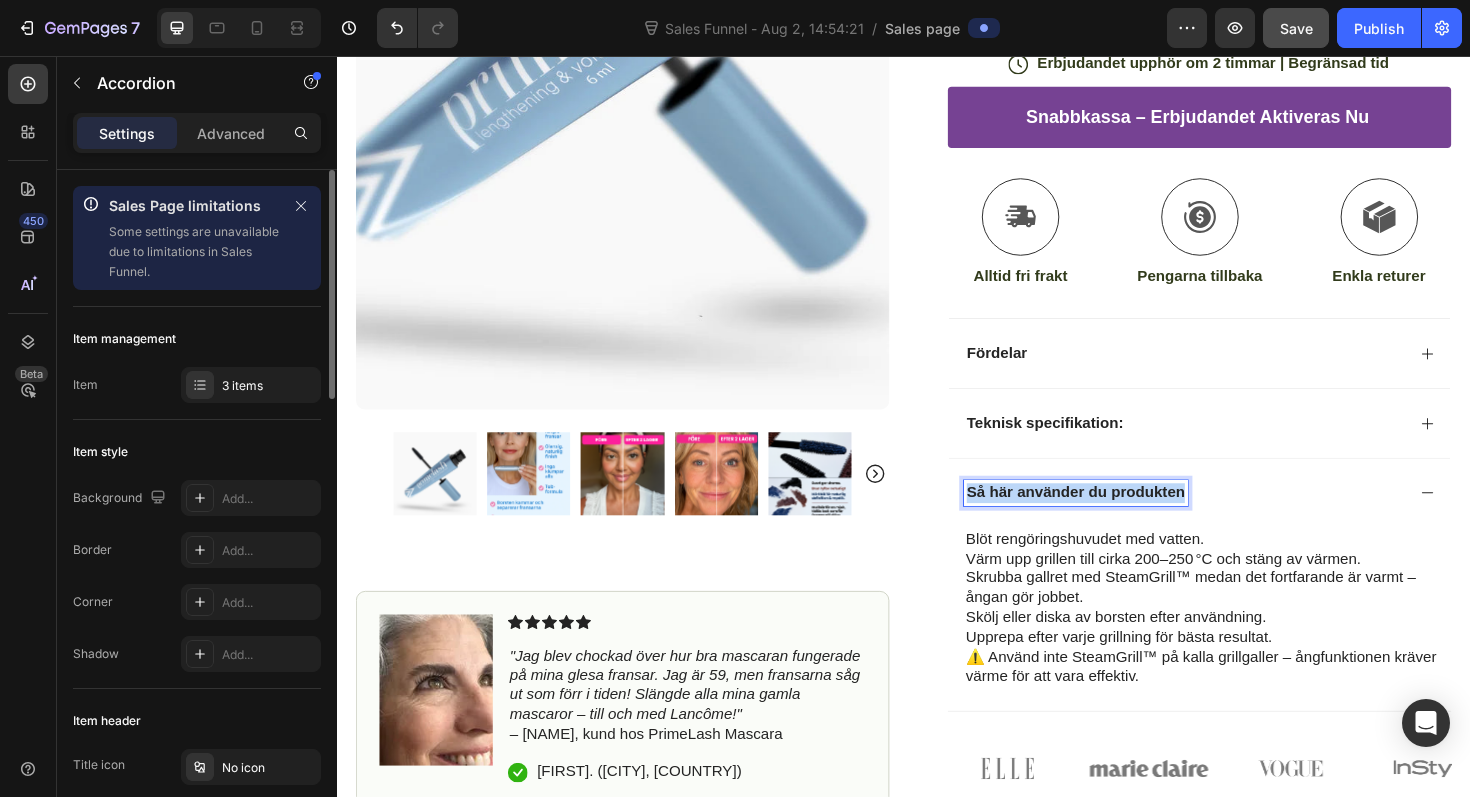 click on "Så här använder du produkten" at bounding box center (1119, 519) 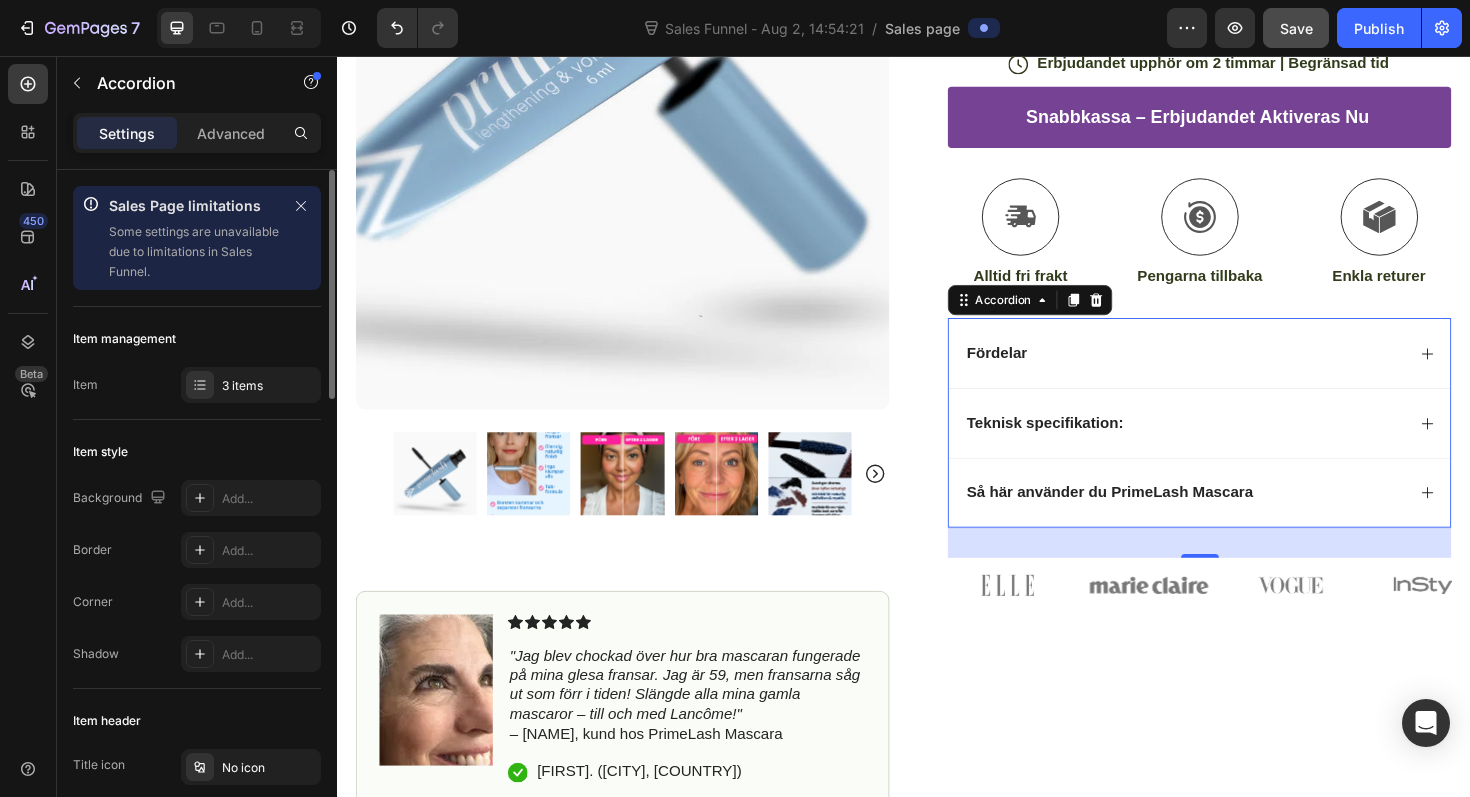 click on "Så här använder du PrimeLash Mascara" at bounding box center [1250, 519] 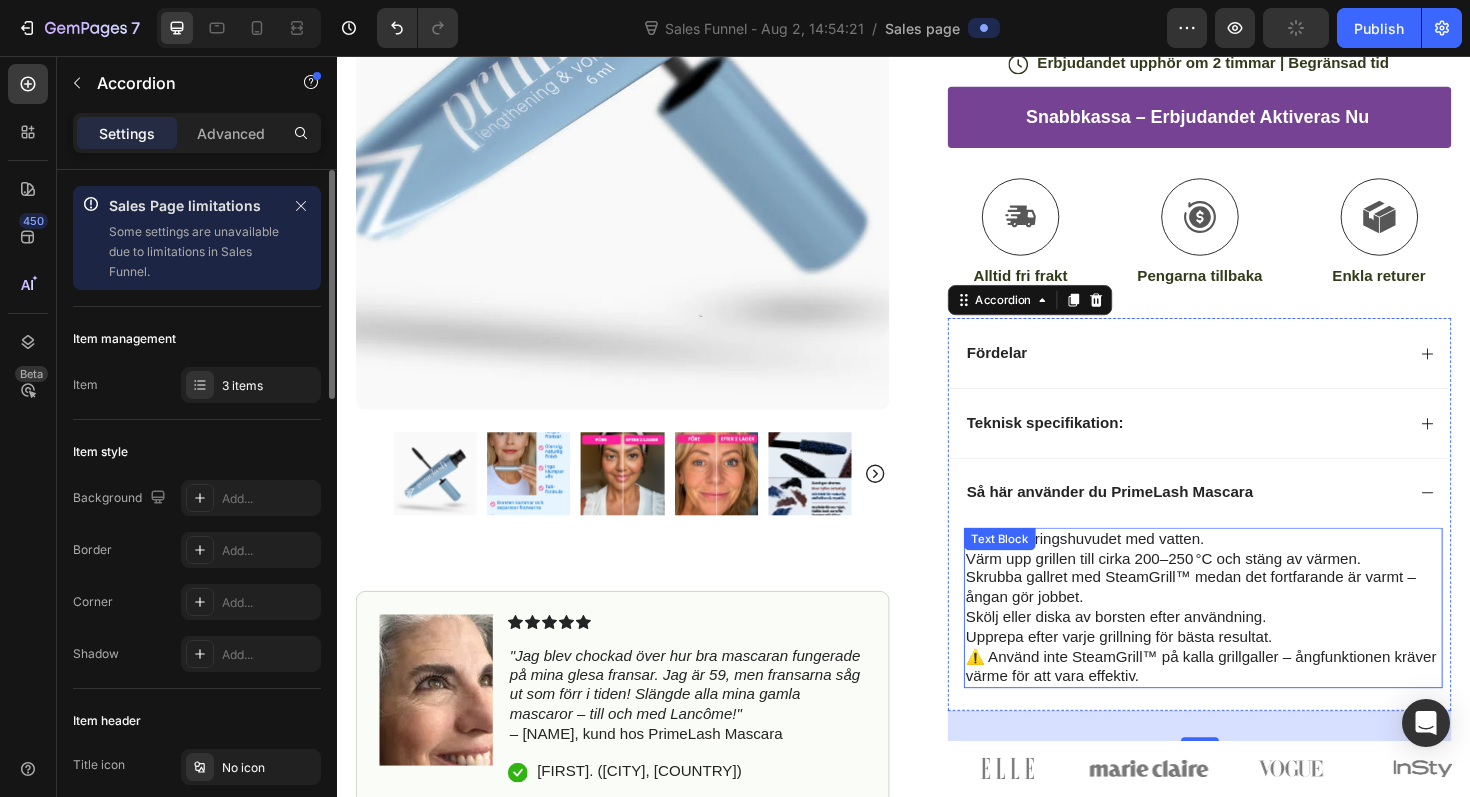 click on "Skrubba gallret med SteamGrill™ medan det fortfarande är varmt – ångan gör jobbet." at bounding box center (1254, 620) 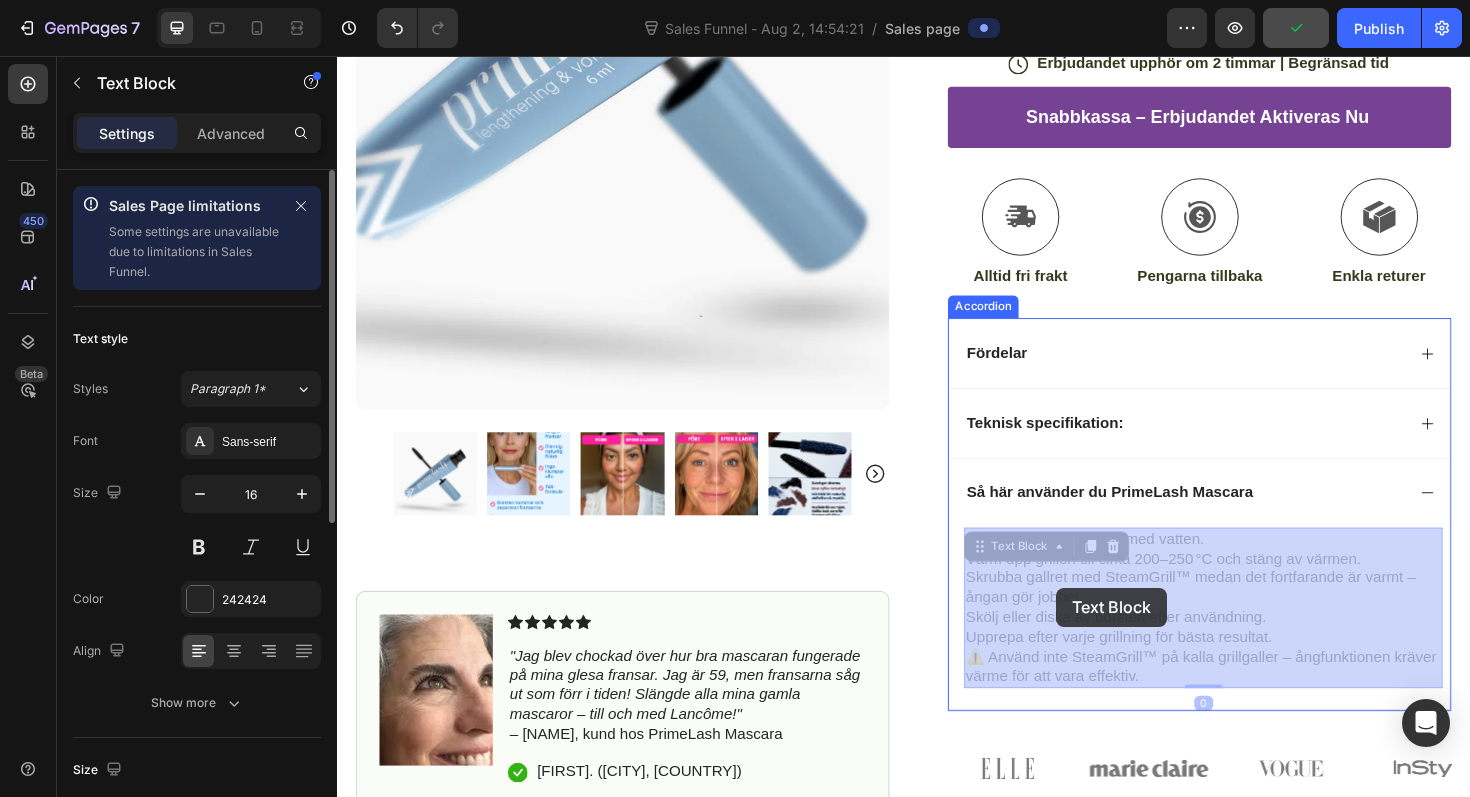 drag, startPoint x: 1203, startPoint y: 708, endPoint x: 1086, endPoint y: 607, distance: 154.5639 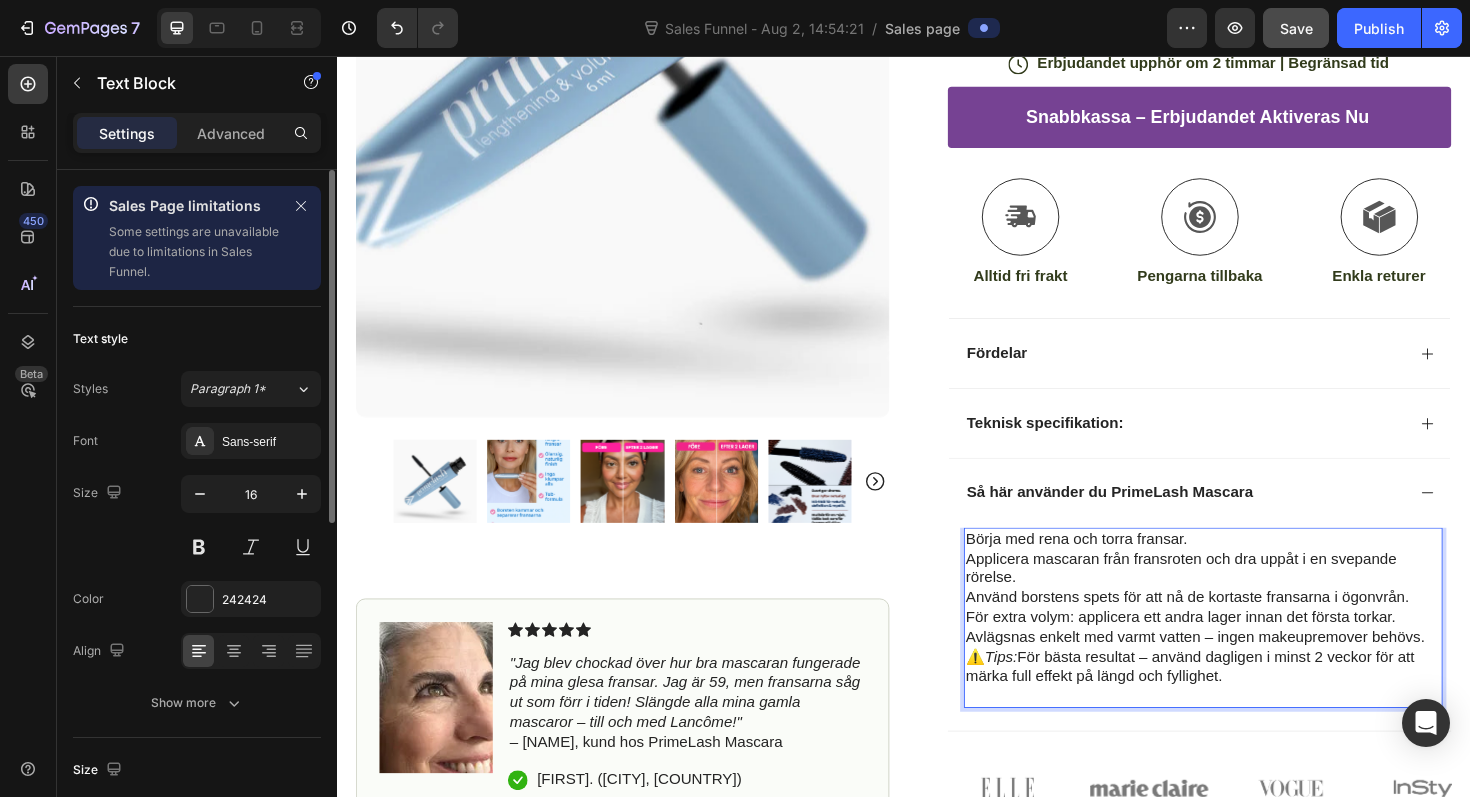 drag, startPoint x: 1191, startPoint y: 709, endPoint x: 1002, endPoint y: 567, distance: 236.40009 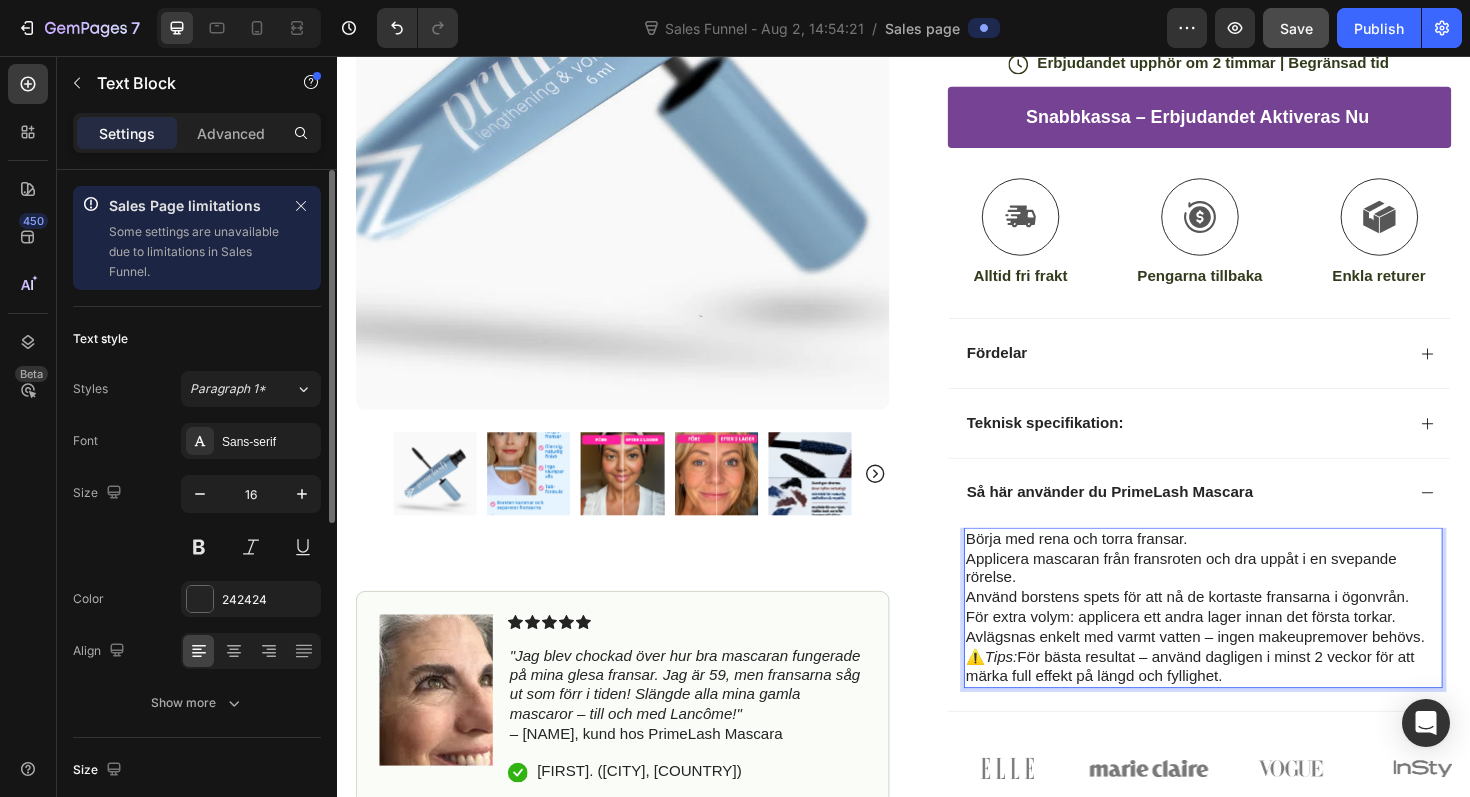 click on "Börja med rena och torra fransar." at bounding box center (1254, 568) 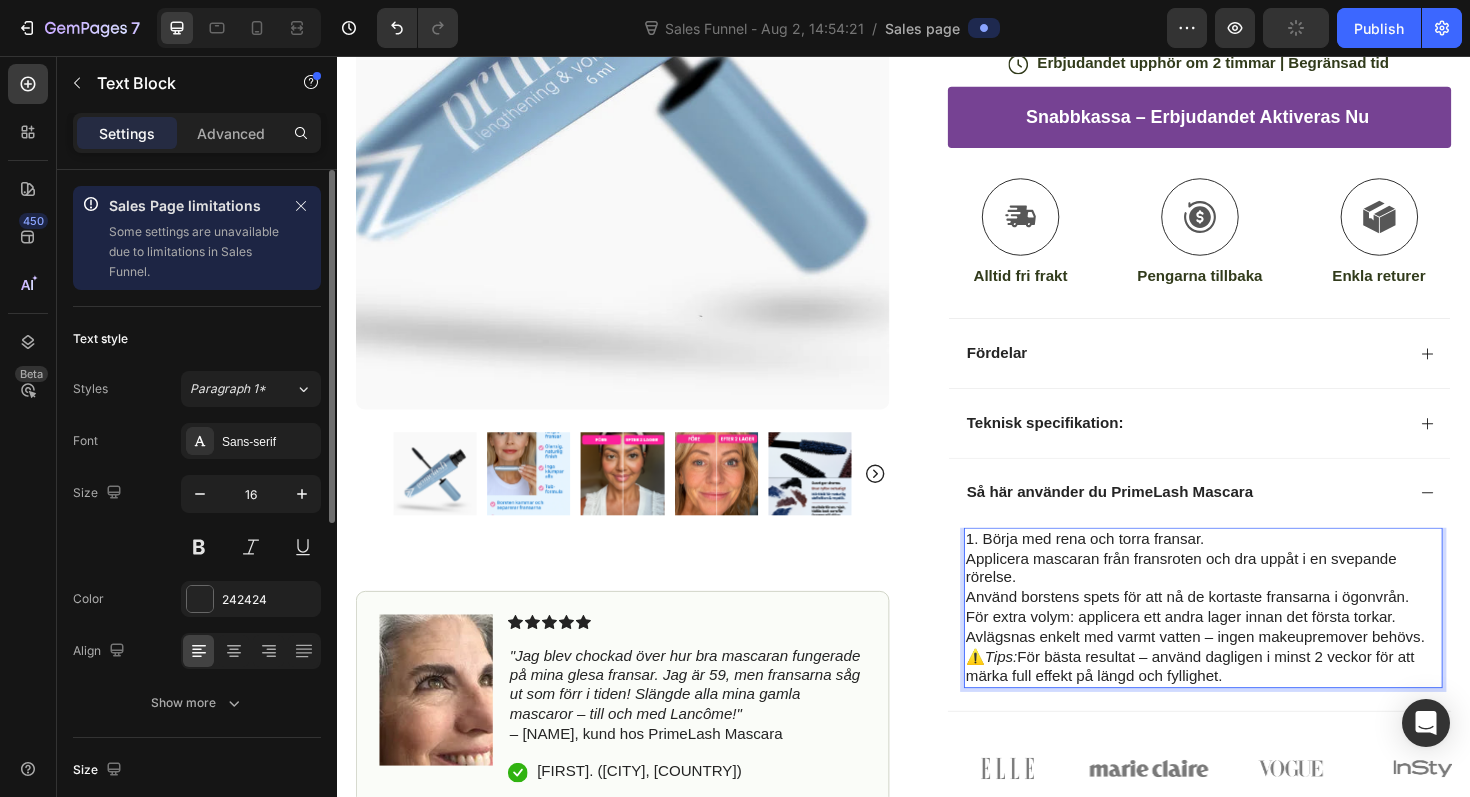 click on "Applicera mascaran från fransroten och dra uppåt i en svepande rörelse." at bounding box center (1254, 600) 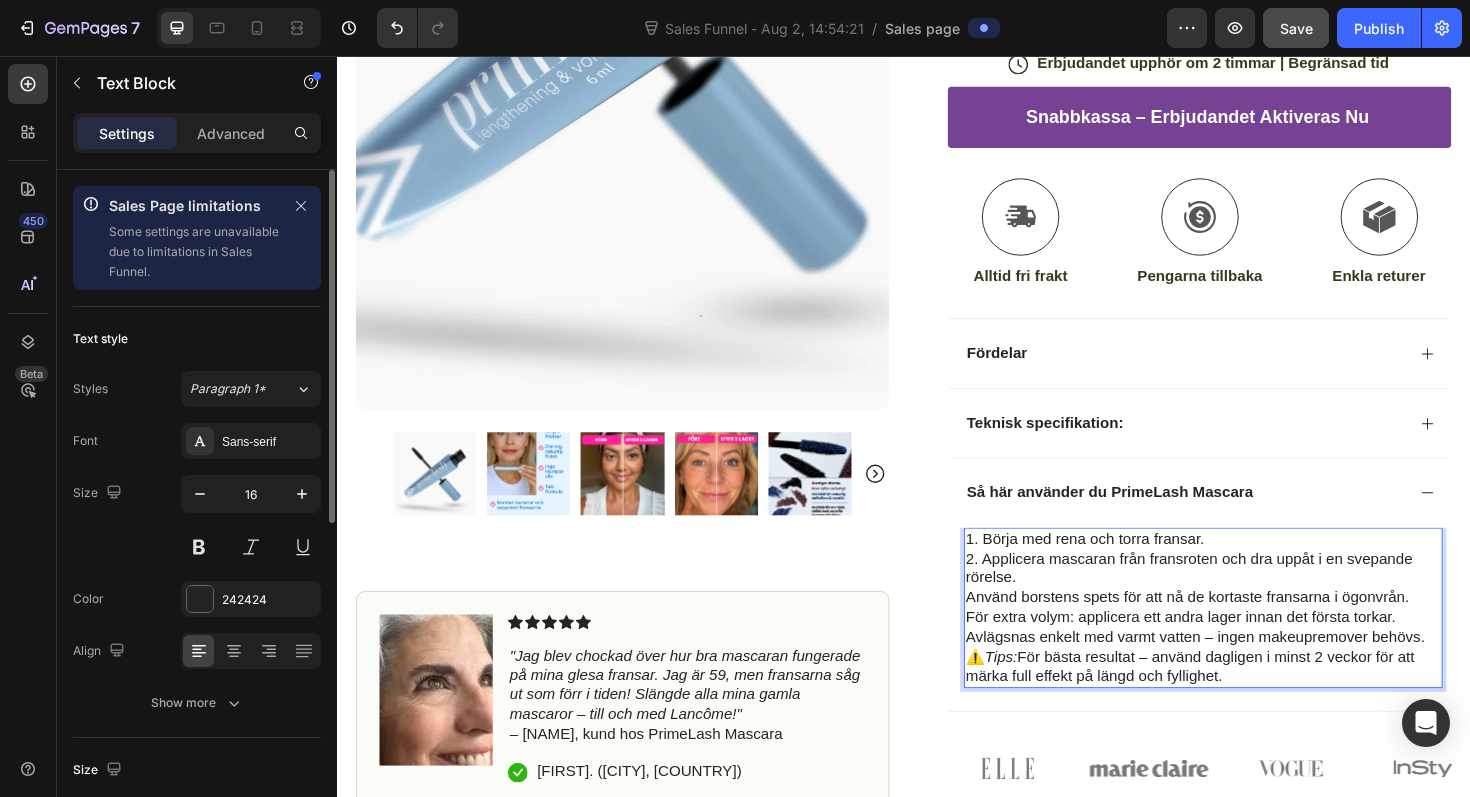 click on "2. Applicera mascaran från fransroten och dra uppåt i en svepande rörelse." at bounding box center [1254, 600] 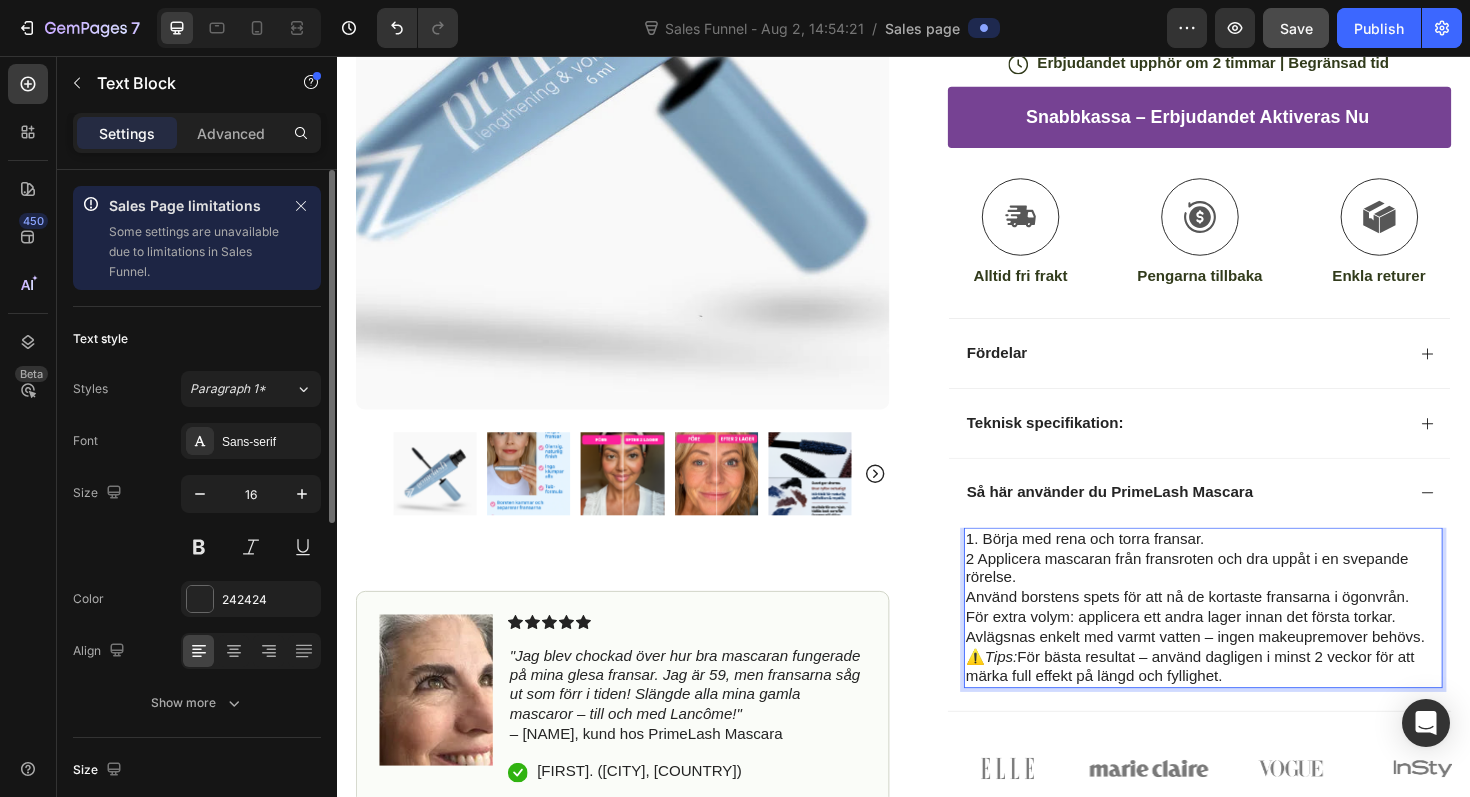 click on "2 Applicera mascaran från fransroten och dra uppåt i en svepande rörelse." at bounding box center (1254, 600) 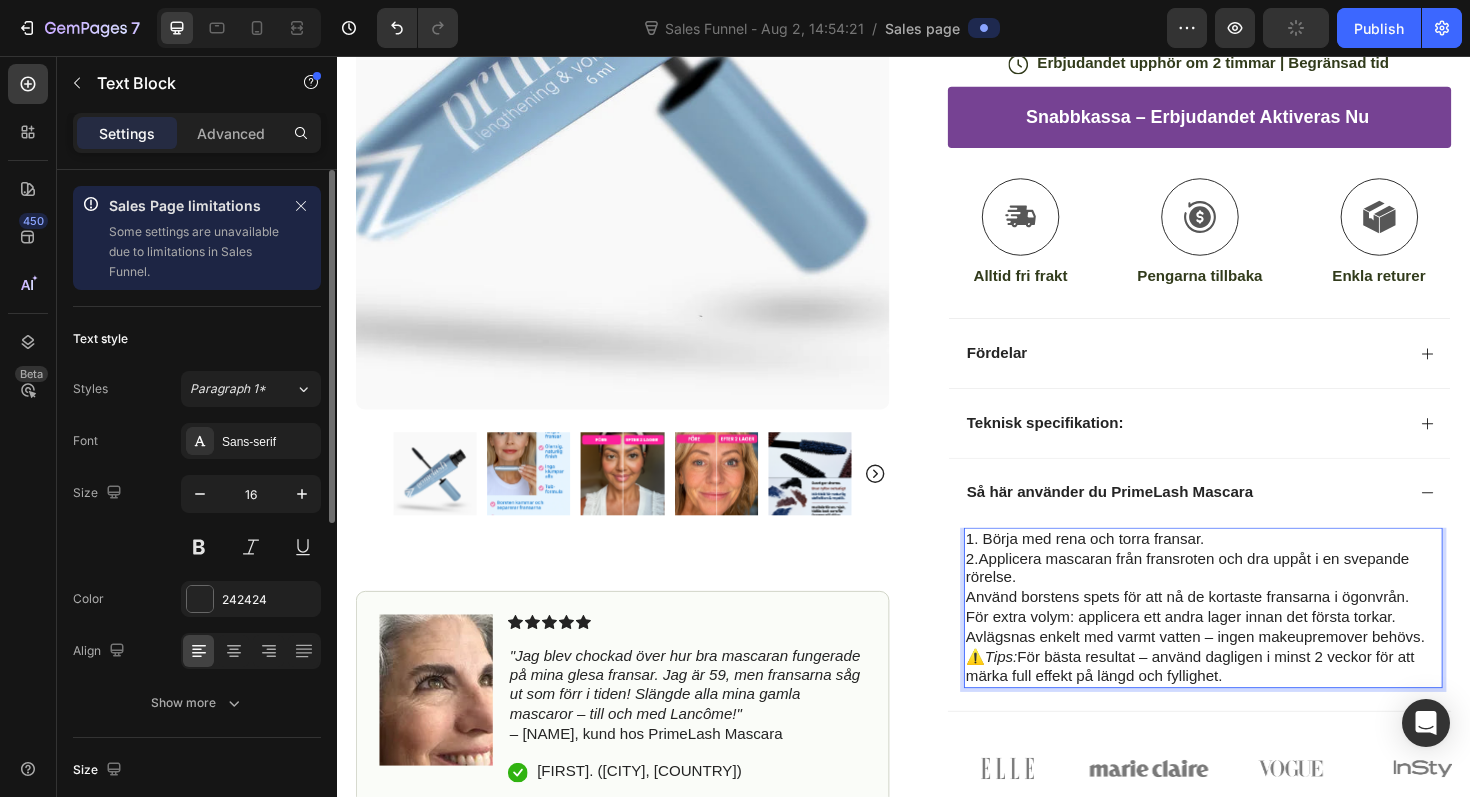 click on "Använd borstens spets för att nå de kortaste fransarna i ögonvrån." at bounding box center [1254, 630] 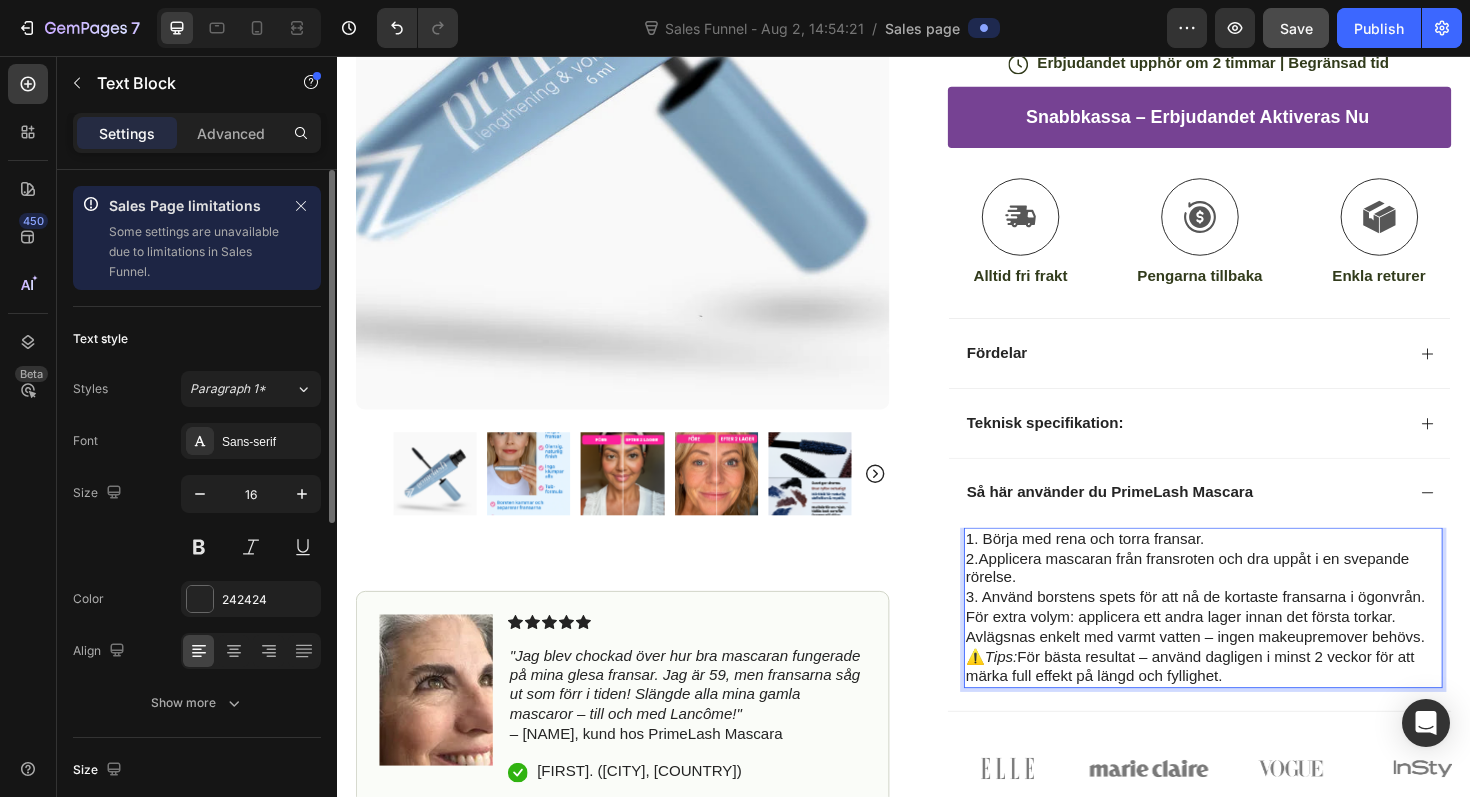click on "Avlägsnas enkelt med varmt vatten – ingen makeupremover behövs." at bounding box center (1254, 672) 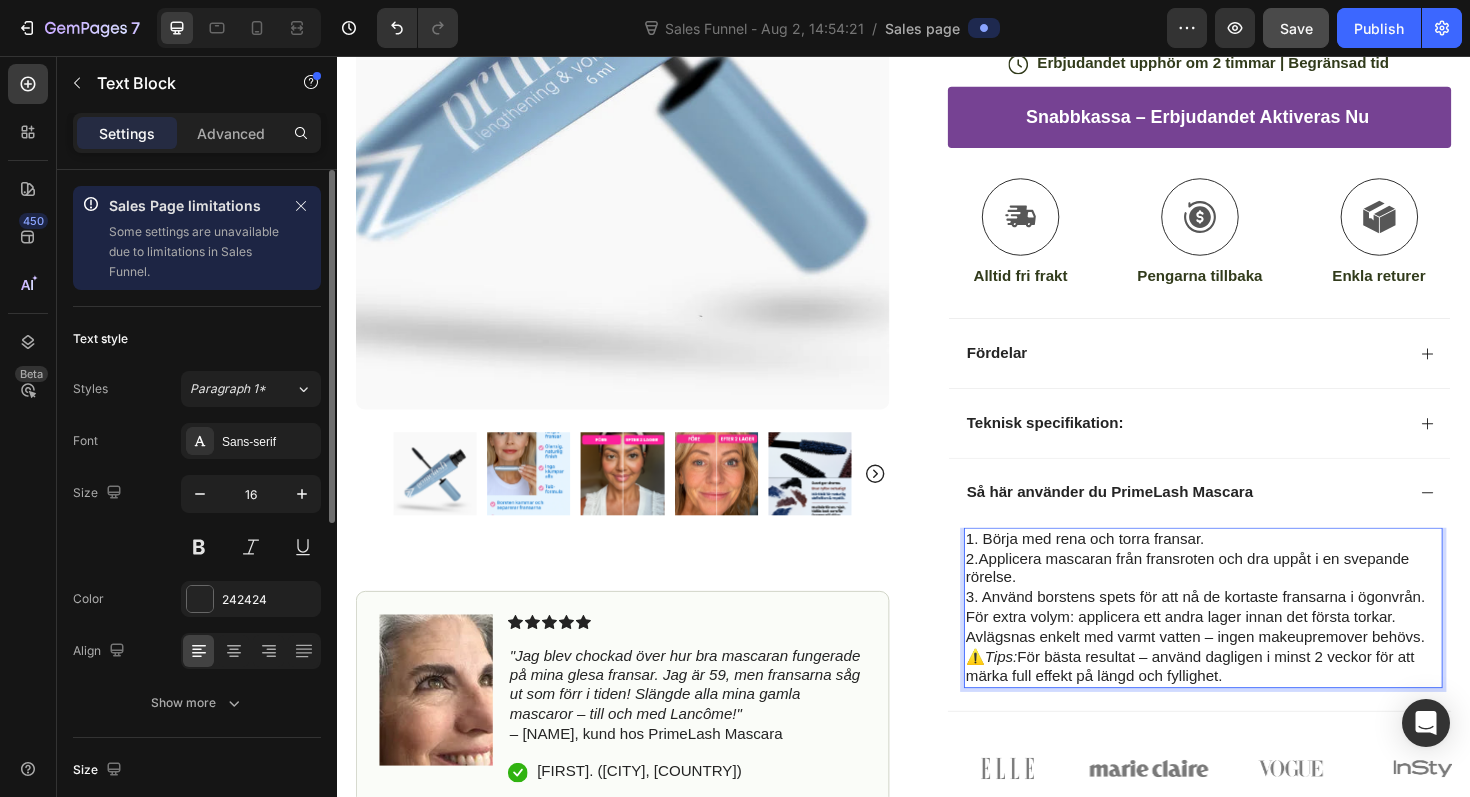 click on "För extra volym: applicera ett andra lager innan det första torkar." at bounding box center (1254, 651) 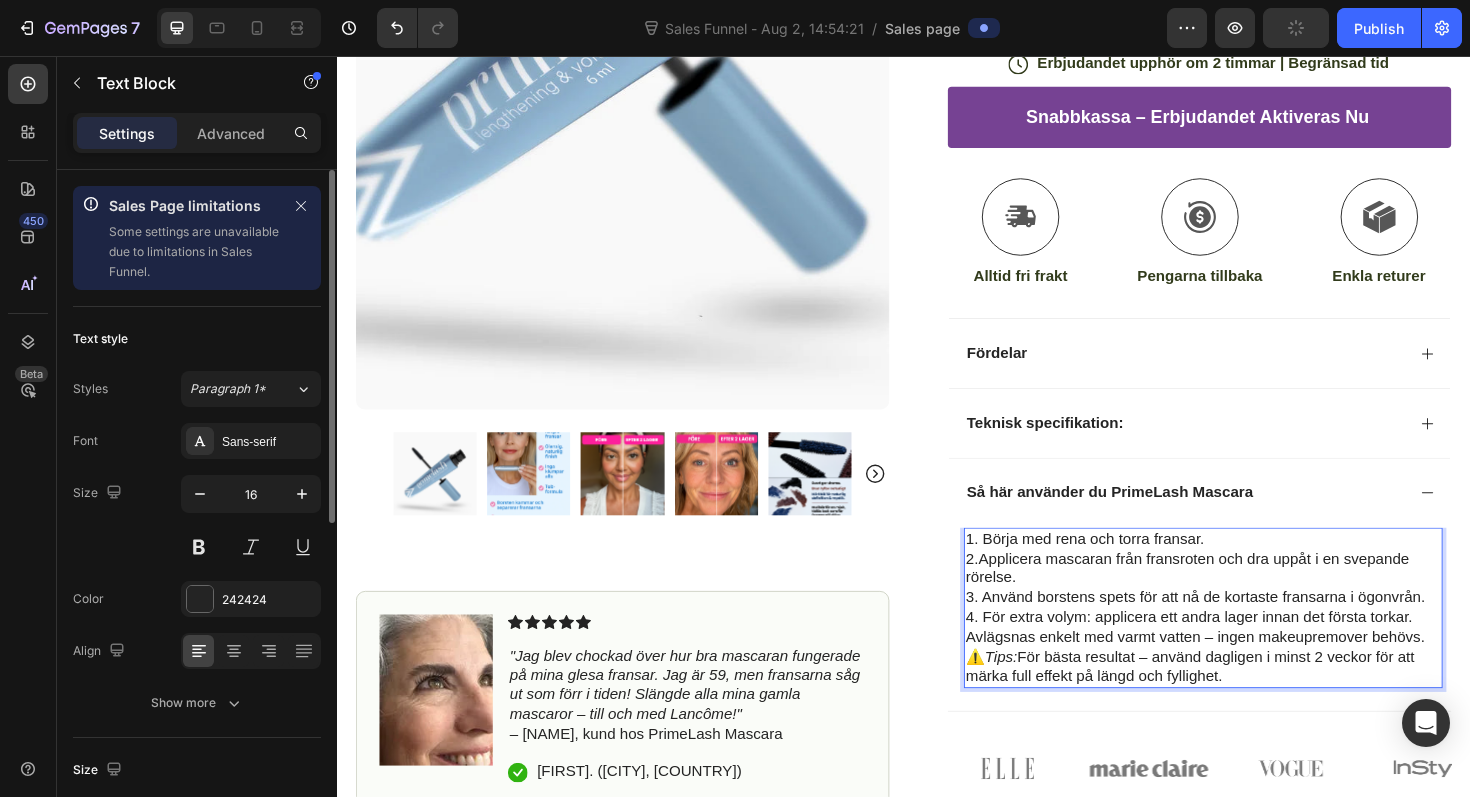 click on "Avlägsnas enkelt med varmt vatten – ingen makeupremover behövs." at bounding box center (1254, 672) 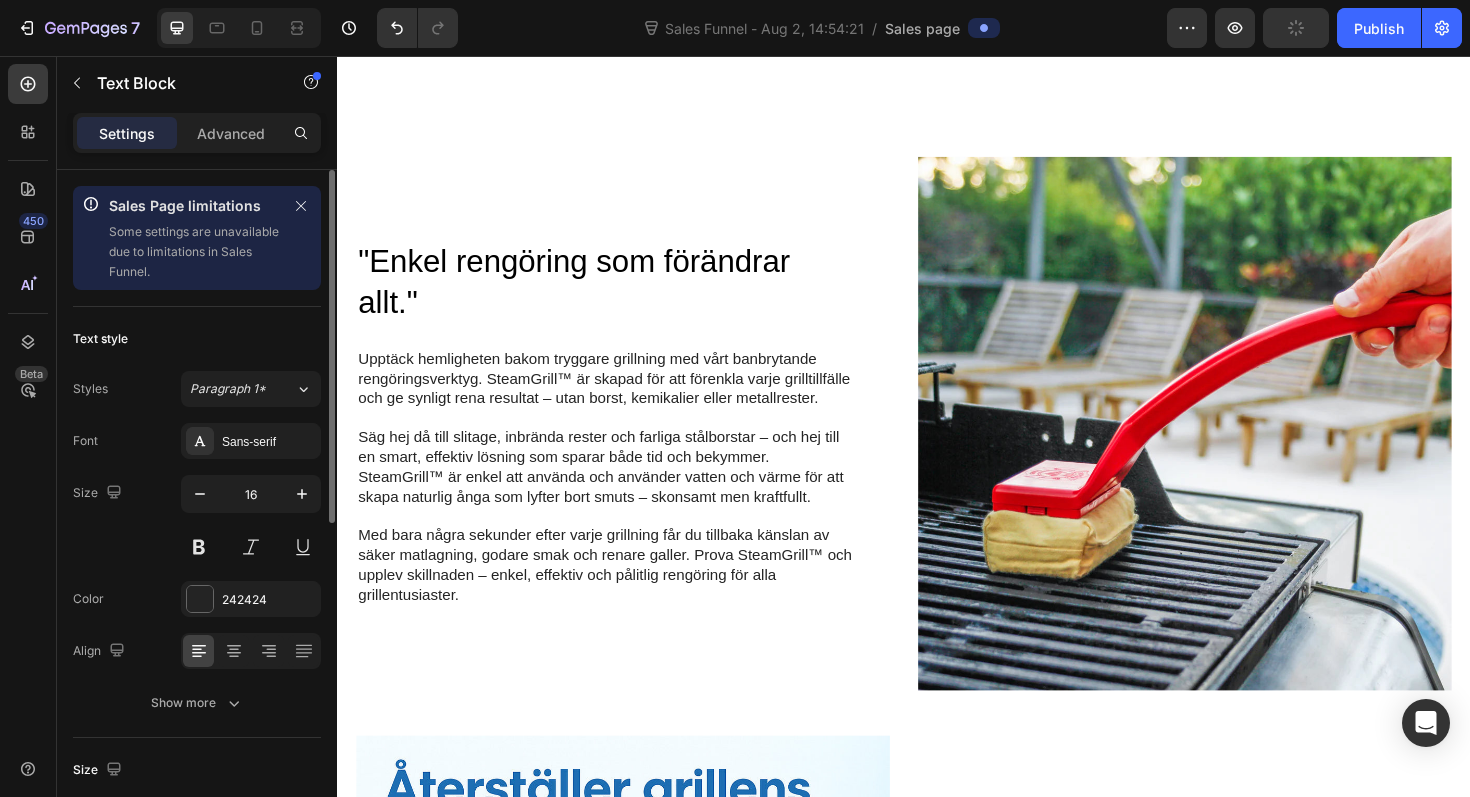 scroll, scrollTop: 1562, scrollLeft: 0, axis: vertical 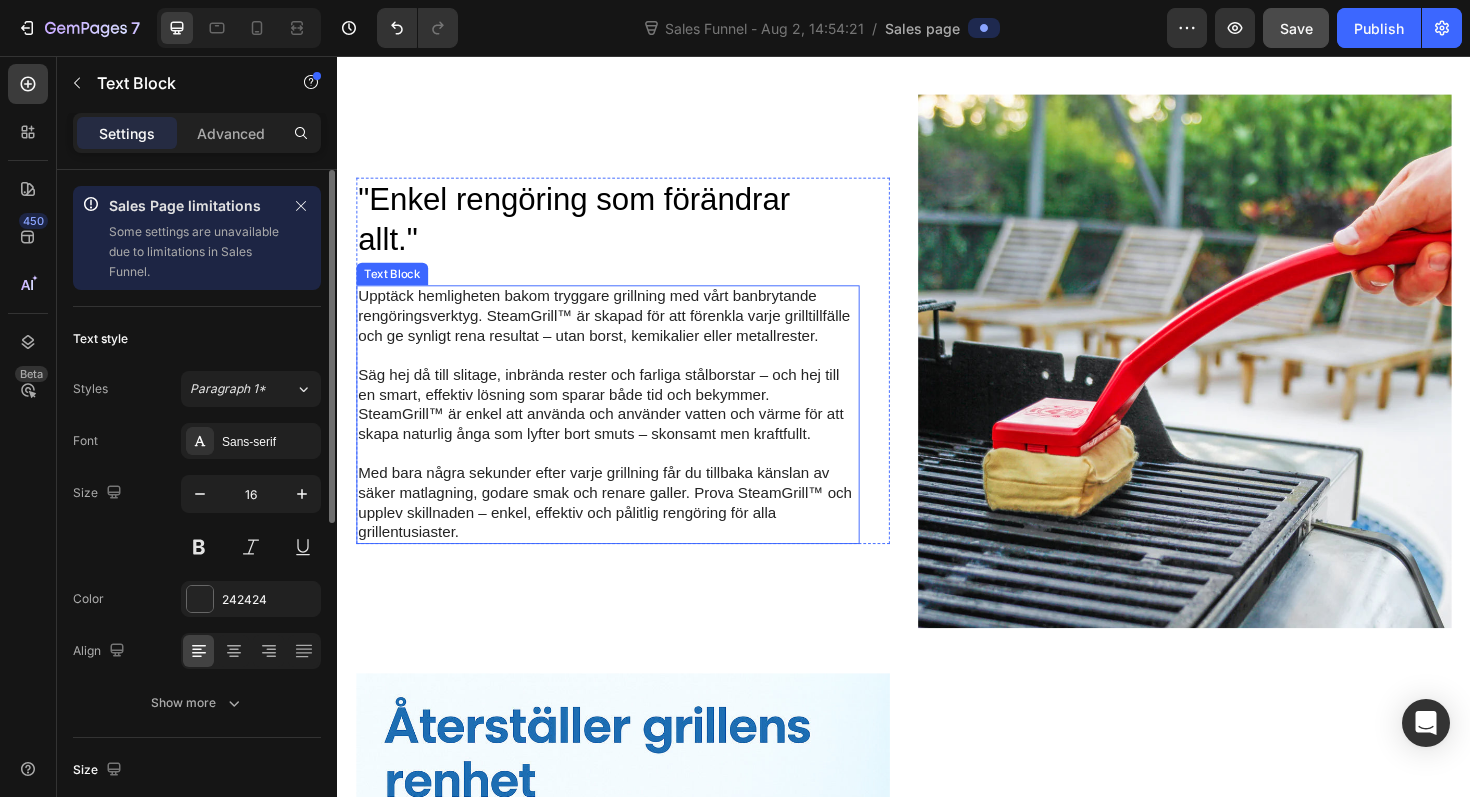 click on "Säg hej då till slitage, inbrända rester och farliga stålborstar – och hej till en smart, effektiv lösning som sparar både tid och bekymmer. SteamGrill™ är enkel att använda och använder vatten och värme för att skapa naturlig ånga som lyfter bort smuts – skonsamt men kraftfullt." at bounding box center [623, 425] 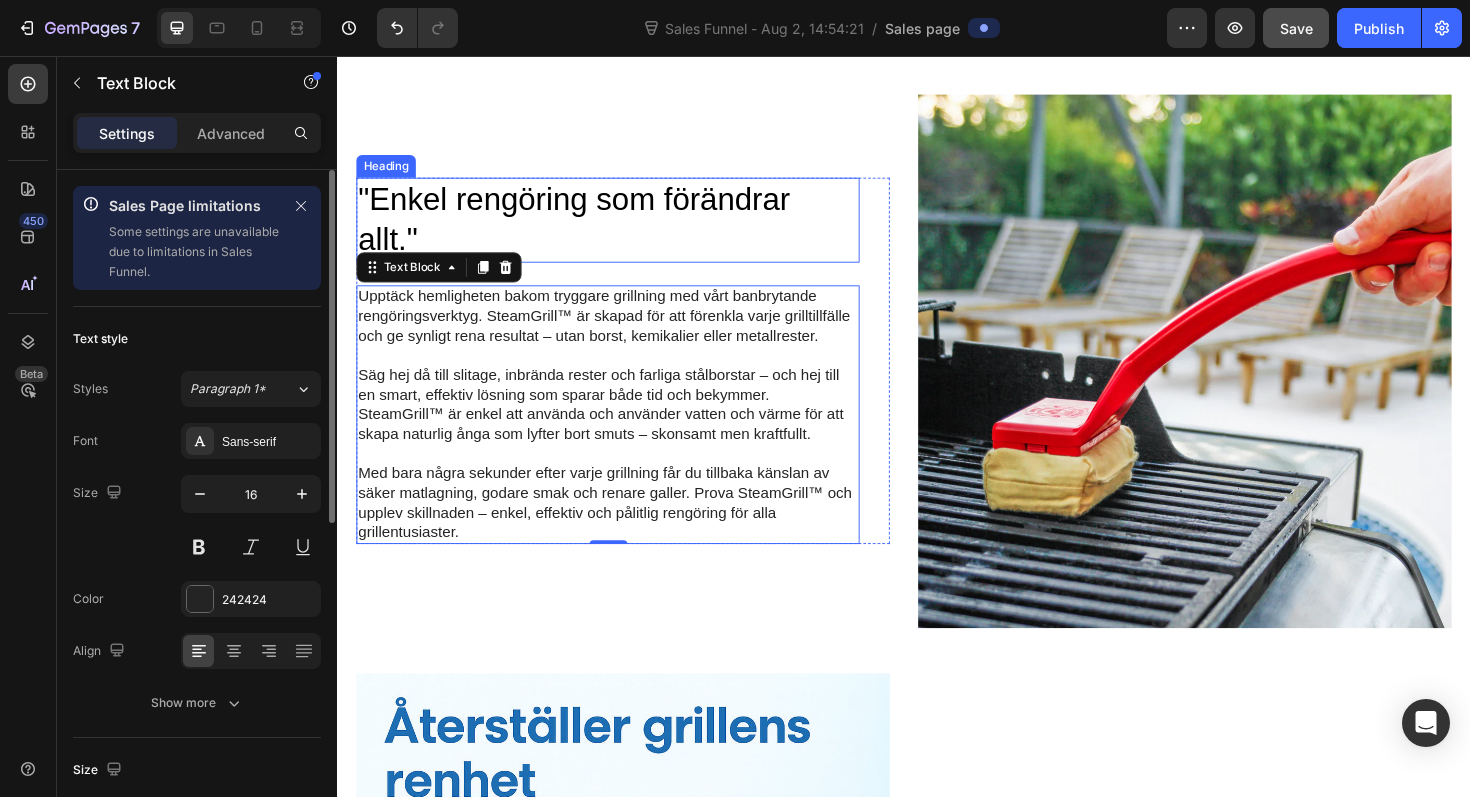 click on ""Enkel rengöring som förändrar allt."" at bounding box center [623, 230] 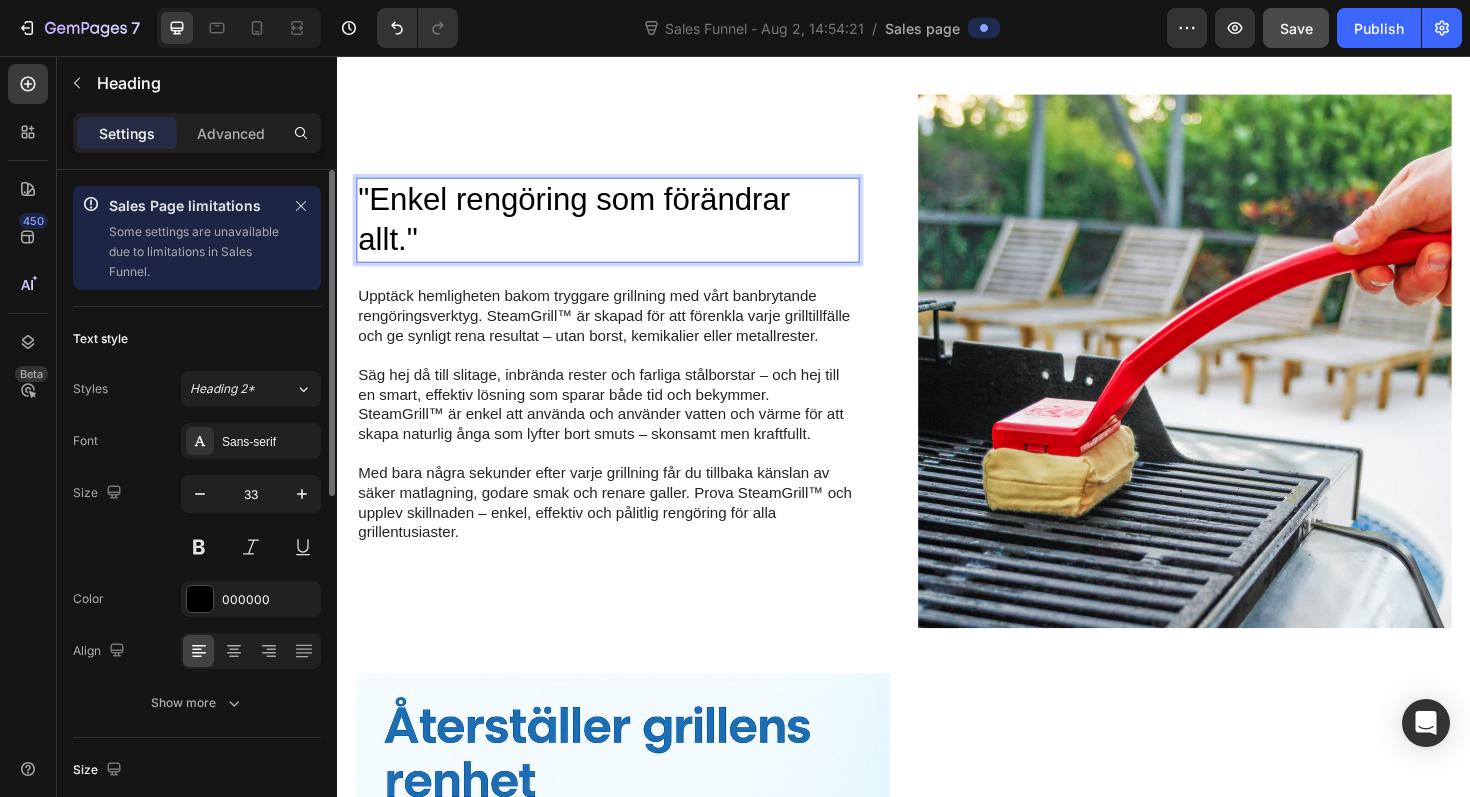 click on ""Enkel rengöring som förändrar allt."" at bounding box center (623, 230) 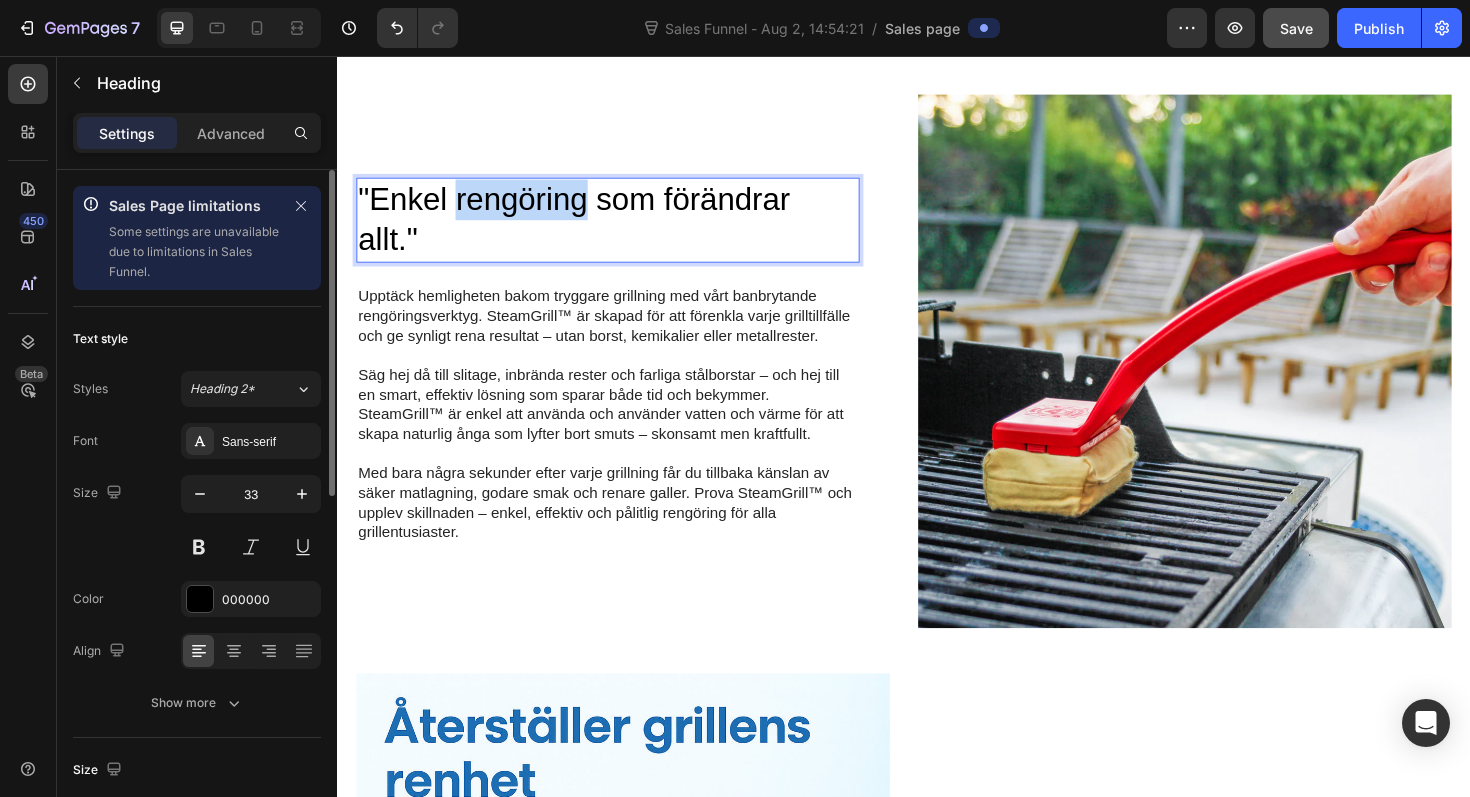 click on ""Enkel rengöring som förändrar allt."" at bounding box center [623, 230] 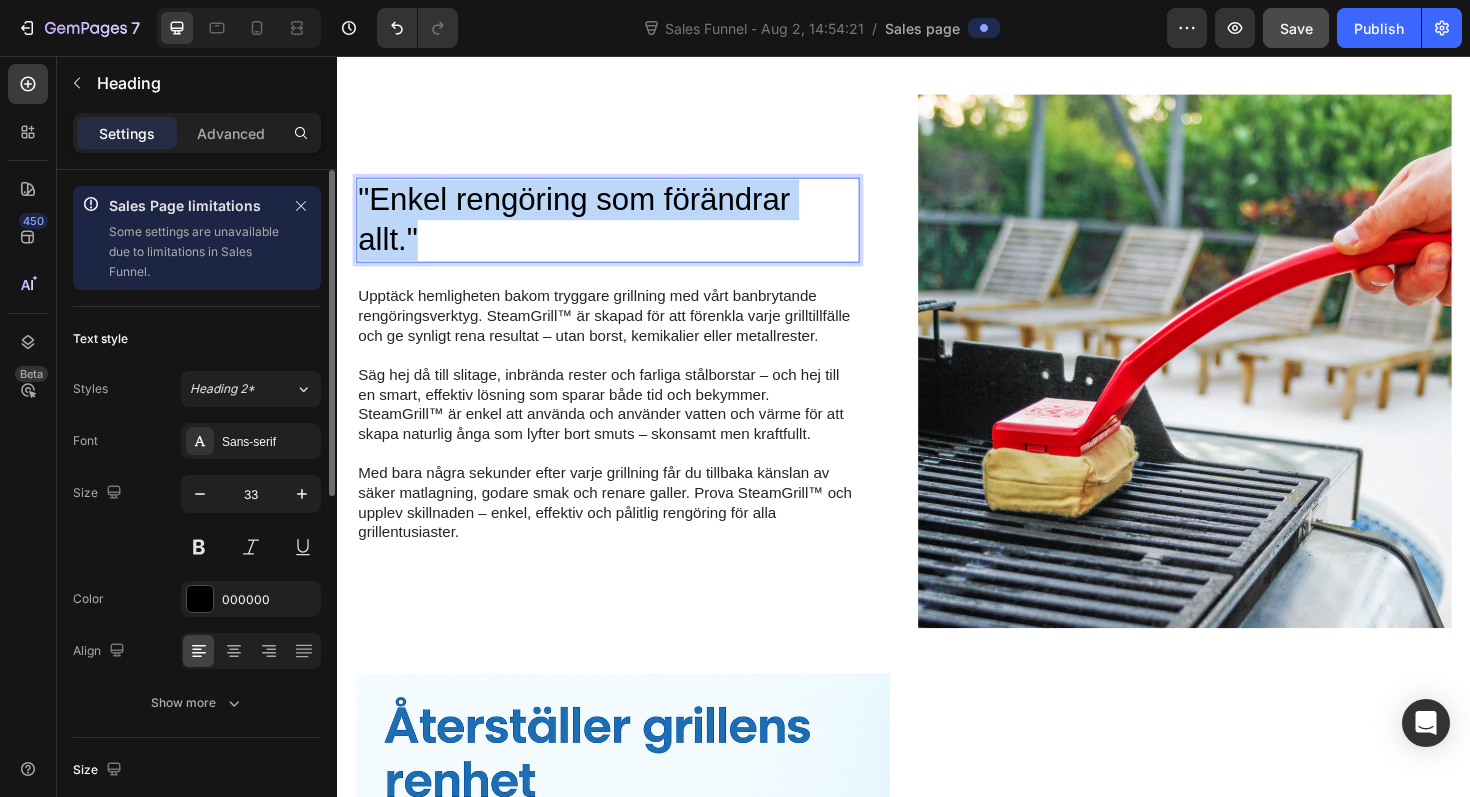 click on ""Enkel rengöring som förändrar allt."" at bounding box center (623, 230) 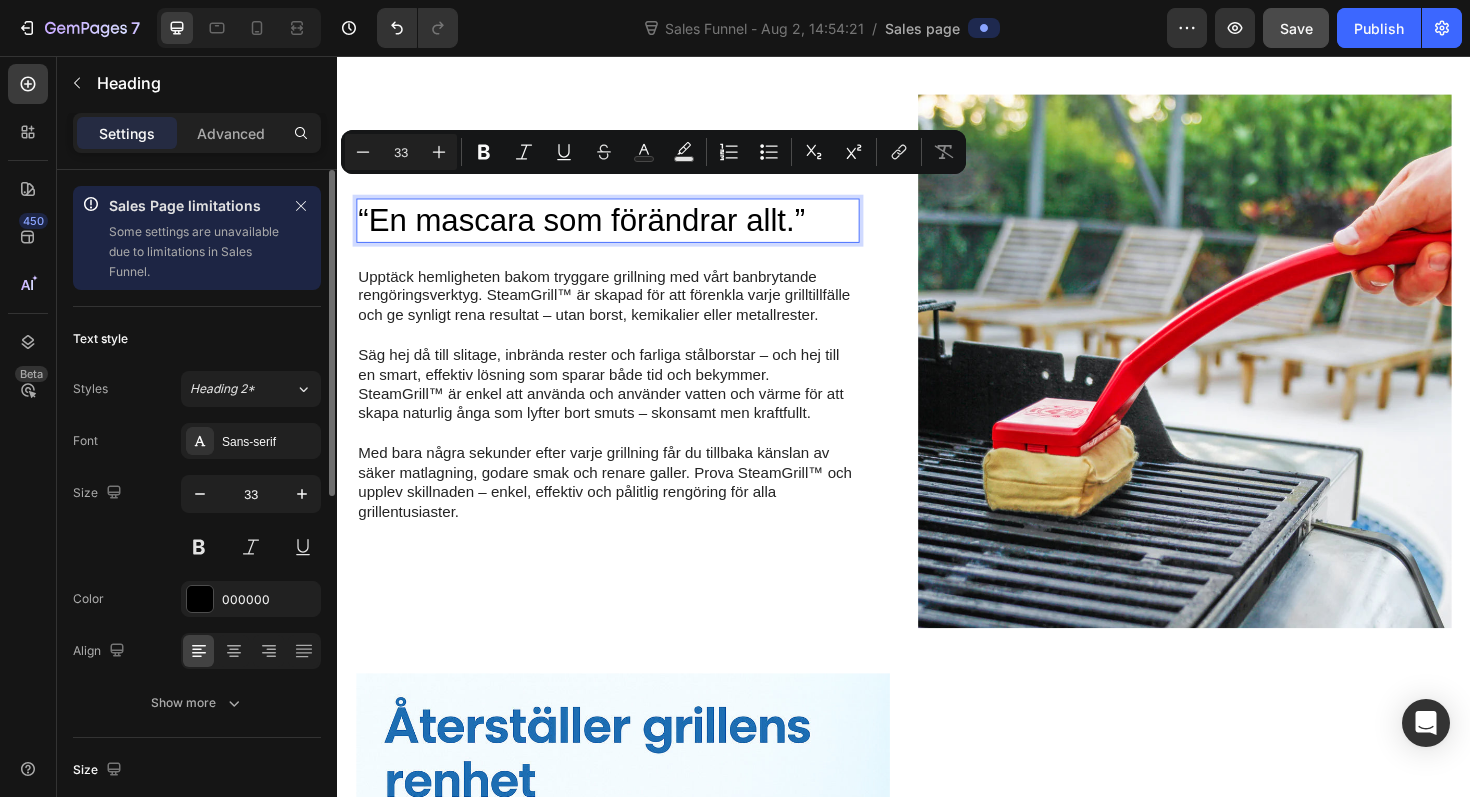 scroll, scrollTop: 1583, scrollLeft: 0, axis: vertical 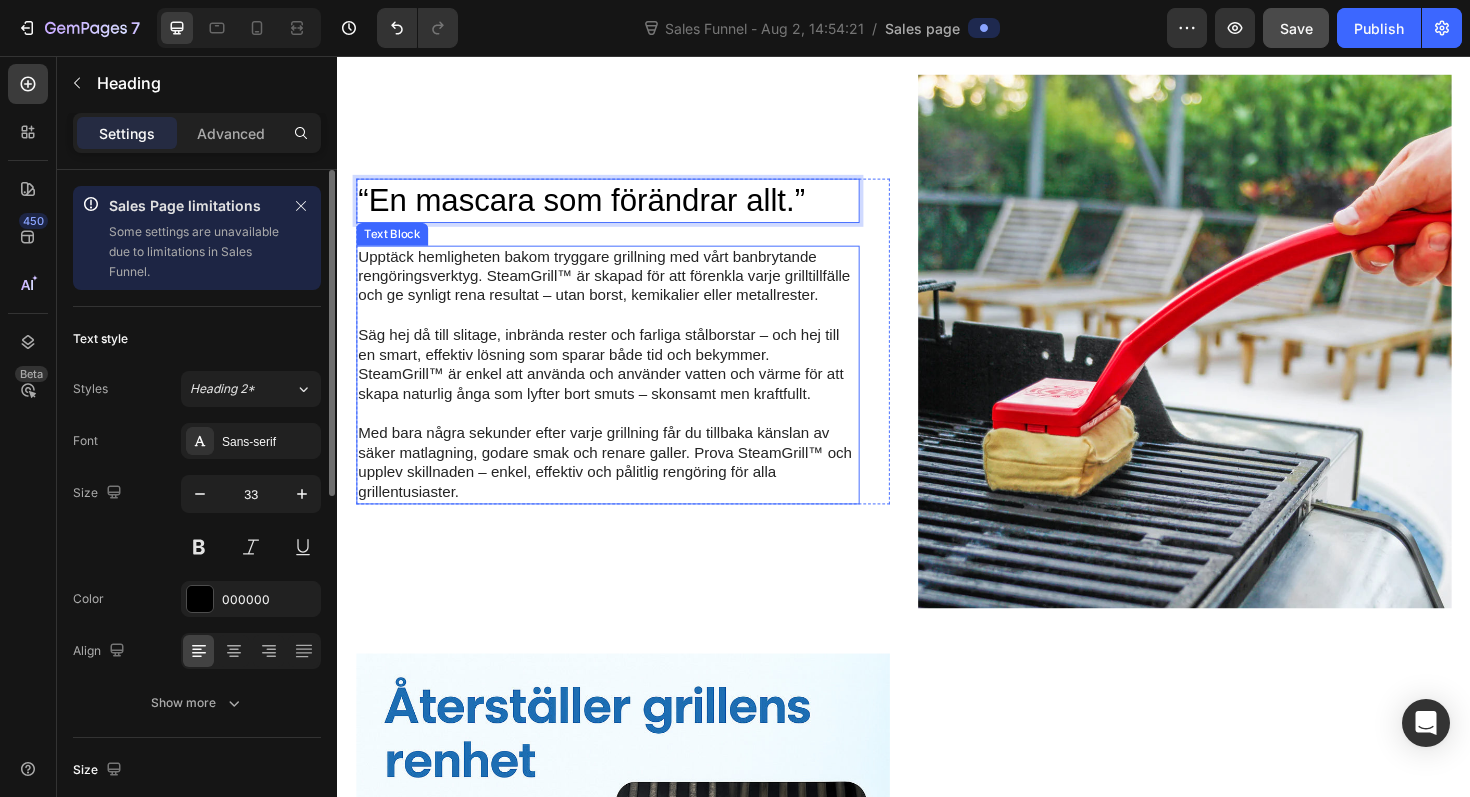 click on "Säg hej då till slitage, inbrända rester och farliga stålborstar – och hej till en smart, effektiv lösning som sparar både tid och bekymmer. SteamGrill™ är enkel att använda och använder vatten och värme för att skapa naturlig ånga som lyfter bort smuts – skonsamt men kraftfullt." at bounding box center [623, 383] 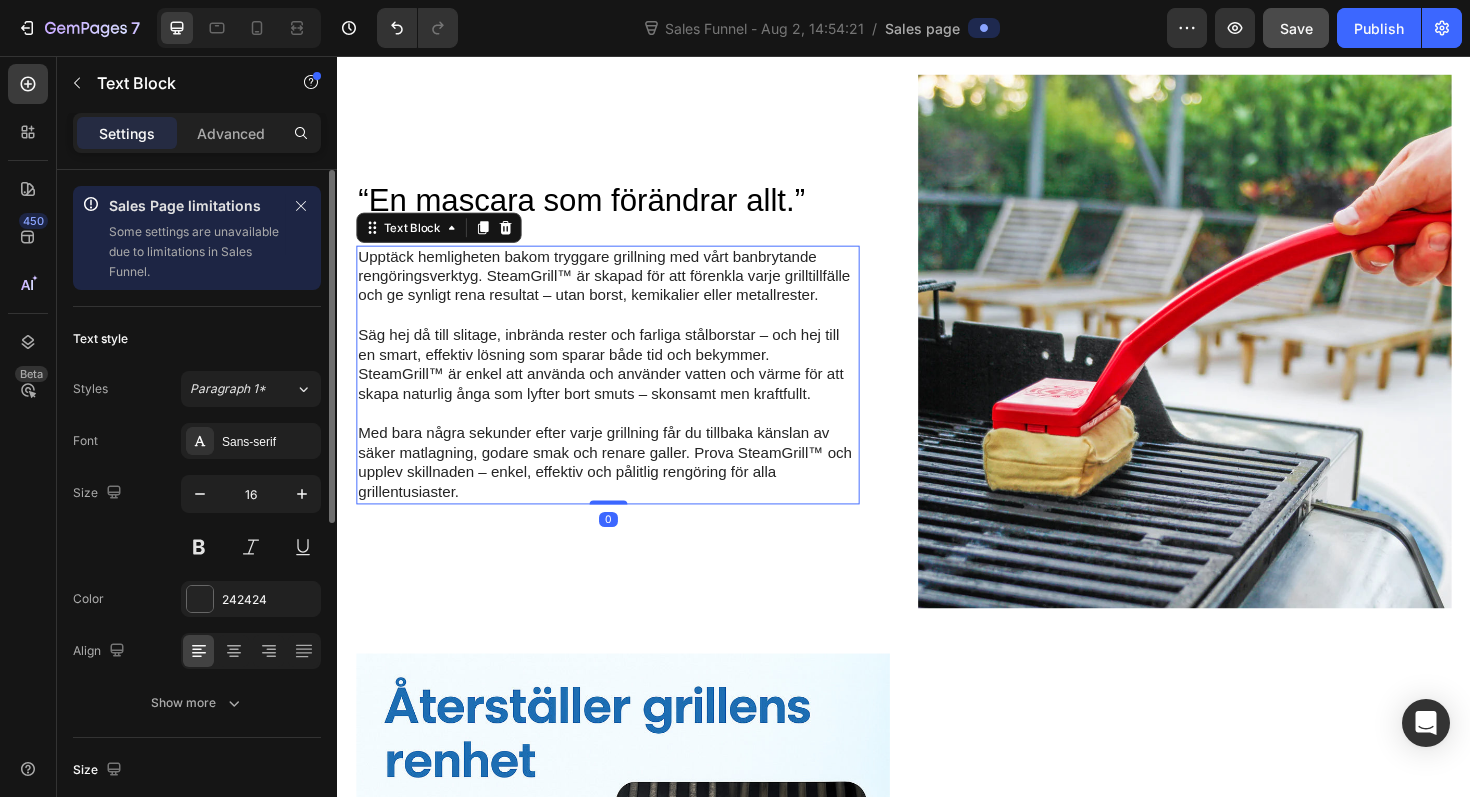 click on "Med bara några sekunder efter varje grillning får du tillbaka känslan av säker matlagning, godare smak och renare galler. Prova SteamGrill™ och upplev skillnaden – enkel, effektiv och pålitlig rengöring för alla grillentusiaster." at bounding box center [623, 487] 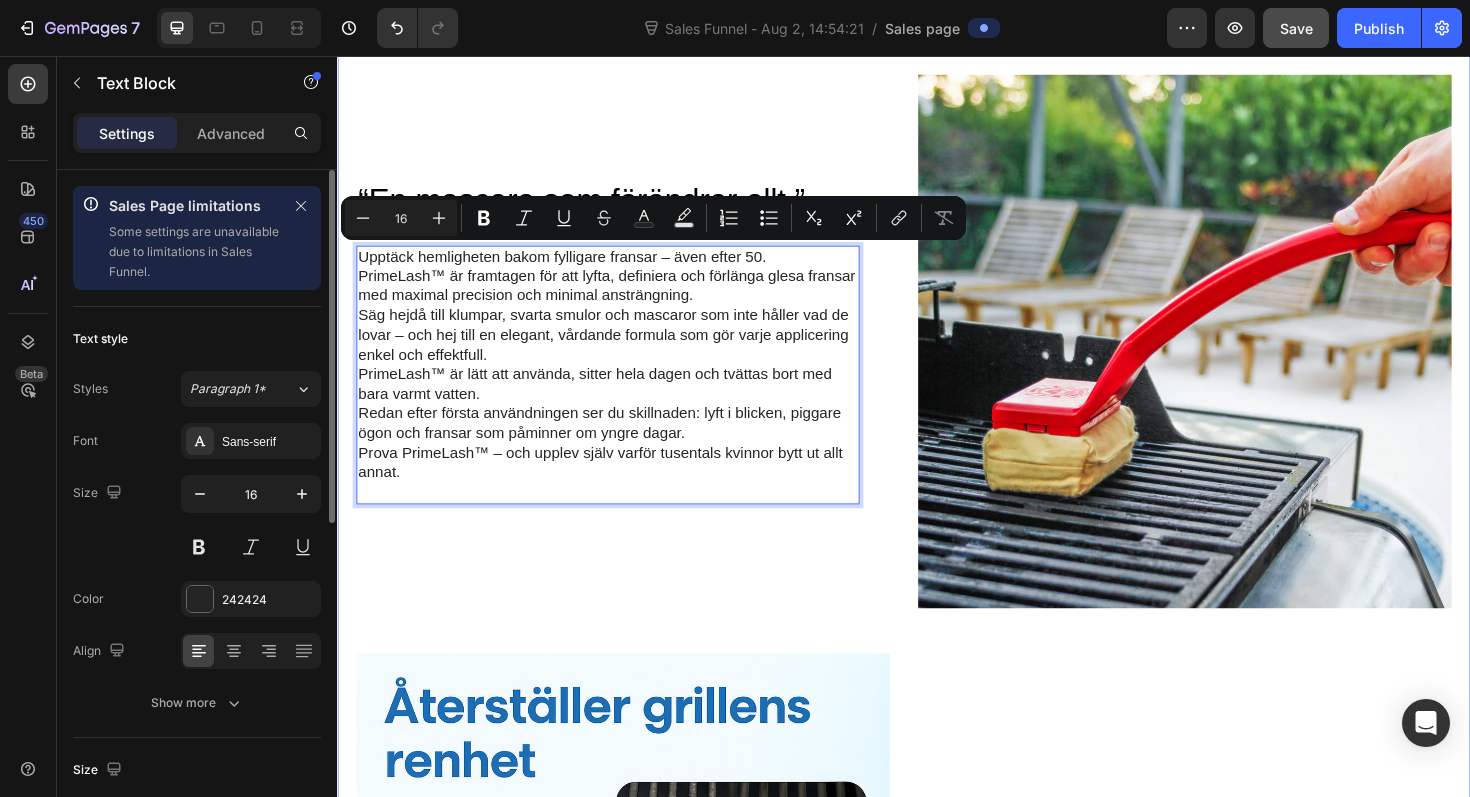 drag, startPoint x: 502, startPoint y: 518, endPoint x: 354, endPoint y: 276, distance: 283.66882 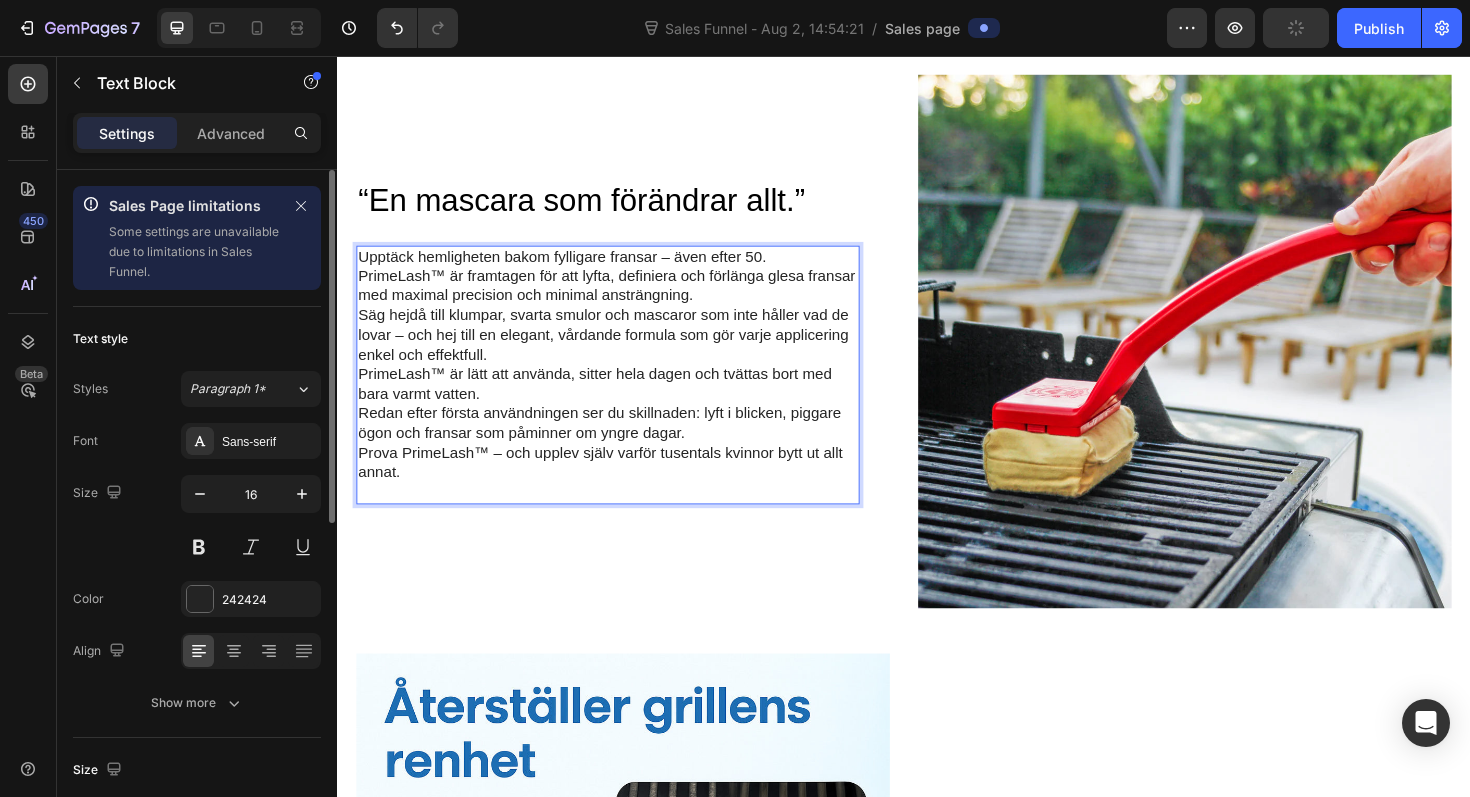 click on "Upptäck hemligheten bakom fylligare fransar – även efter 50. PrimeLash™ är framtagen för att lyfta, definiera och förlänga glesa fransar med maximal precision och minimal ansträngning." at bounding box center [623, 290] 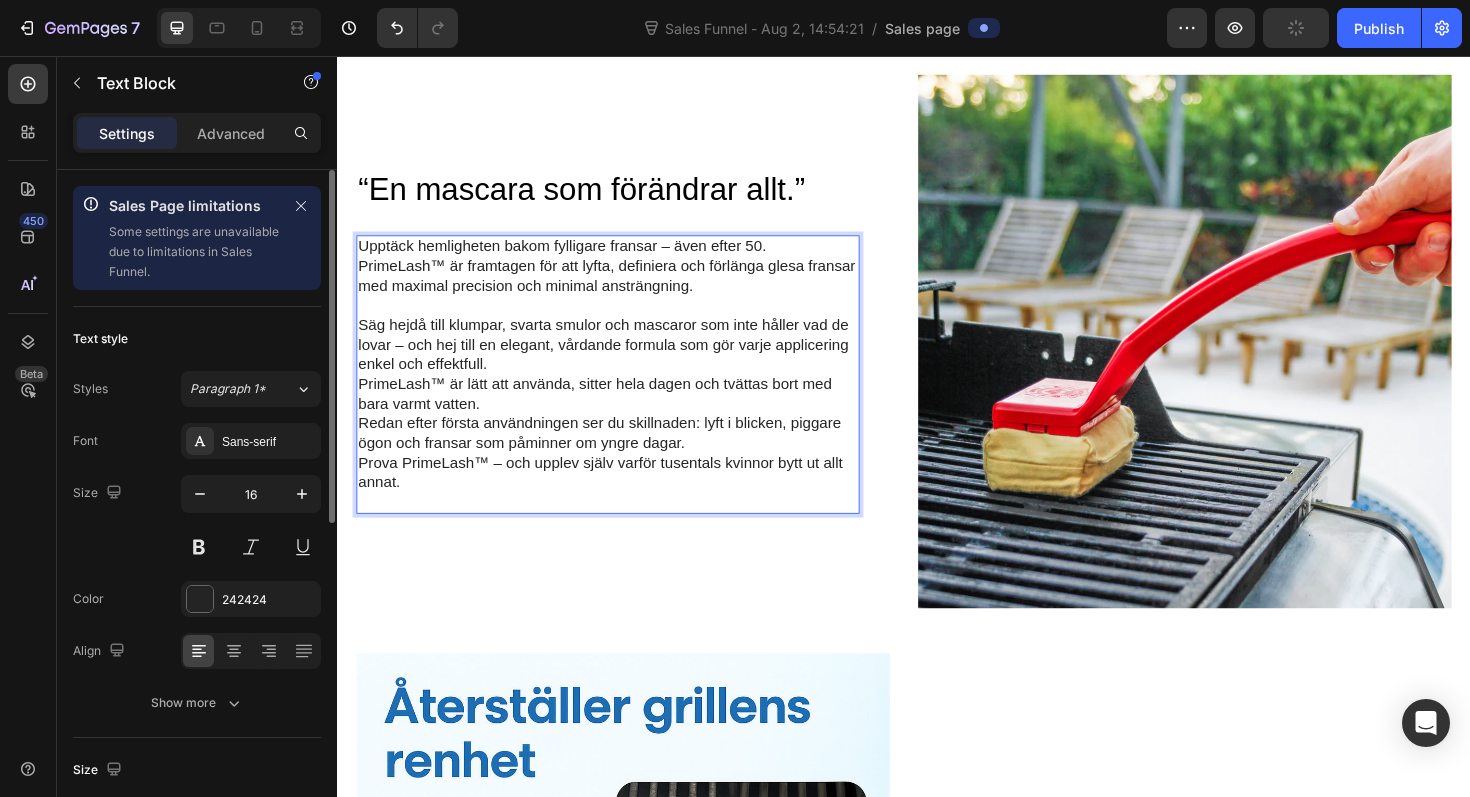 scroll, scrollTop: 1573, scrollLeft: 0, axis: vertical 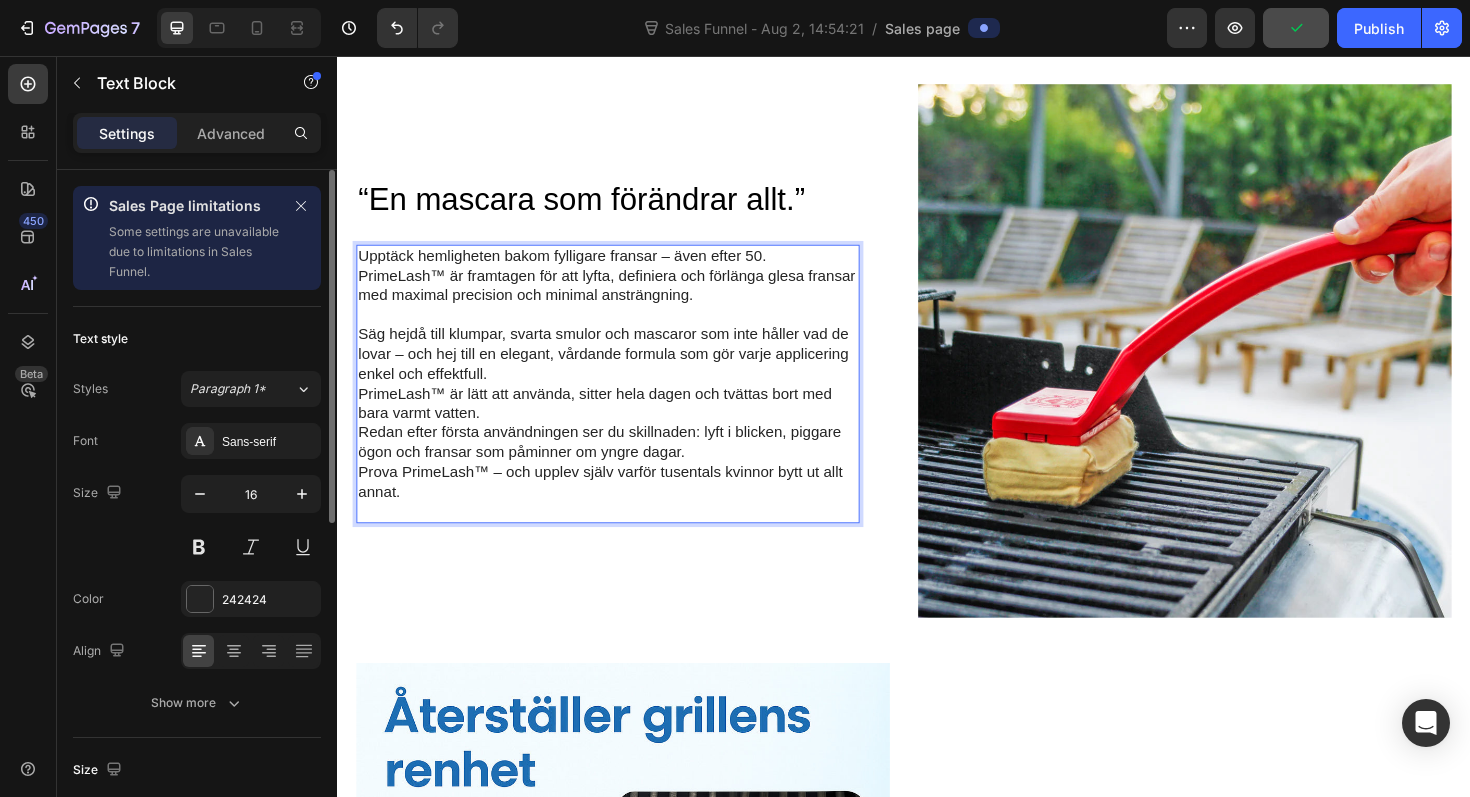 click on "Säg hejdå till klumpar, svarta smulor och mascaror som inte håller vad de lovar – och hej till en elegant, vårdande formula som gör varje applicering enkel och effektfull. PrimeLash™ är lätt att använda, sitter hela dagen och tvättas bort med bara varmt vatten." at bounding box center (623, 393) 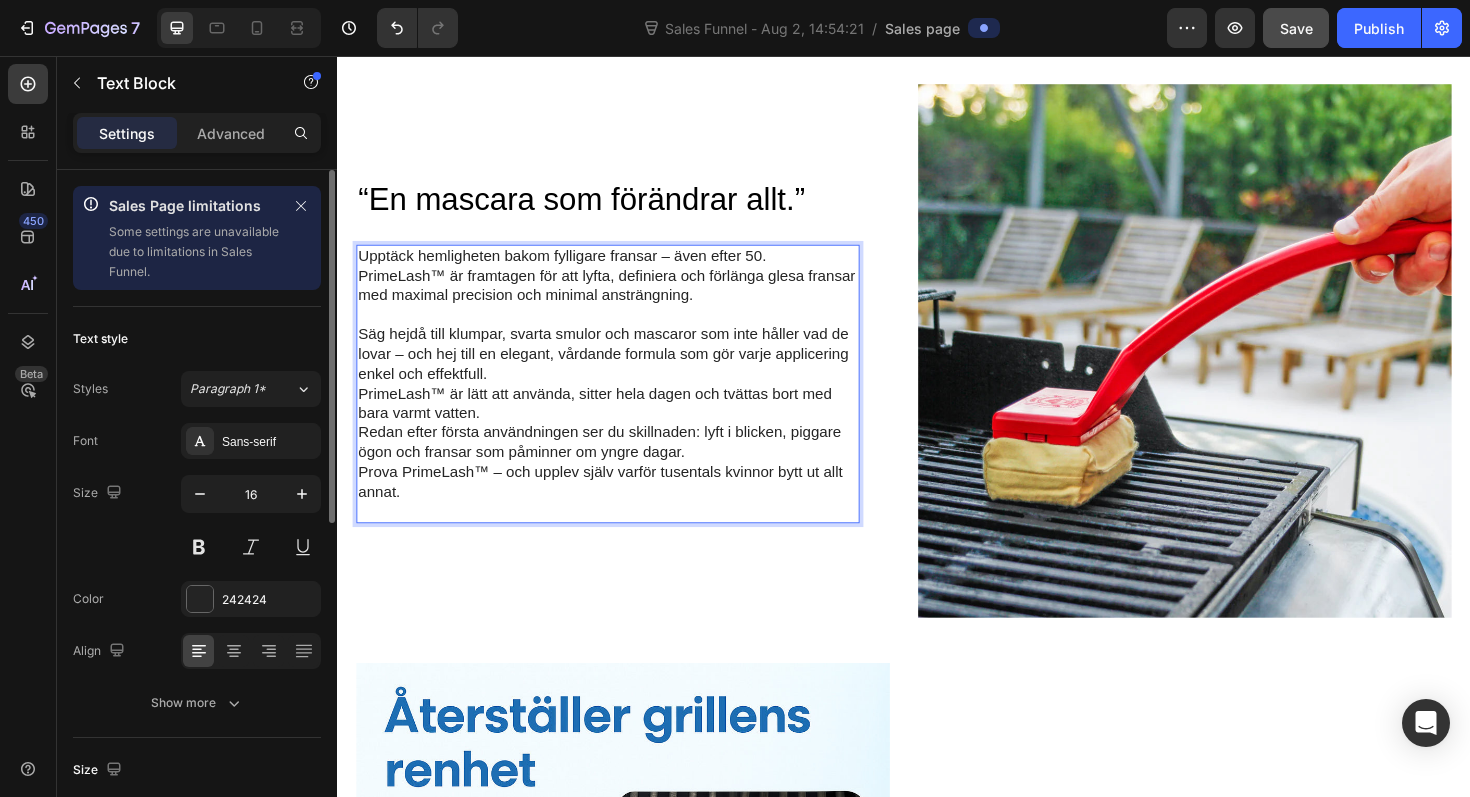 scroll, scrollTop: 1563, scrollLeft: 0, axis: vertical 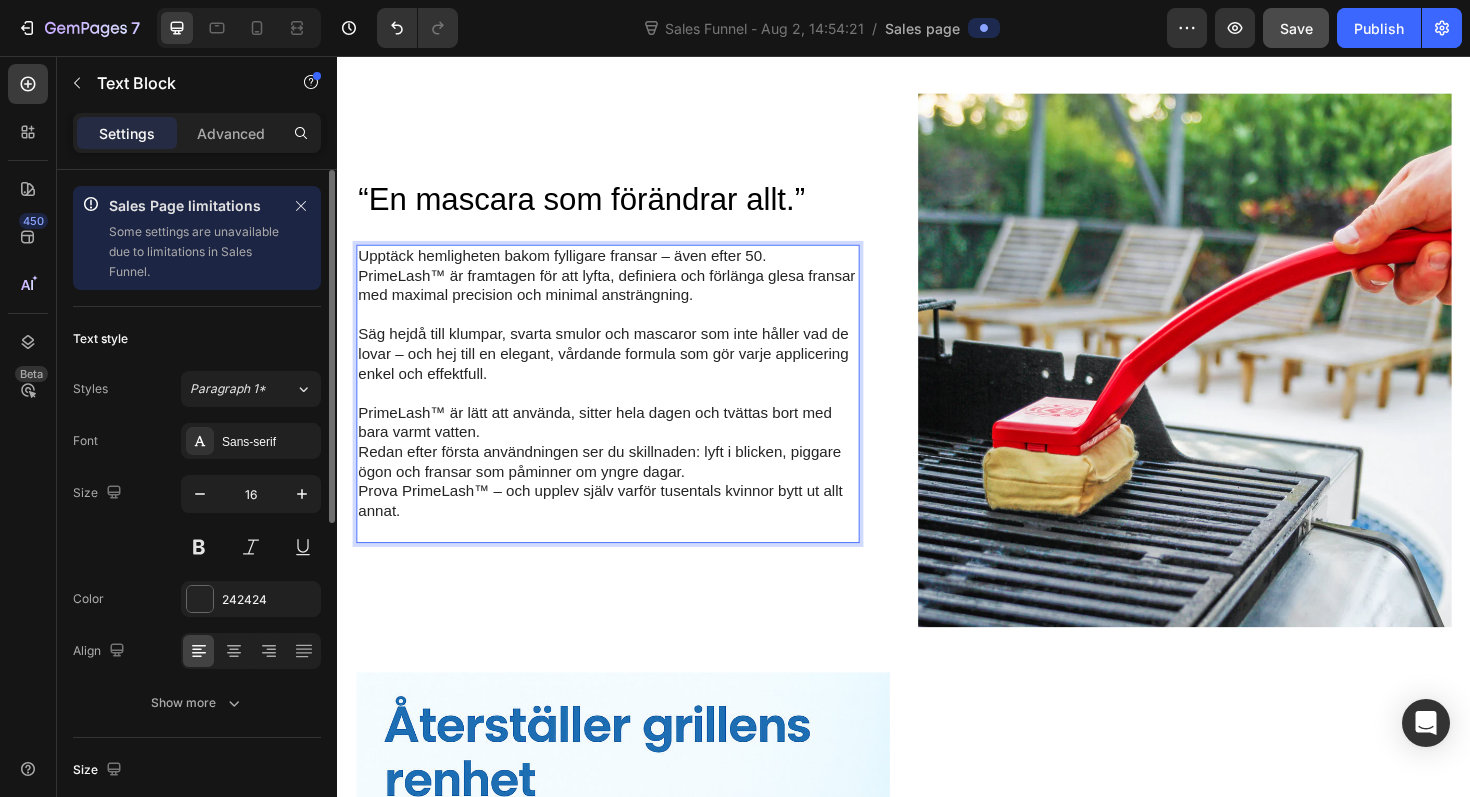 click on "Redan efter första användningen ser du skillnaden: lyft i blicken, piggare ögon och fransar som påminner om yngre dagar. Prova PrimeLash™ – och upplev själv varför tusentals kvinnor bytt ut allt annat." at bounding box center [623, 507] 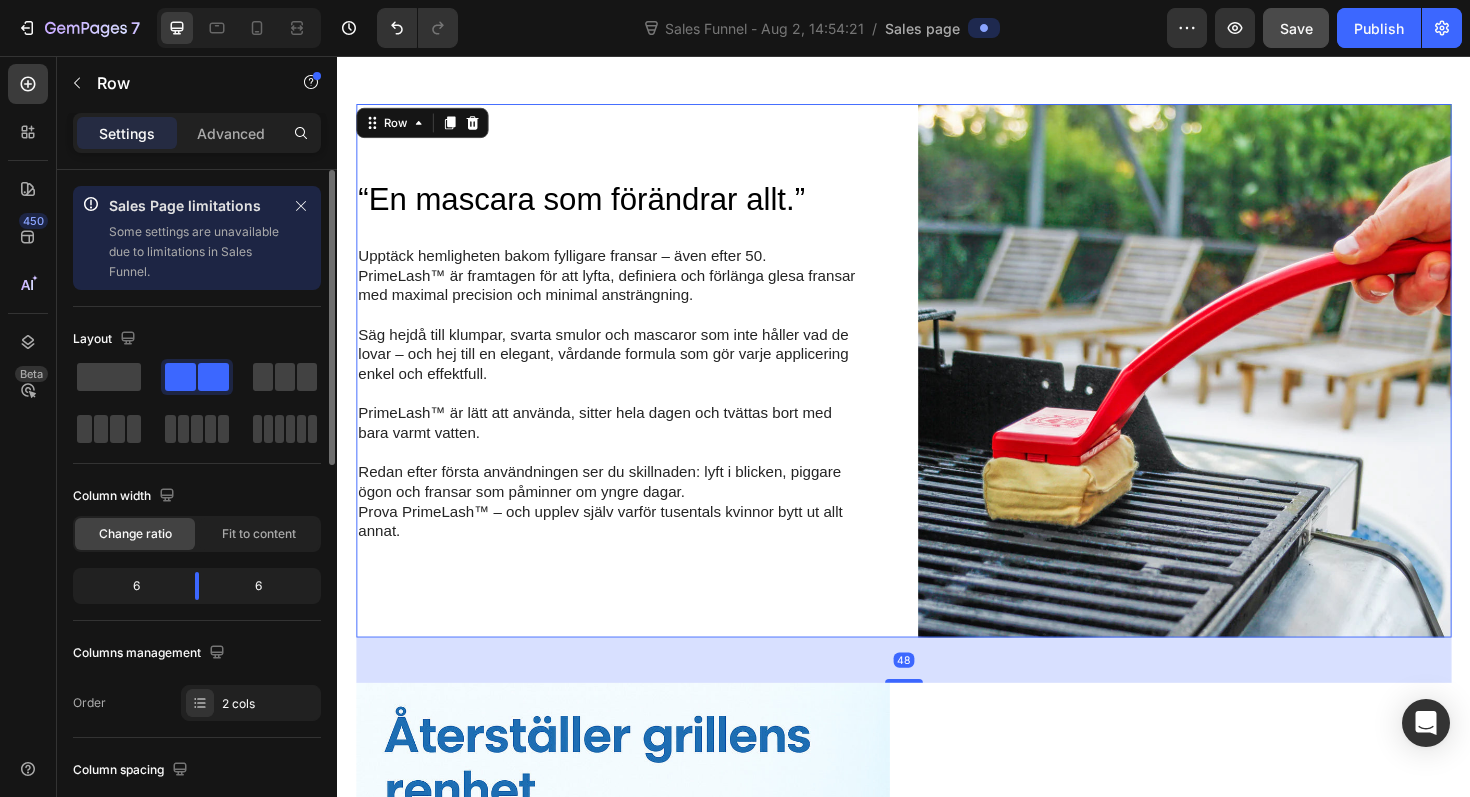 click on "“En mascara som förändrar allt.” Heading Upptäck hemligheten bakom fylligare fransar – även efter 50. PrimeLash™ är framtagen för att lyfta, definiera och förlänga glesa fransar med maximal precision och minimal ansträngning. Säg hejdå till klumpar, svarta smulor och mascaror som inte håller vad de lovar – och hej till en elegant, vårdande formula som gör varje applicering enkel och effektfull. PrimeLash™ är lätt att använda, sitter hela dagen och tvättas bort med bara varmt vatten. Redan efter första användningen ser du skillnaden: lyft i blicken, piggare ögon och fransar som påminner om yngre dagar. Prova PrimeLash™ – och upplev själv varför tusentals kvinnor bytt ut allt annat. Text Block Row" at bounding box center (639, 389) 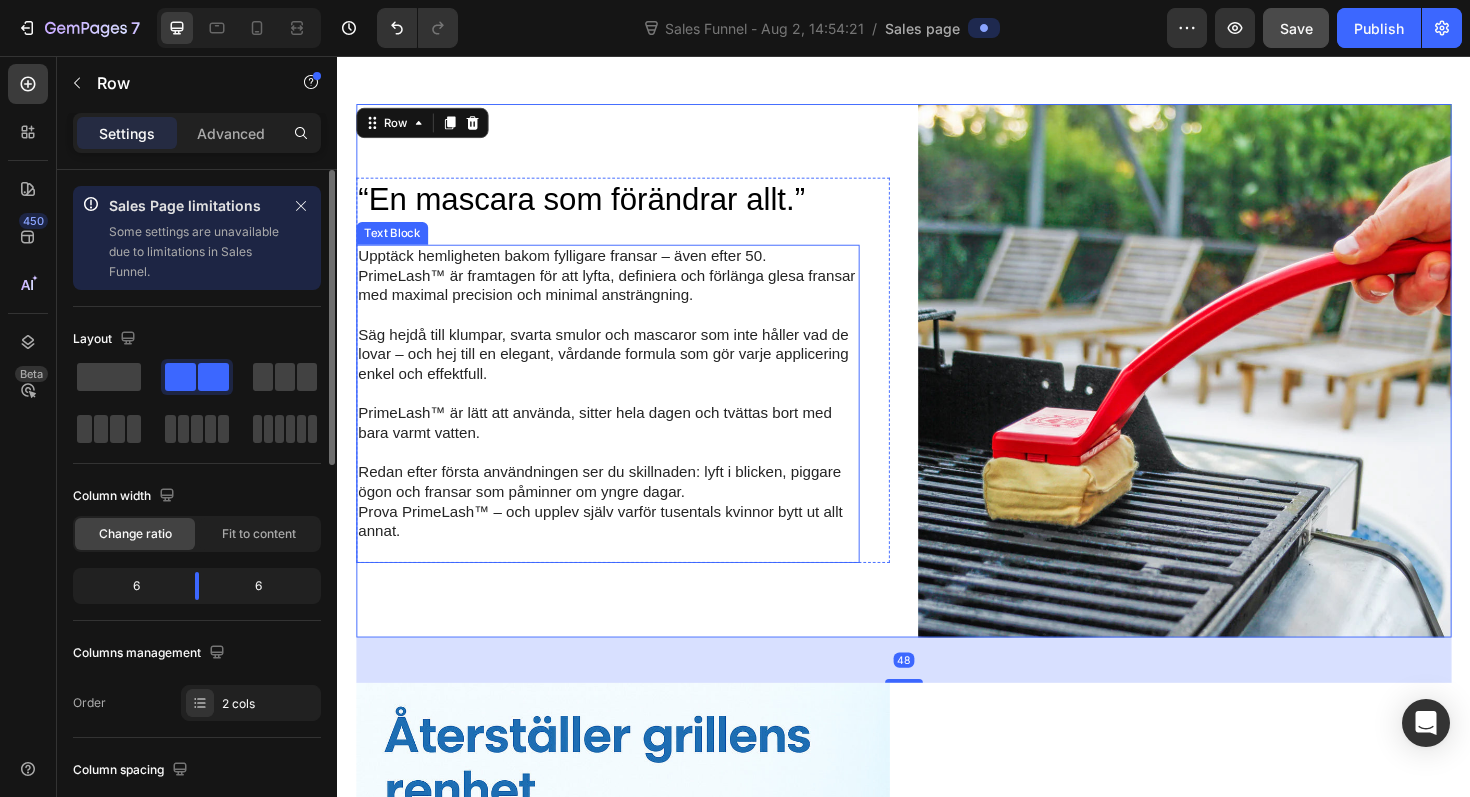 click on "Redan efter första användningen ser du skillnaden: lyft i blicken, piggare ögon och fransar som påminner om yngre dagar. Prova PrimeLash™ – och upplev själv varför tusentals kvinnor bytt ut allt annat." at bounding box center [623, 528] 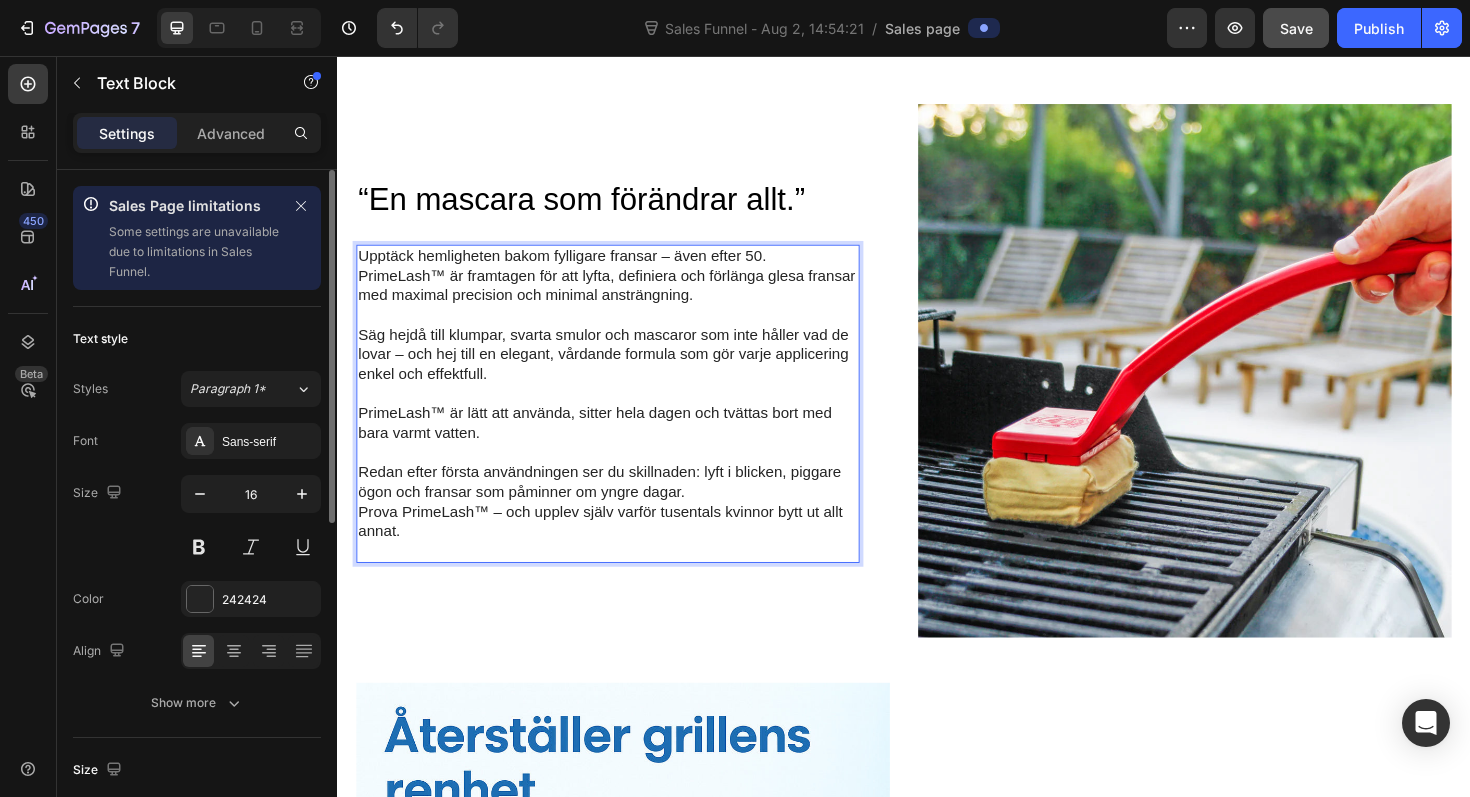 click at bounding box center [623, 580] 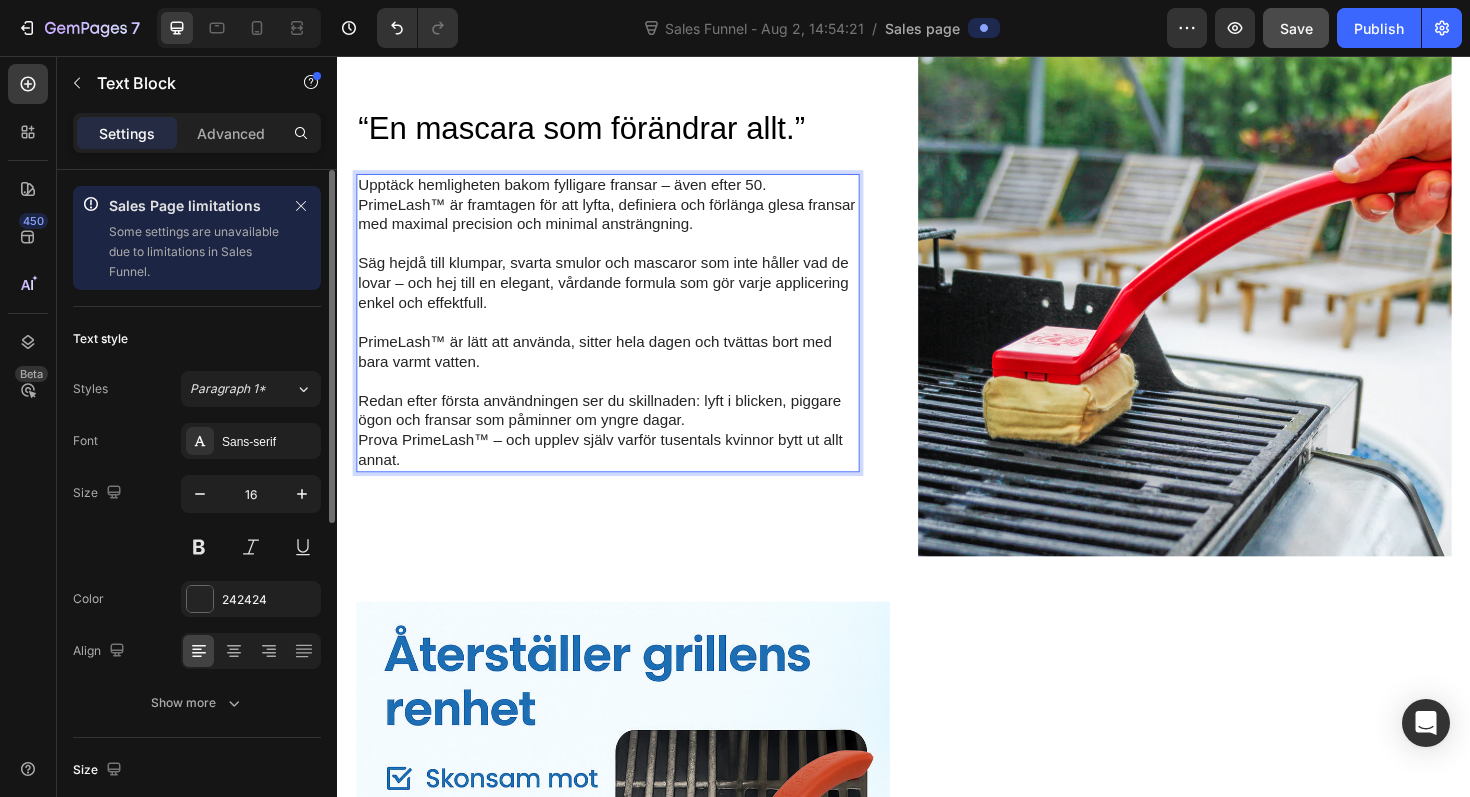 scroll, scrollTop: 1447, scrollLeft: 0, axis: vertical 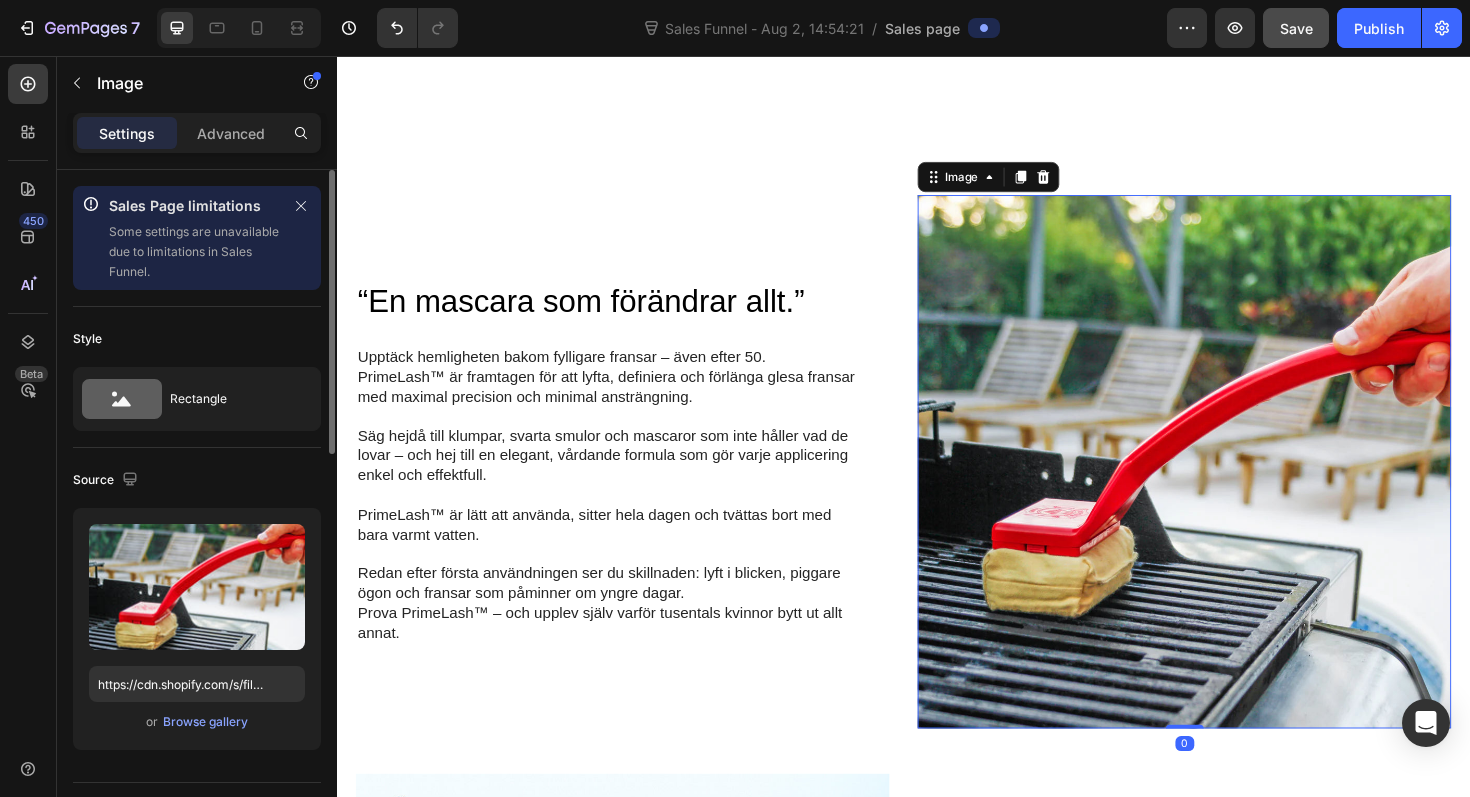 click at bounding box center (1234, 485) 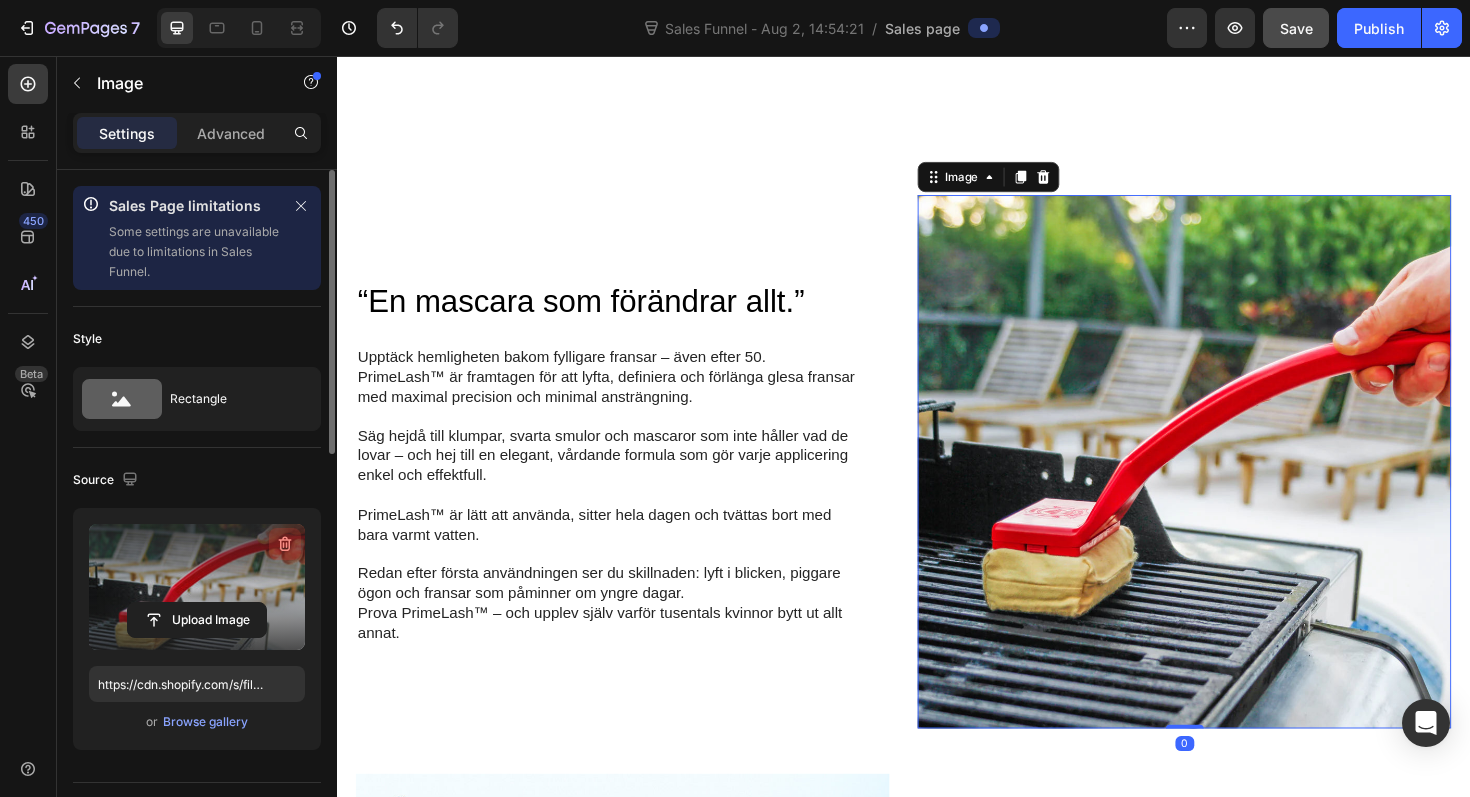 click 